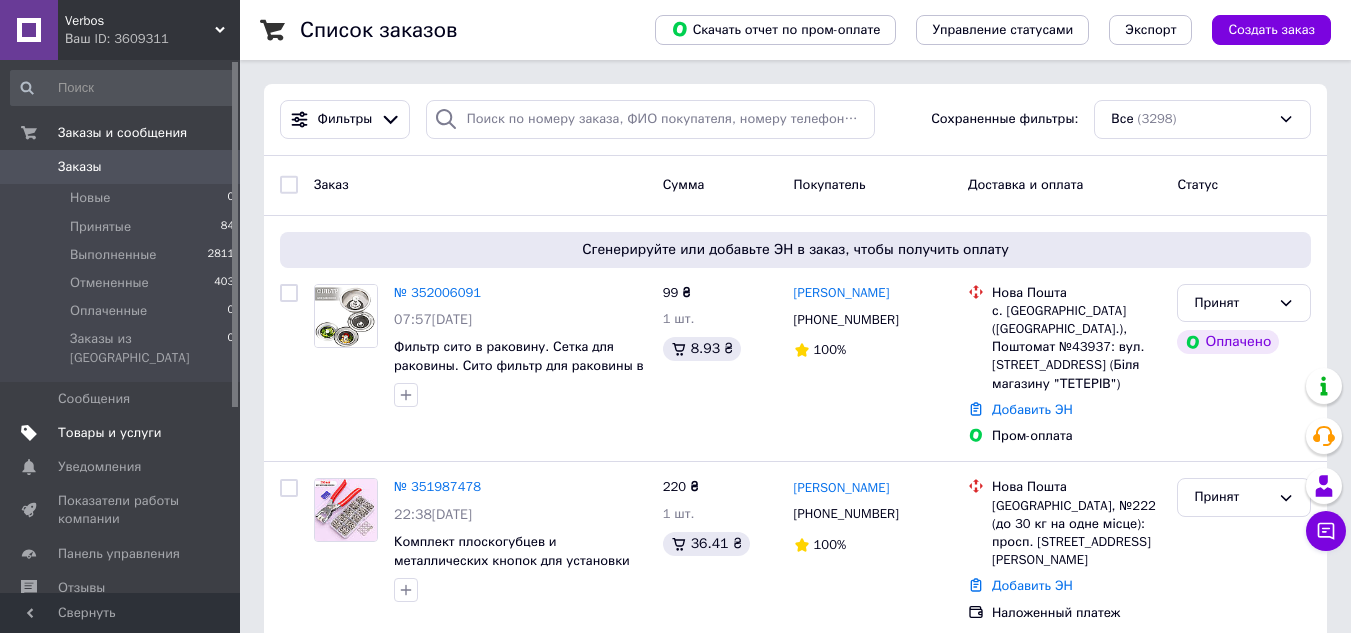scroll, scrollTop: 0, scrollLeft: 0, axis: both 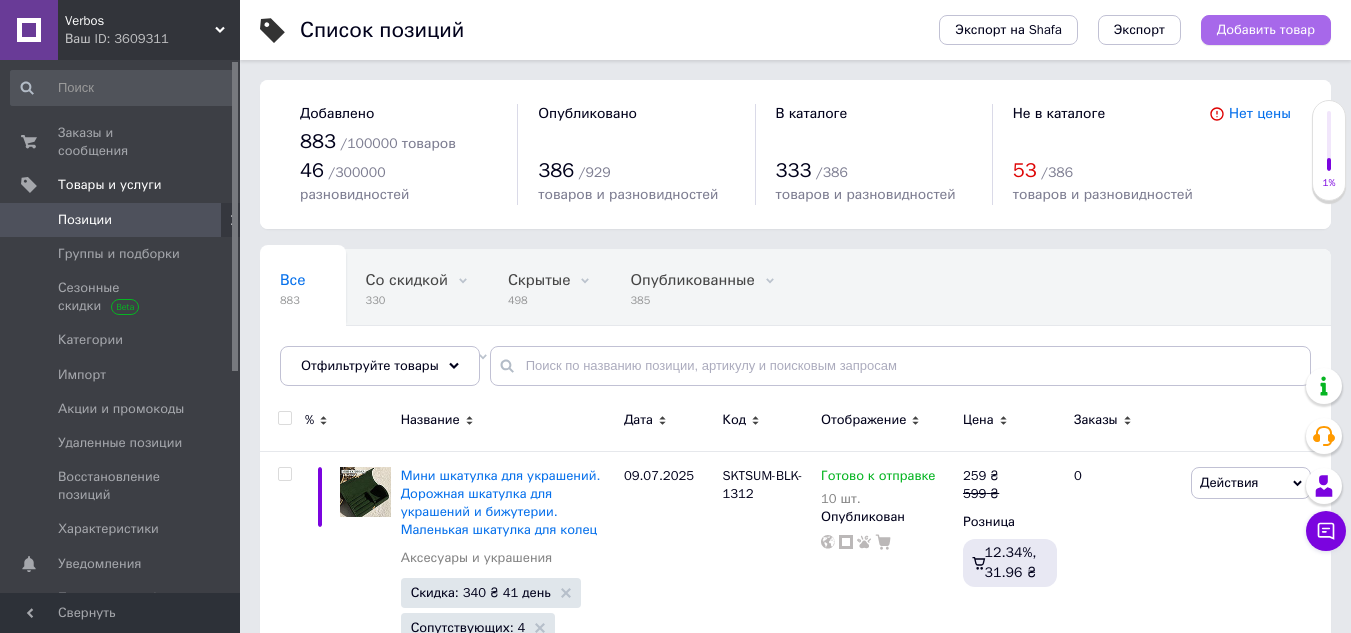 click on "Добавить товар" at bounding box center [1266, 30] 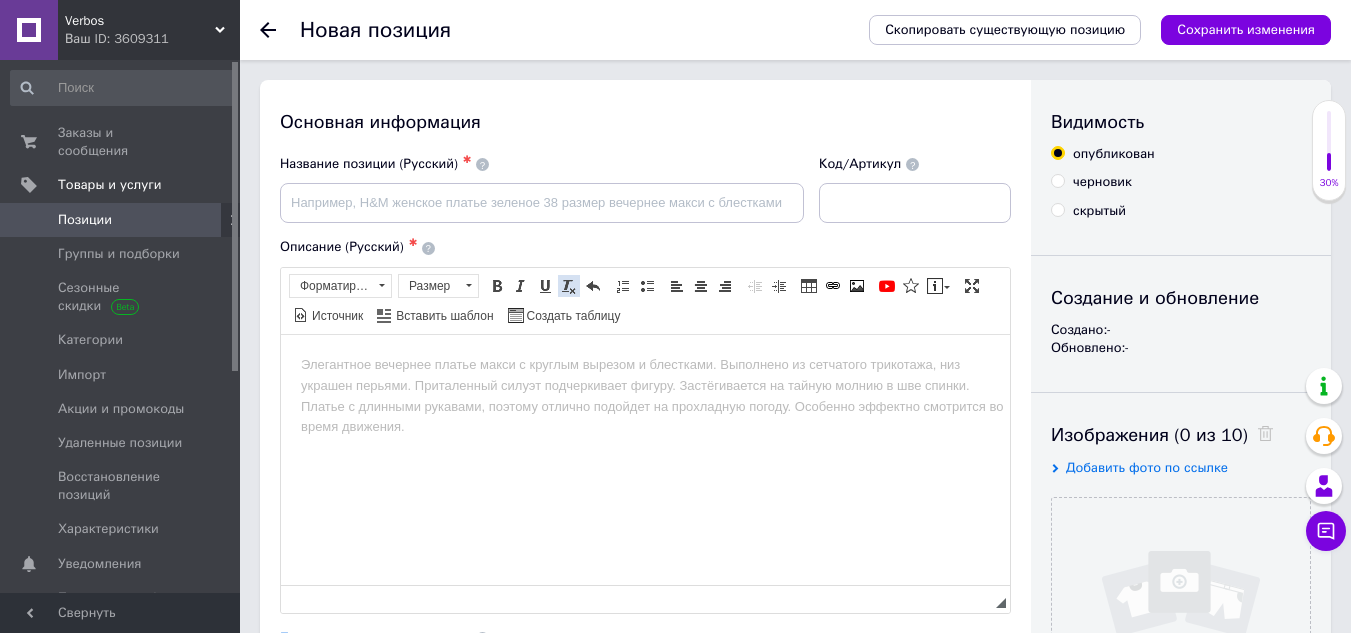 scroll, scrollTop: 0, scrollLeft: 0, axis: both 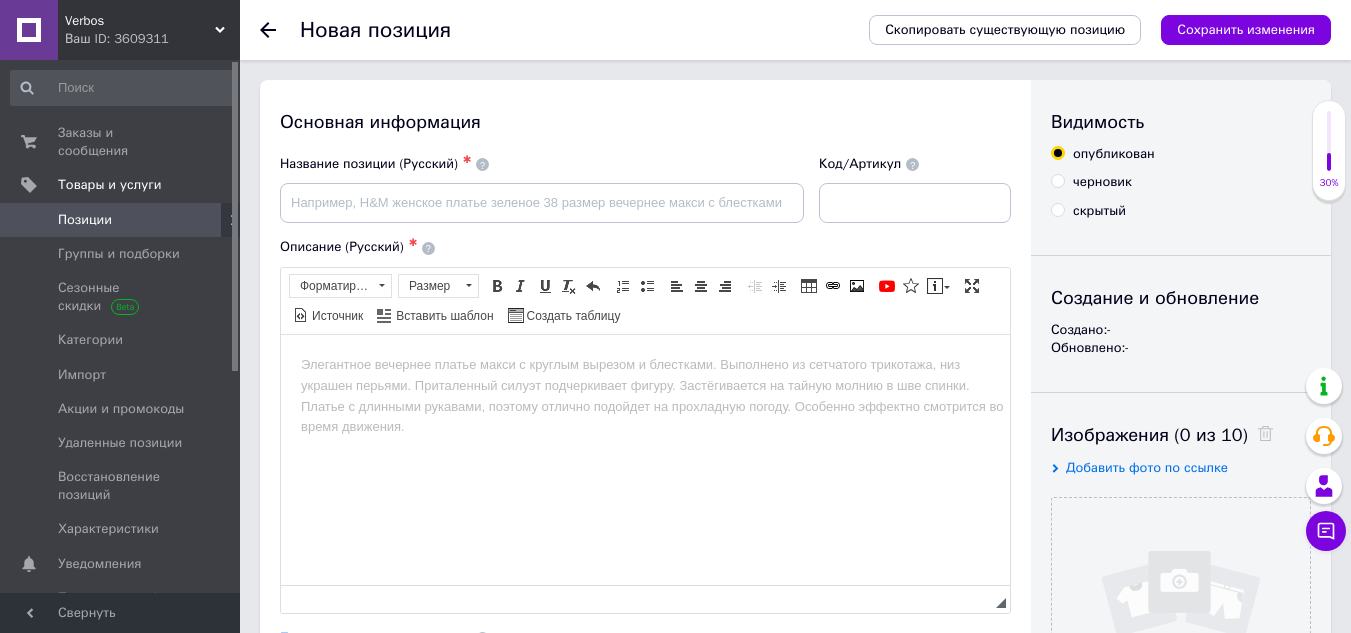 click on "скрытый" at bounding box center [1099, 211] 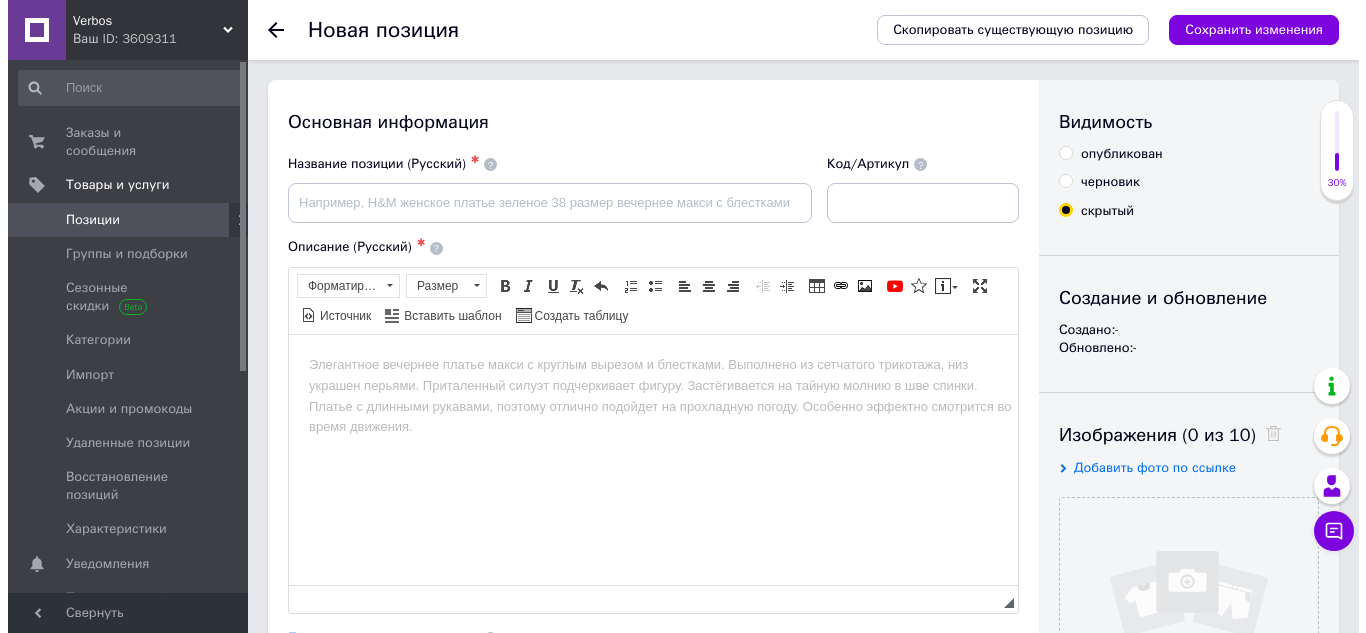 scroll, scrollTop: 100, scrollLeft: 0, axis: vertical 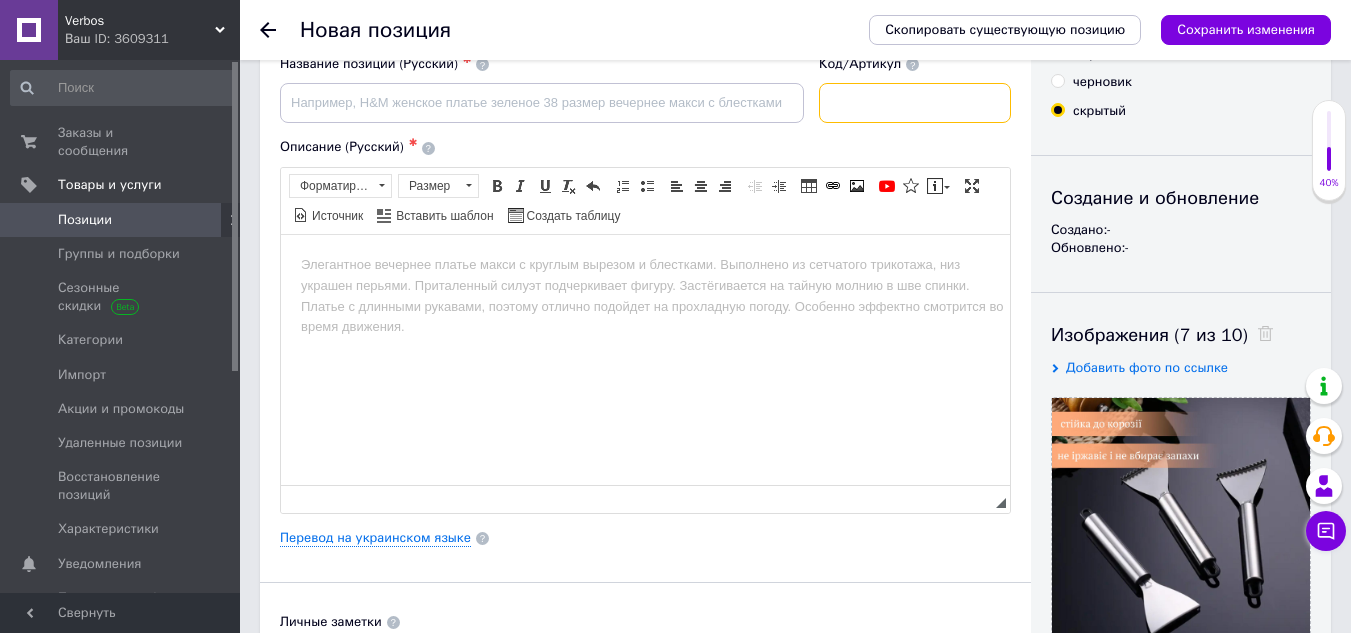 click at bounding box center [915, 103] 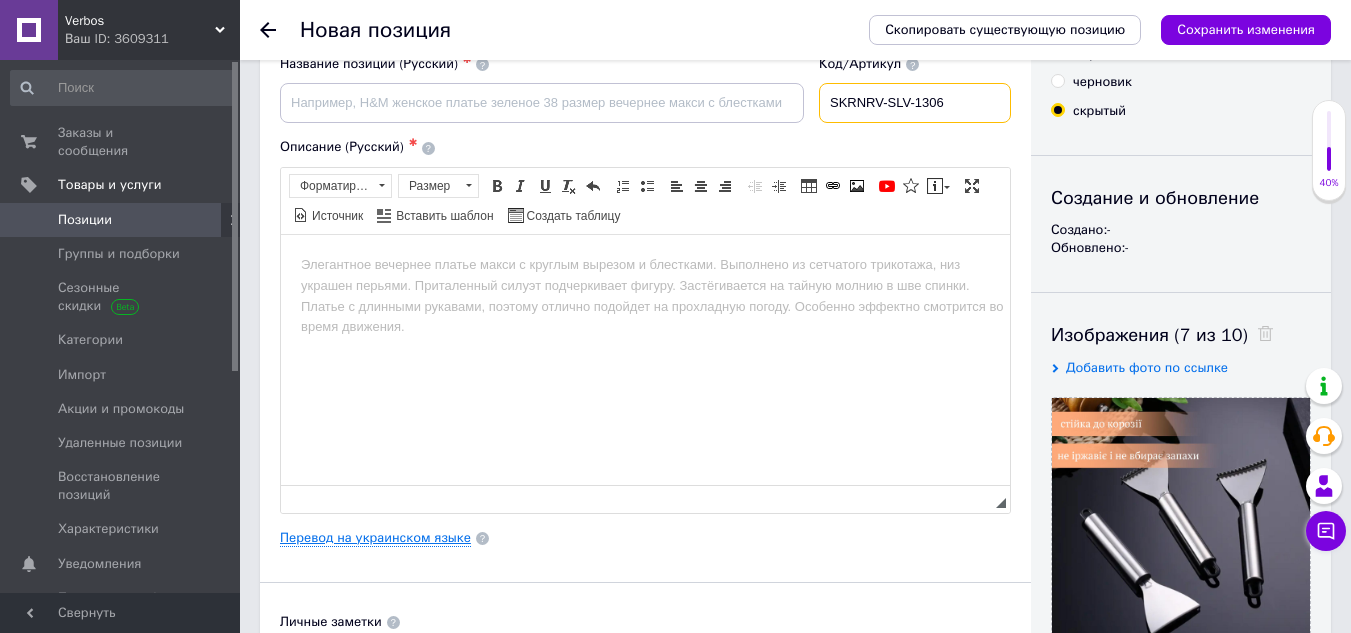 type on "SKRNRV-SLV-1306" 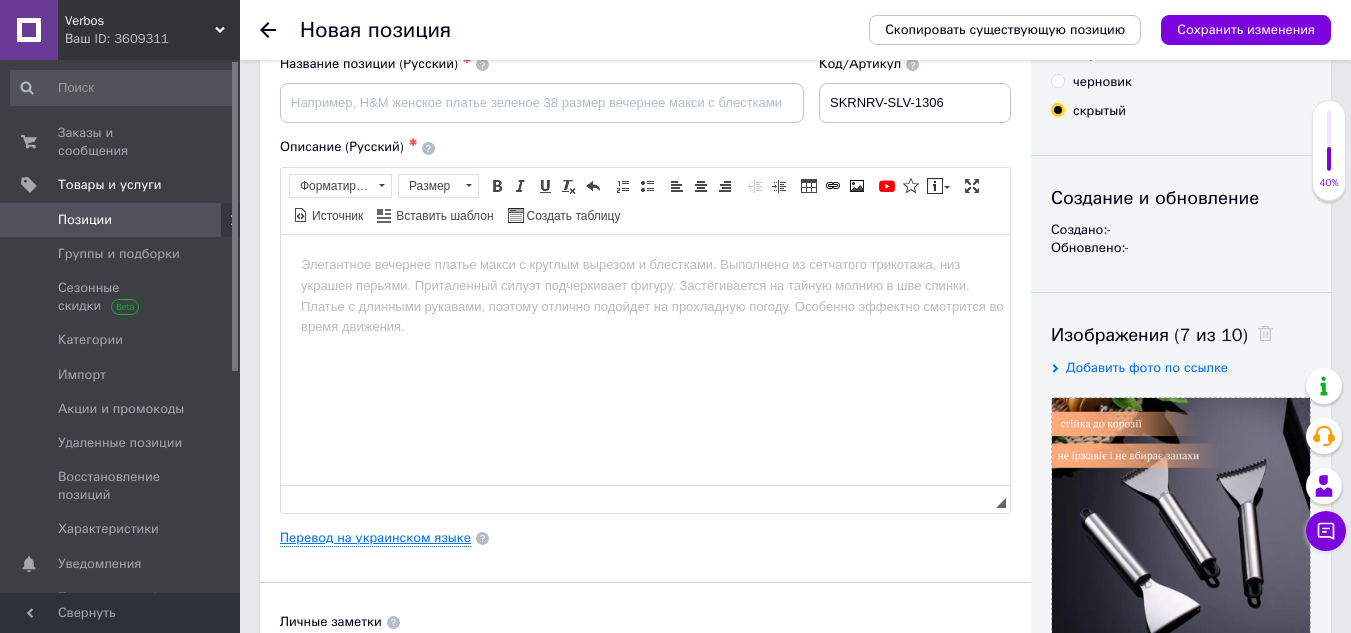 click on "Перевод на украинском языке" at bounding box center (375, 538) 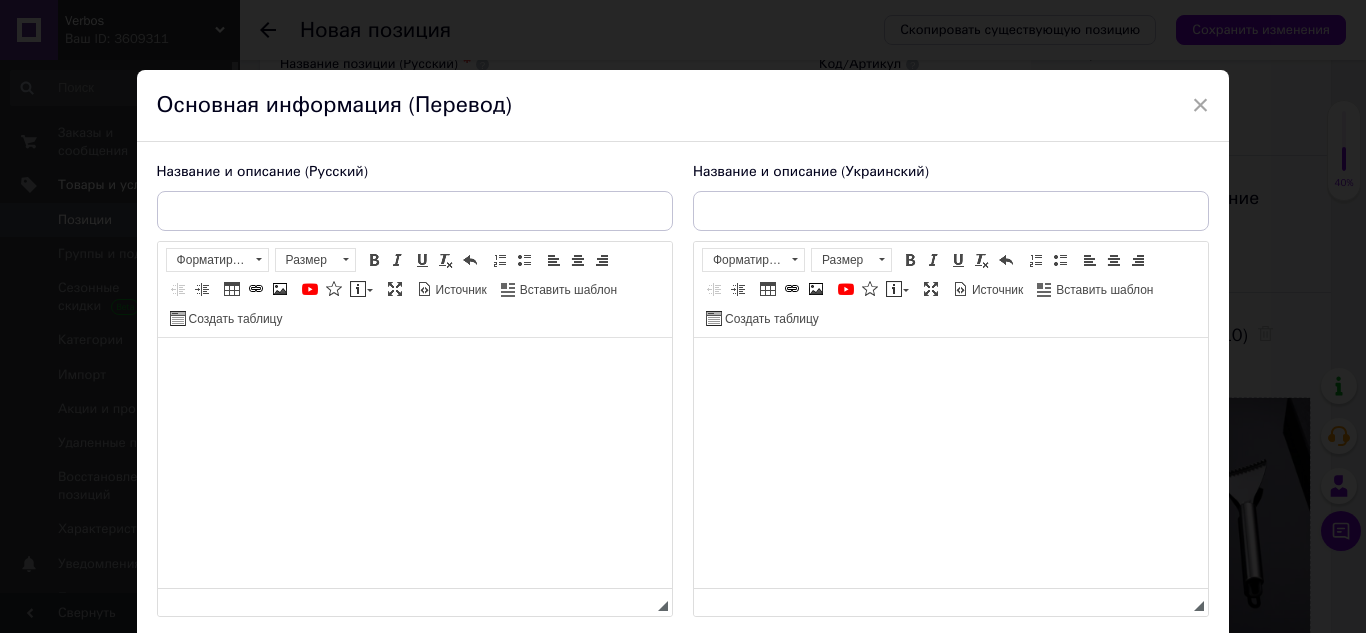 scroll, scrollTop: 0, scrollLeft: 0, axis: both 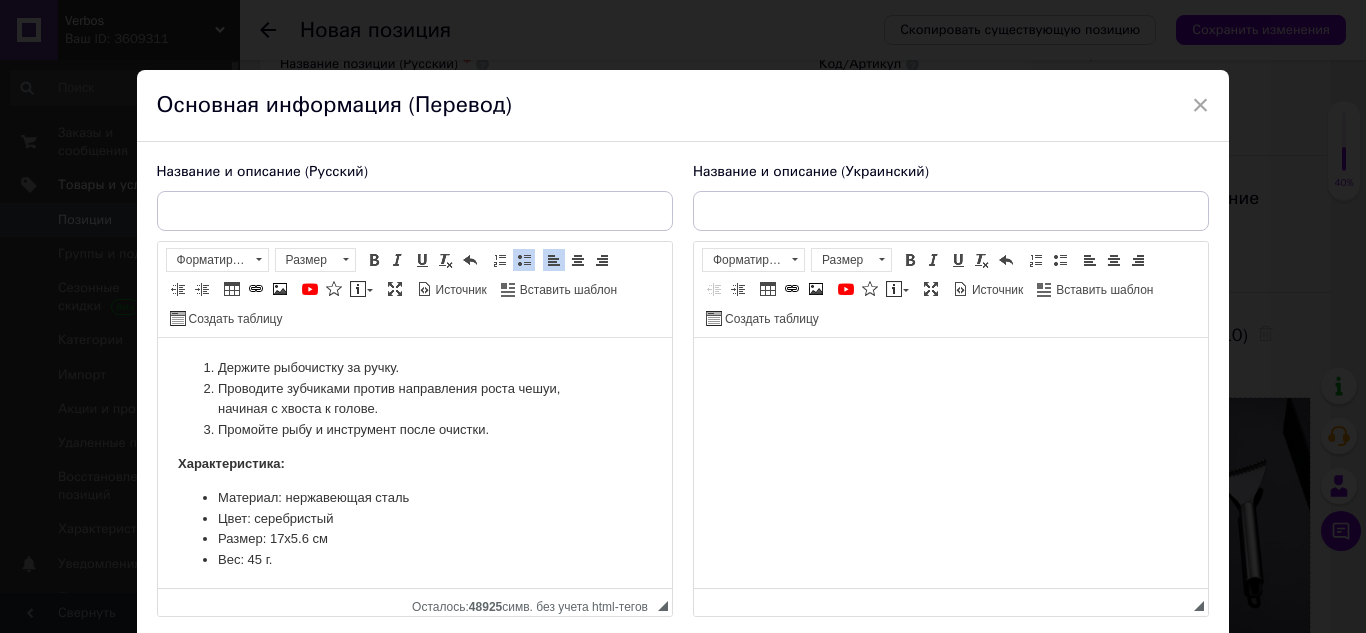 click at bounding box center [950, 368] 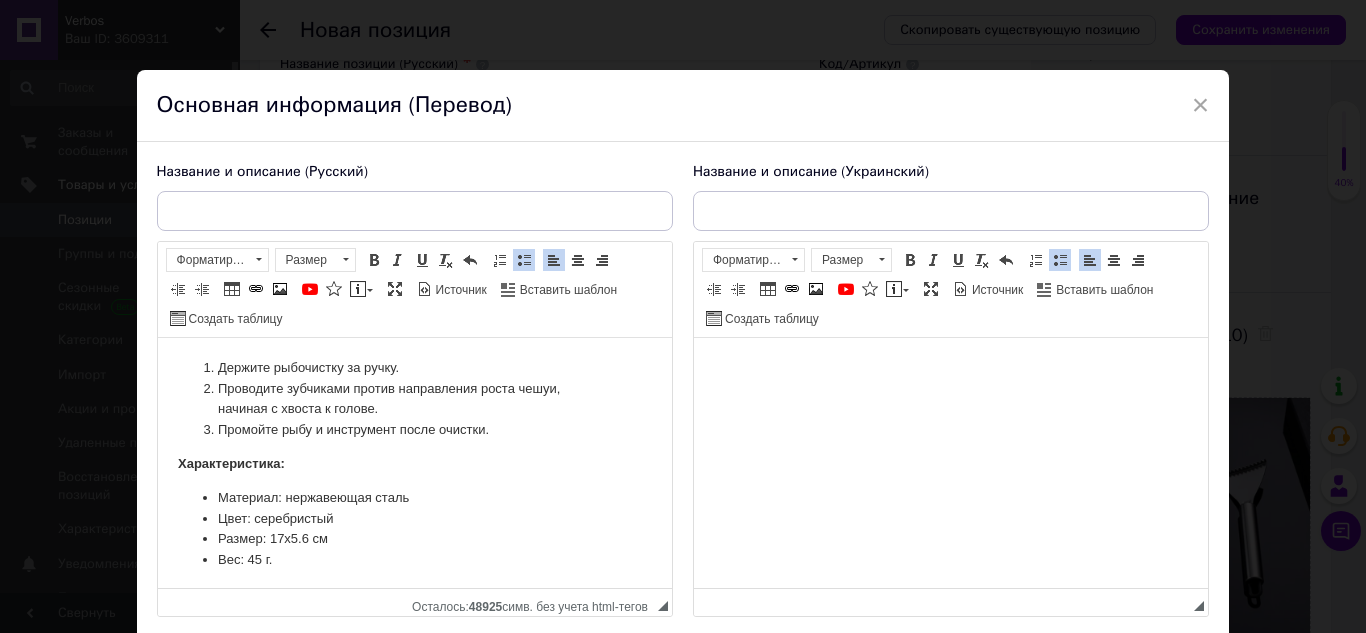 scroll, scrollTop: 364, scrollLeft: 0, axis: vertical 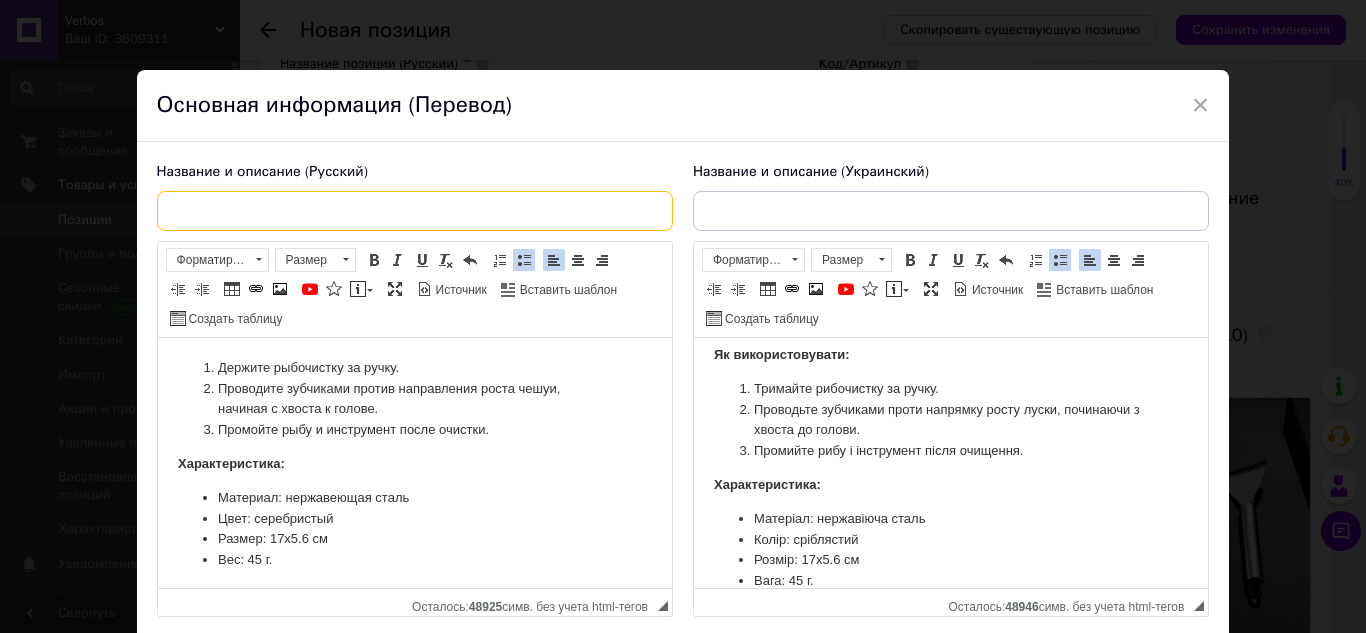 click at bounding box center [415, 211] 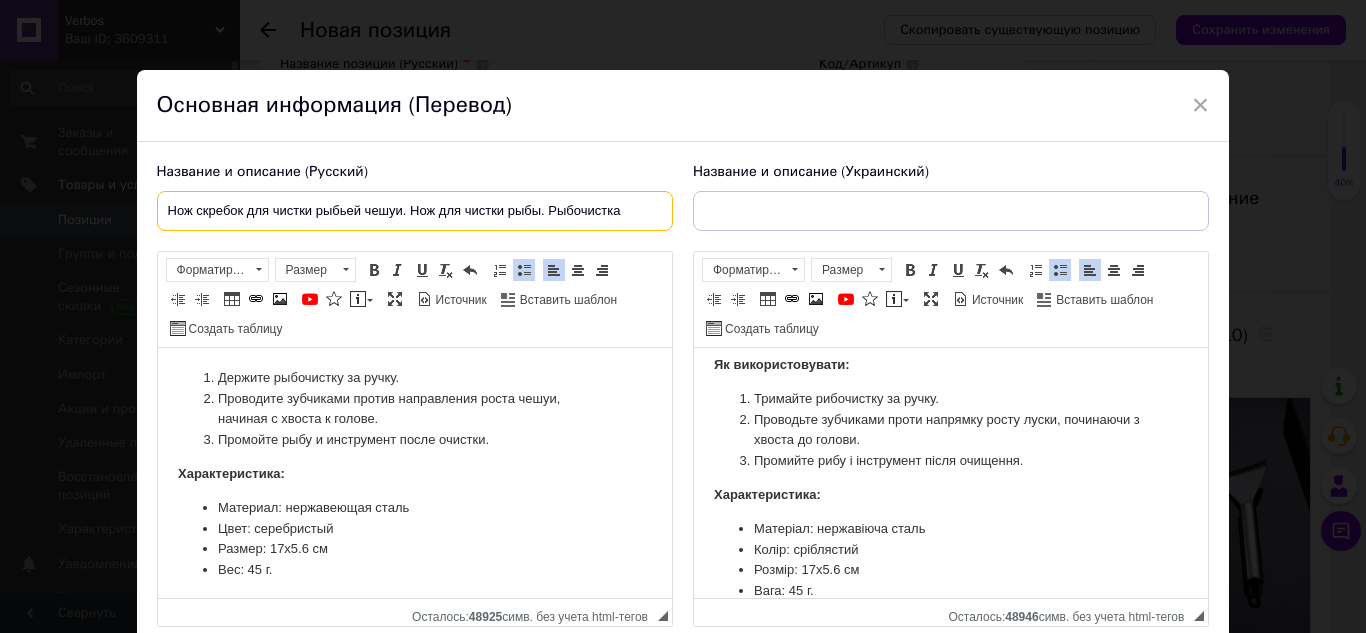 paste on "для удаления чешуи" 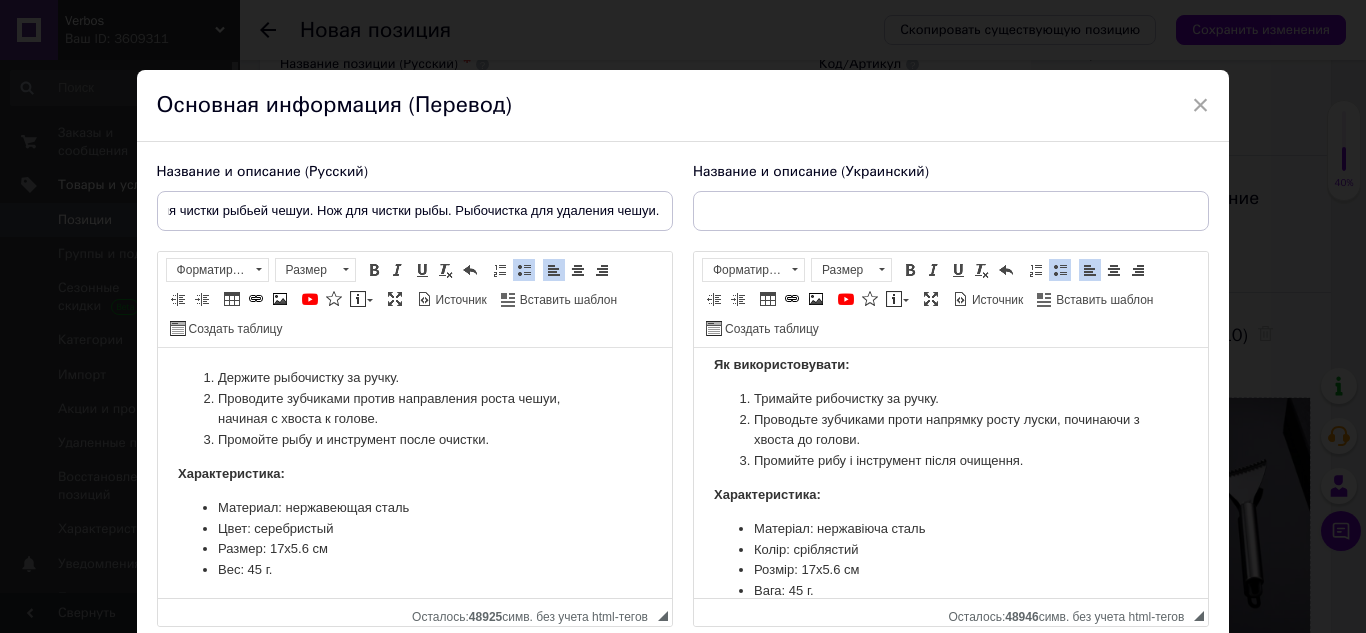 scroll, scrollTop: 0, scrollLeft: 0, axis: both 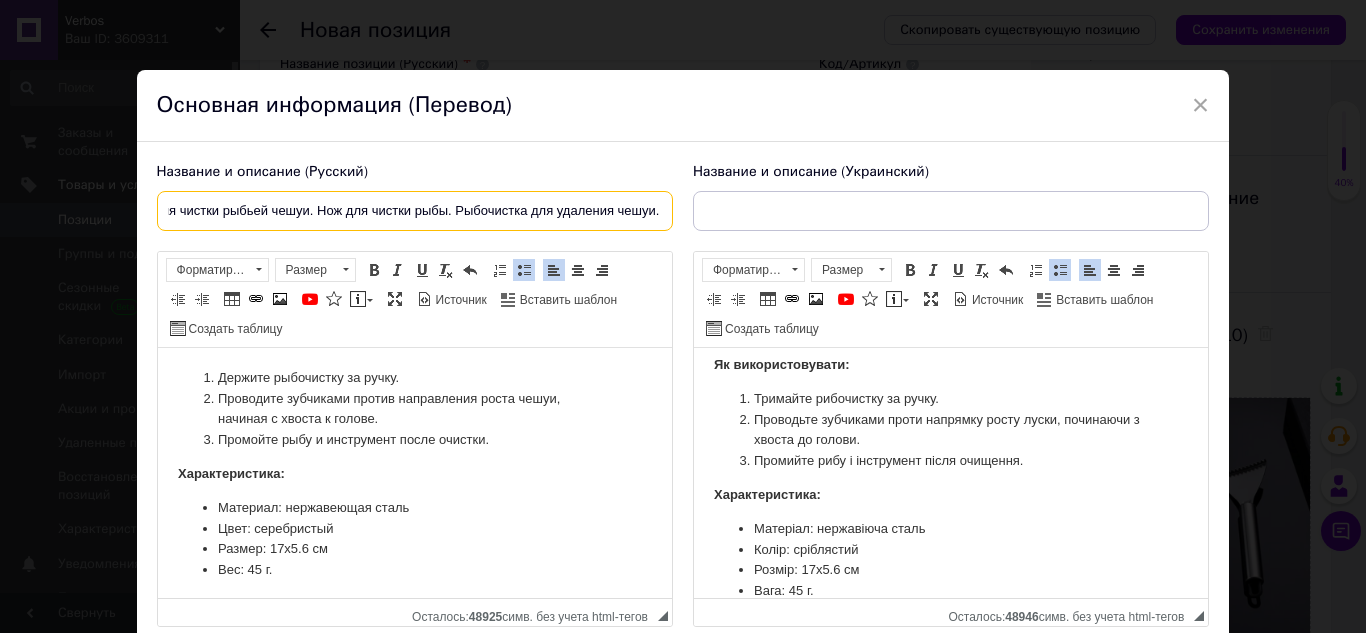 click on "Название и описание (Русский) Нож скребок для чистки рыбьей чешуи. Нож для чистки рыбы. Рыбочистка для удаления чешуи. Рыбочистка из нержавеющей стали – это надежный и долговечный кухонный инструмент, предназначенный для быстрой и качественной очистки рыбы от чешуи. Благодаря использованию высококачественной нержавеющей стали, она сочетает в себе прочность, гигиеничность и удобство использования.
ОСОБЕННОСТИ:
Изготовлена из нержавеющей стали:
Острые зубчики:
Инструмент устойчив к механическим повреждениям:
Как использовать:" at bounding box center (683, 395) 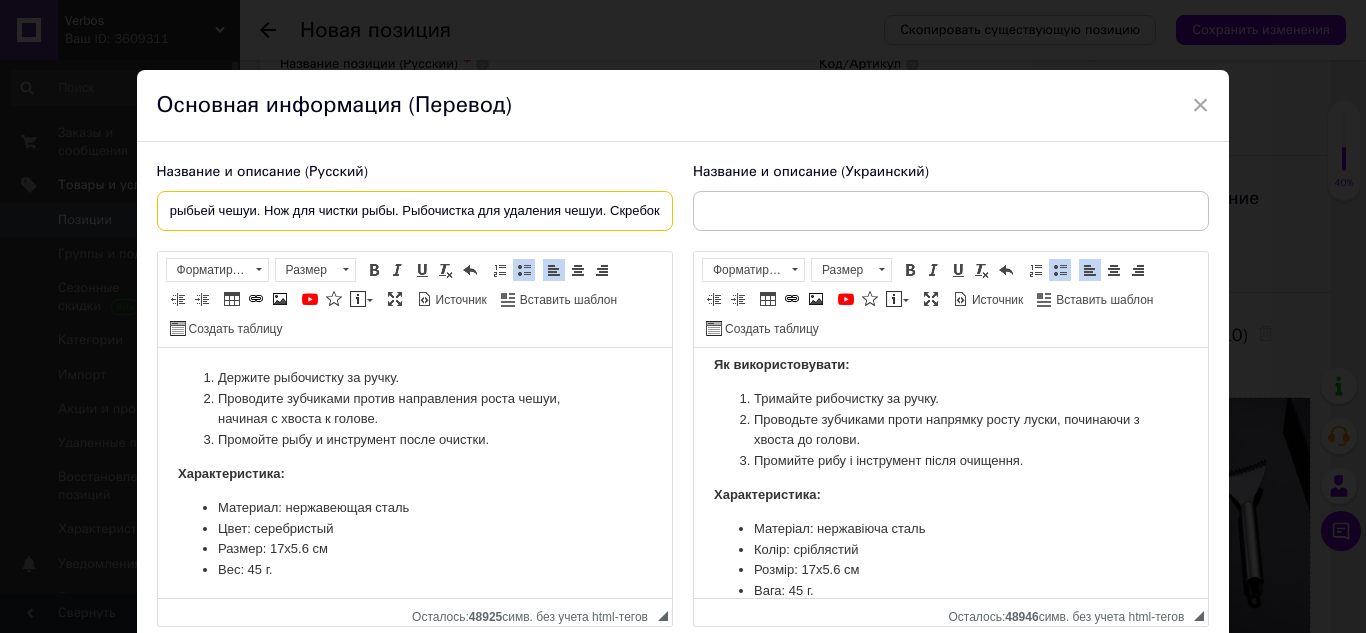 paste on "для удаления" 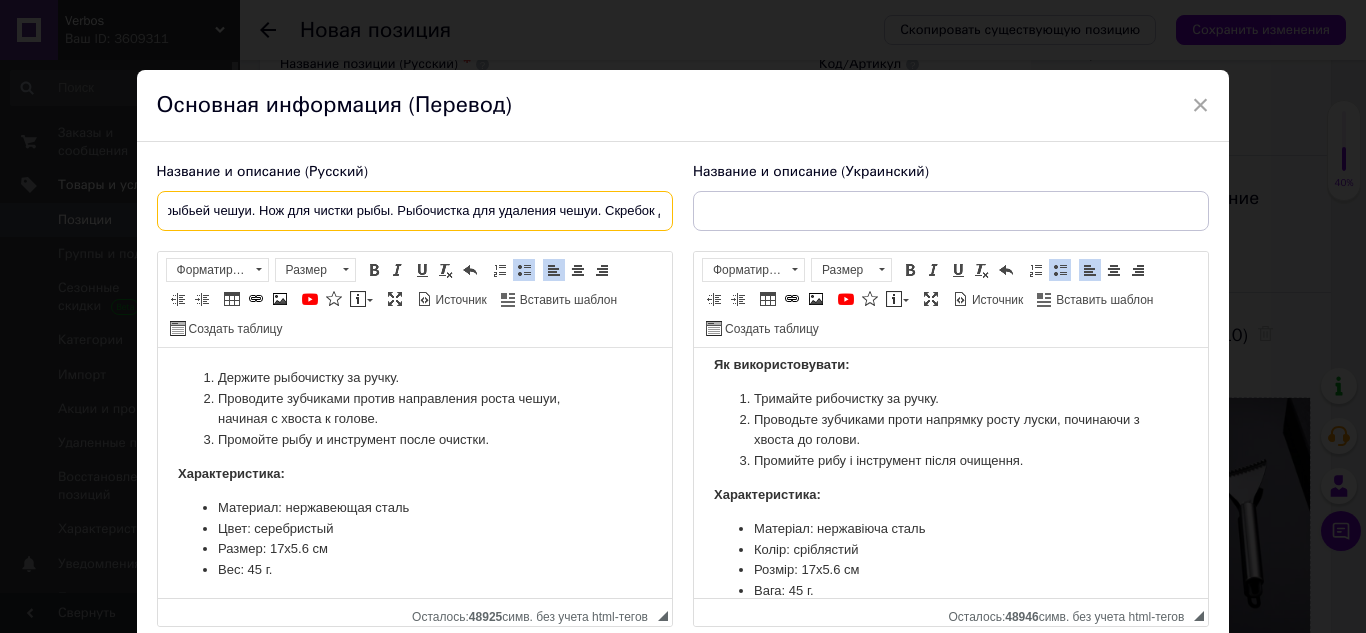 scroll, scrollTop: 0, scrollLeft: 238, axis: horizontal 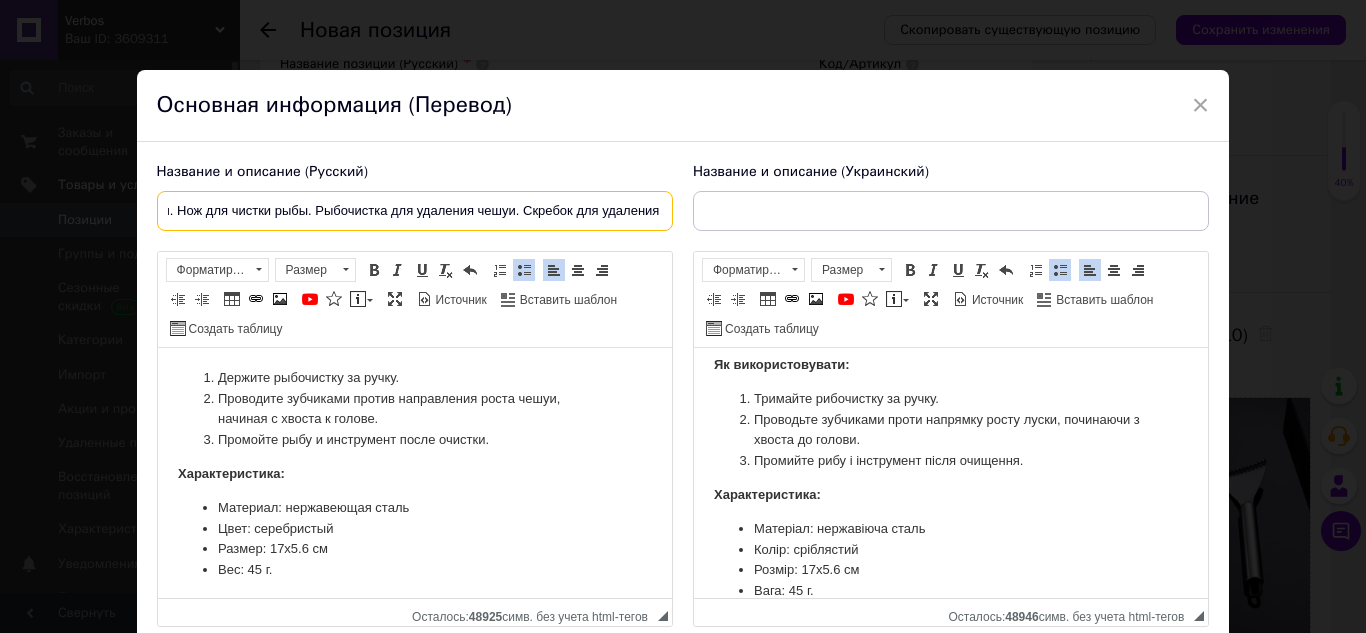 click on "Нож скребок для чистки рыбьей чешуи. Нож для чистки рыбы. Рыбочистка для удаления чешуи. Скребок для удаления" at bounding box center (415, 211) 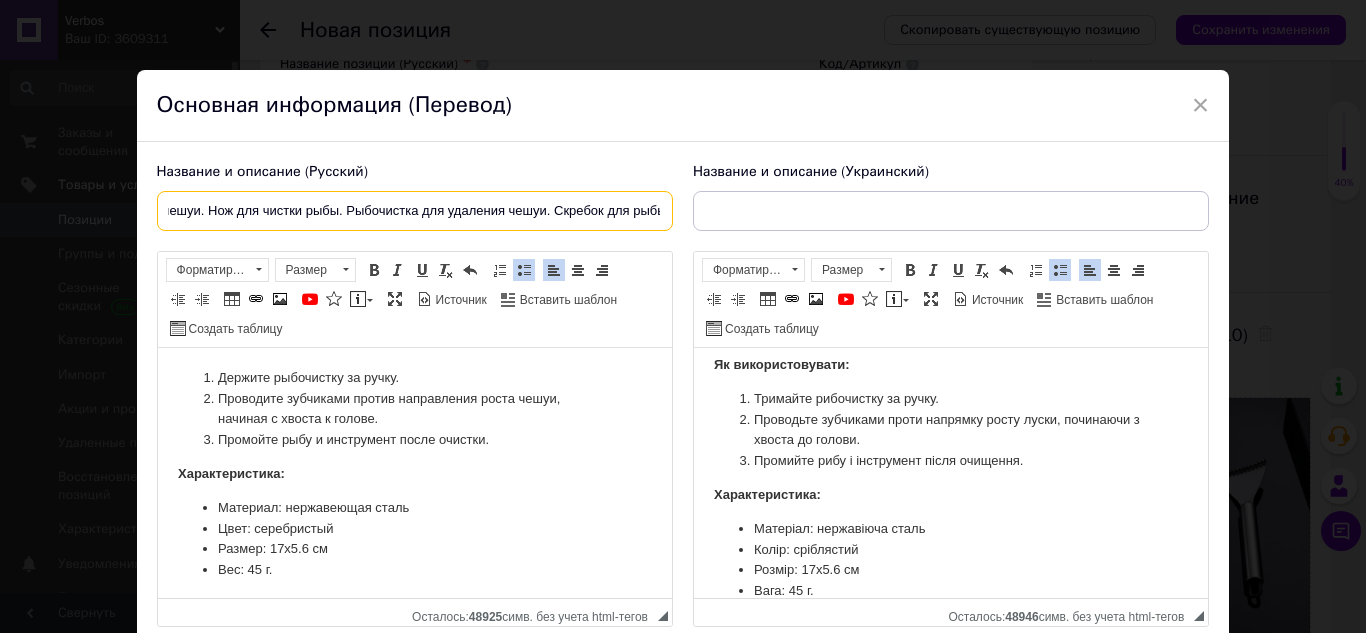 scroll, scrollTop: 0, scrollLeft: 211, axis: horizontal 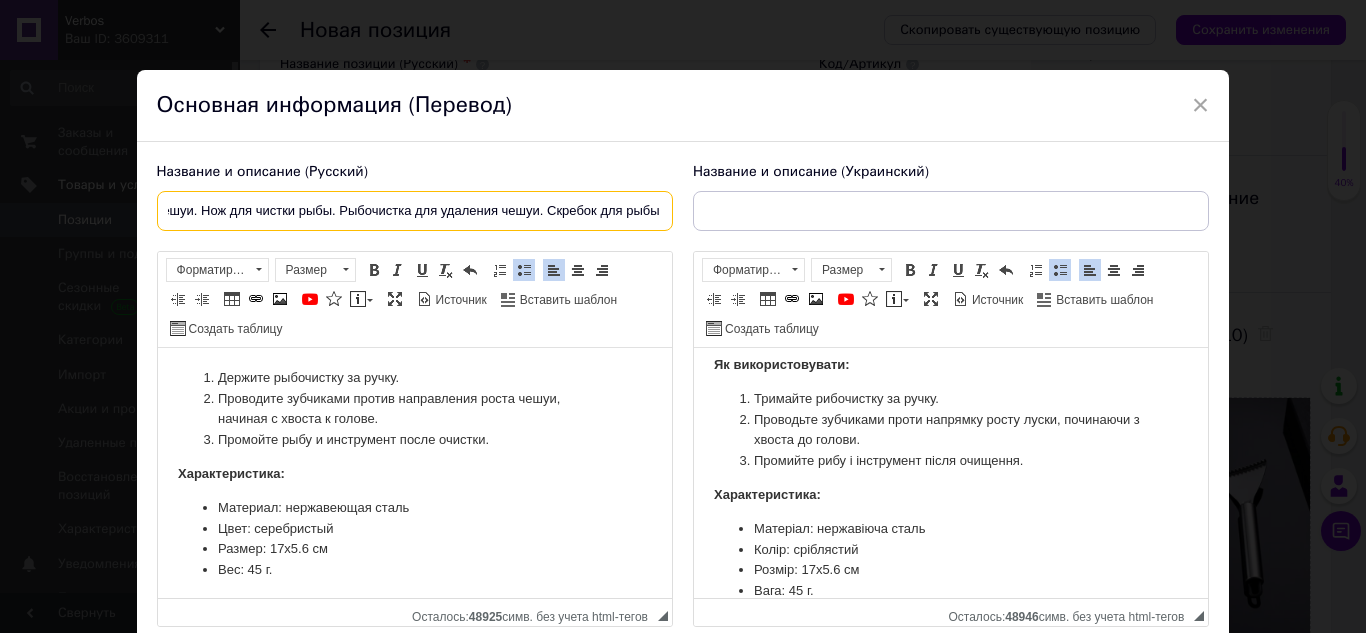 type on "Нож скребок для чистки рыбьей чешуи. Нож для чистки рыбы. Рыбочистка для удаления чешуи. Скребок для рыбы" 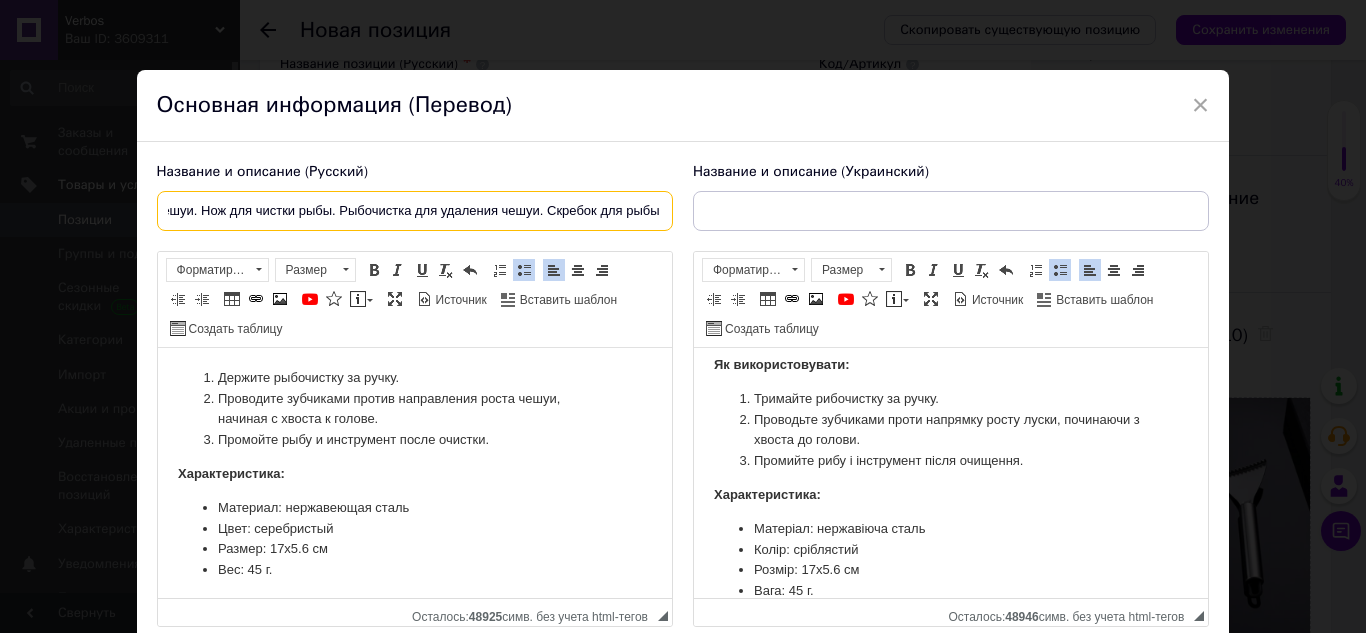 scroll, scrollTop: 0, scrollLeft: 0, axis: both 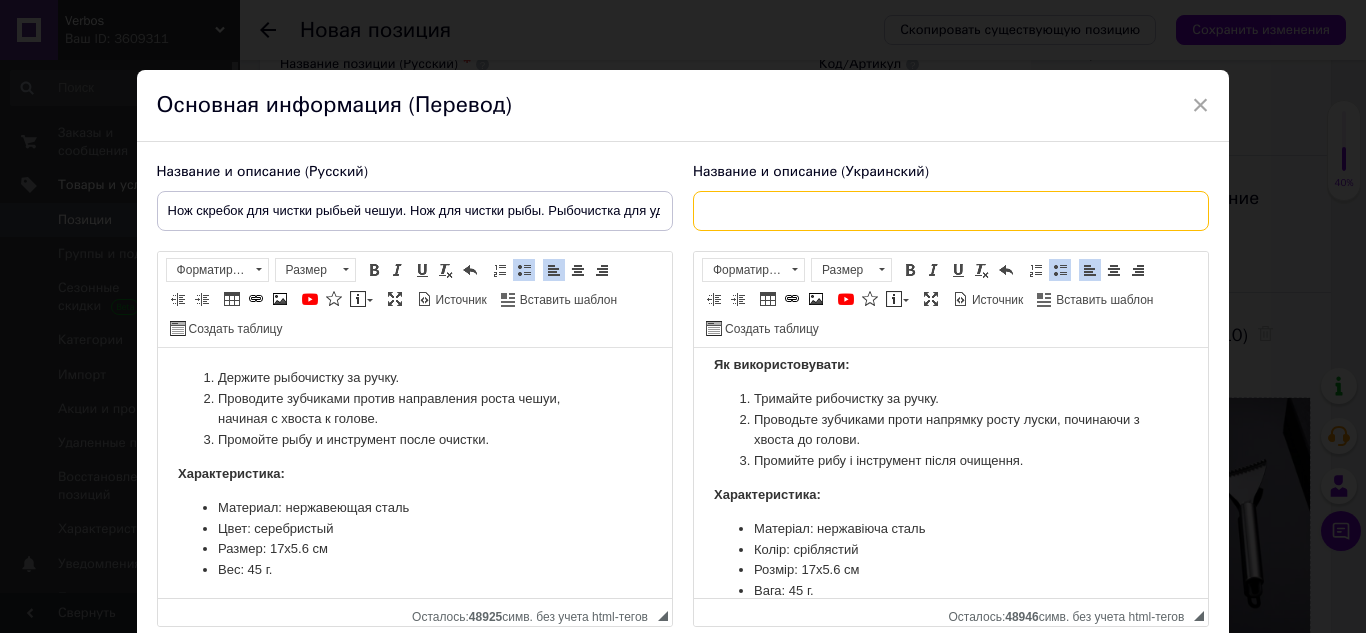 click at bounding box center [951, 211] 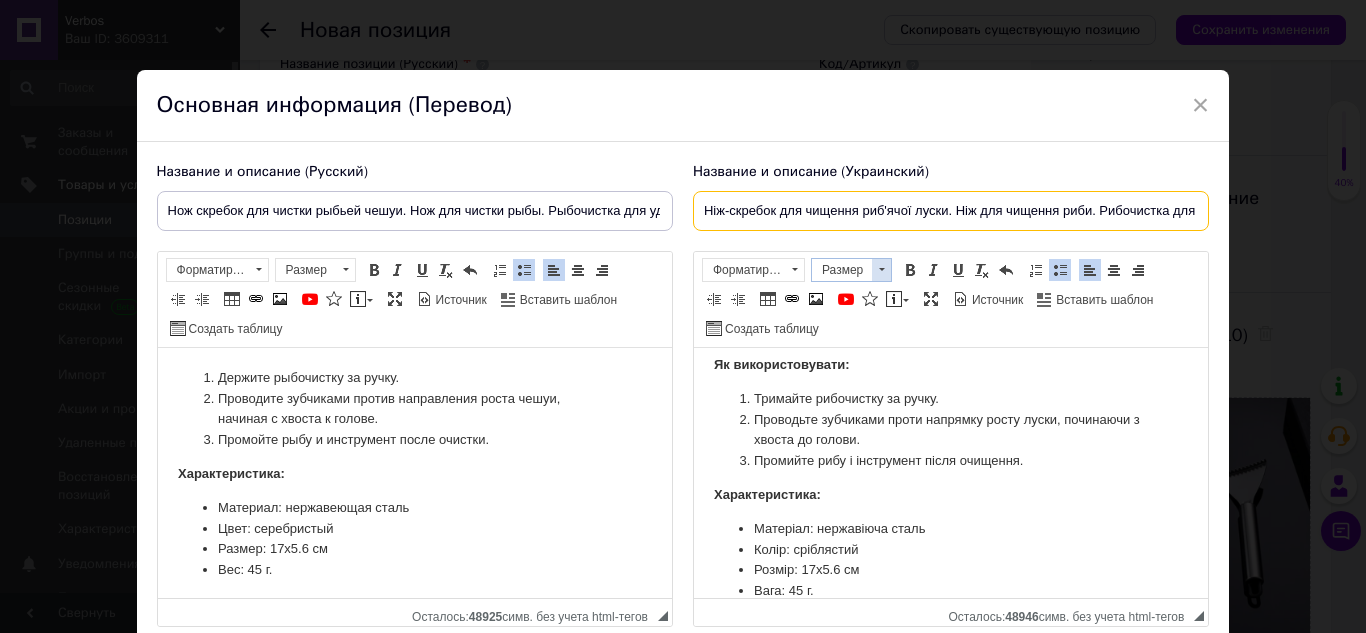 scroll, scrollTop: 0, scrollLeft: 222, axis: horizontal 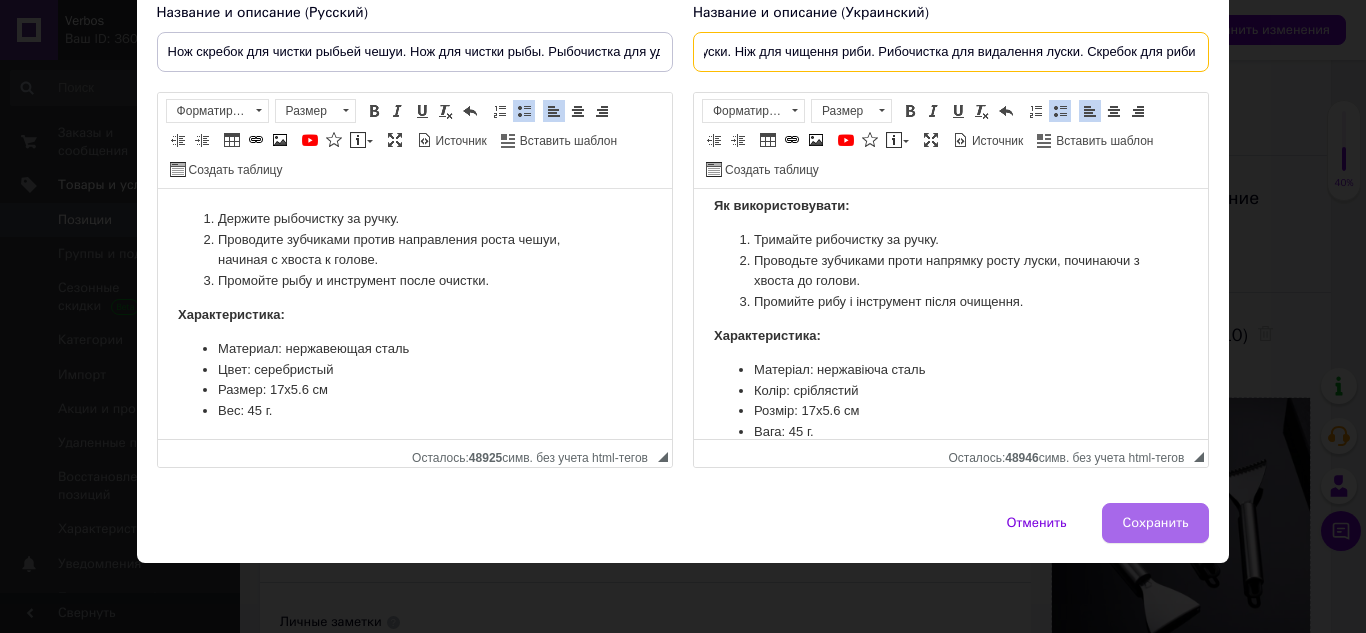 type on "Ніж-скребок для чищення риб'ячої луски. Ніж для чищення риби. Рибочистка для видалення луски. Скребок для риби" 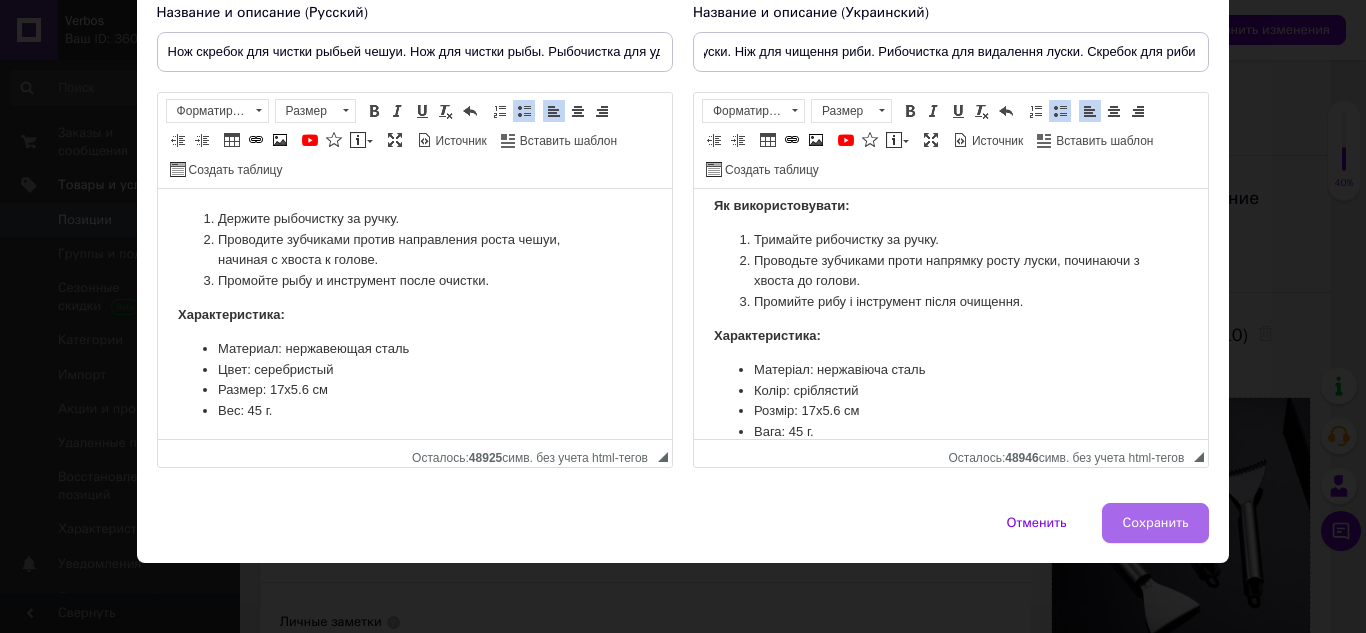 click on "Сохранить" at bounding box center (1156, 523) 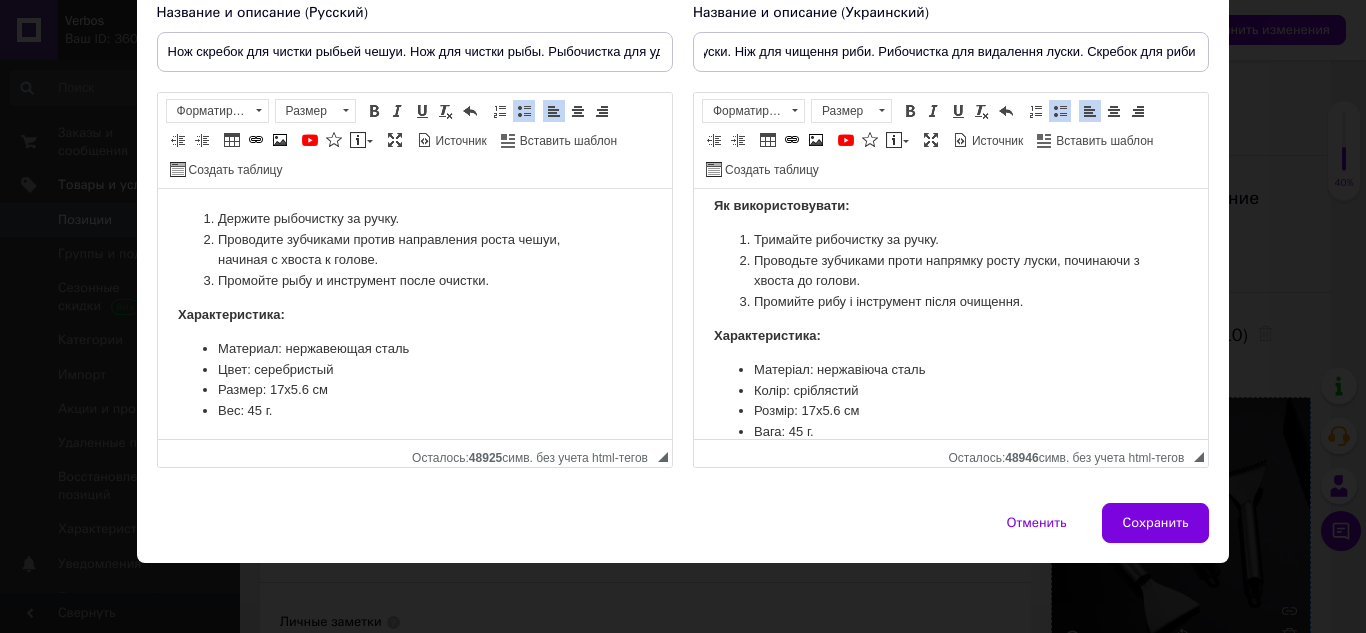 type on "Нож скребок для чистки рыбьей чешуи. Нож для чистки рыбы. Рыбочистка для удаления чешуи. Скребок для рыбы" 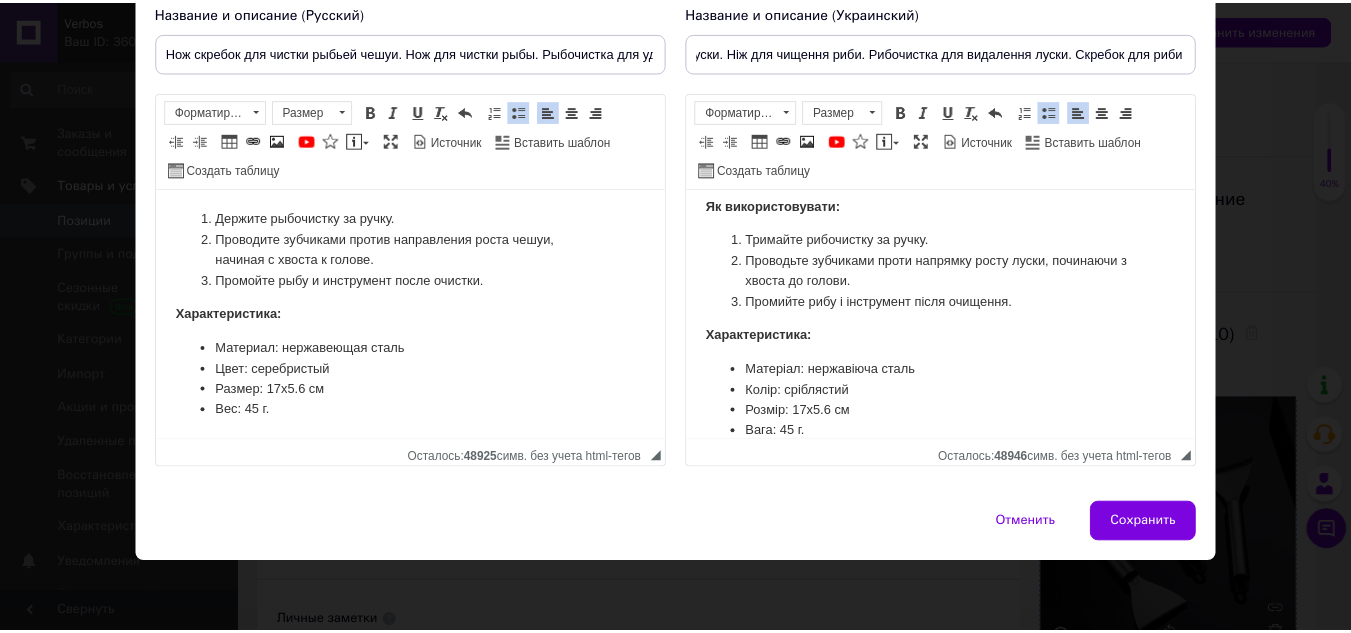 scroll, scrollTop: 0, scrollLeft: 0, axis: both 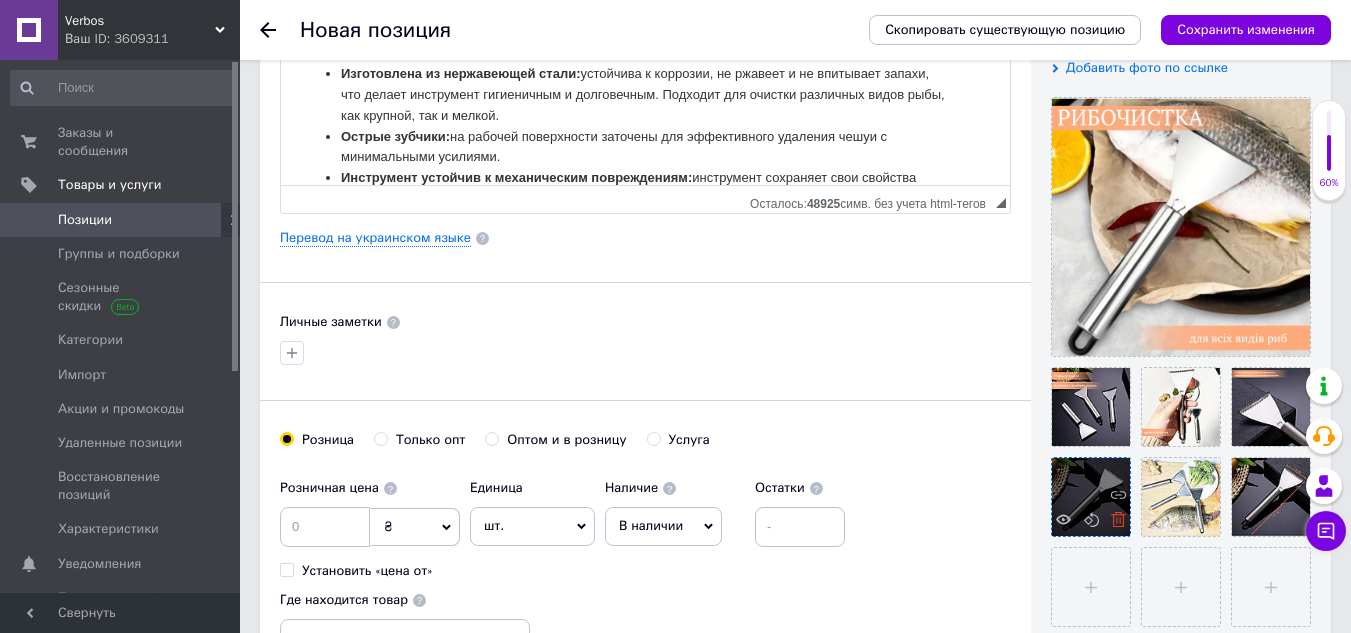 click 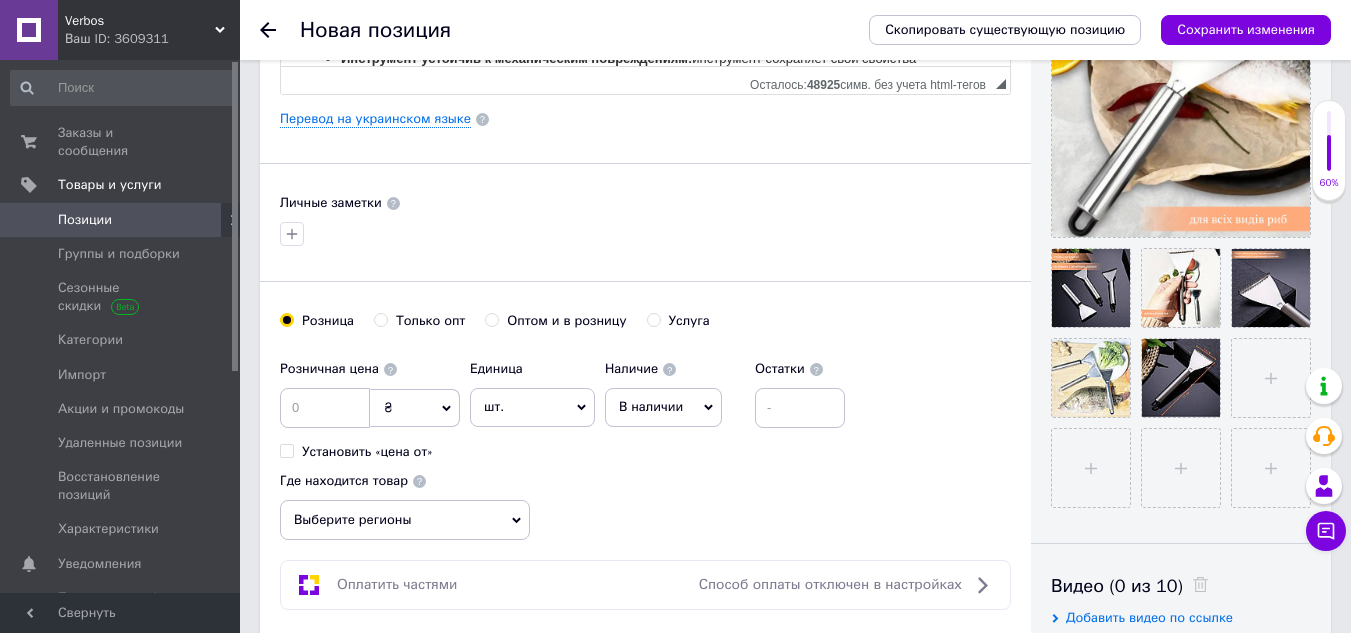 scroll, scrollTop: 700, scrollLeft: 0, axis: vertical 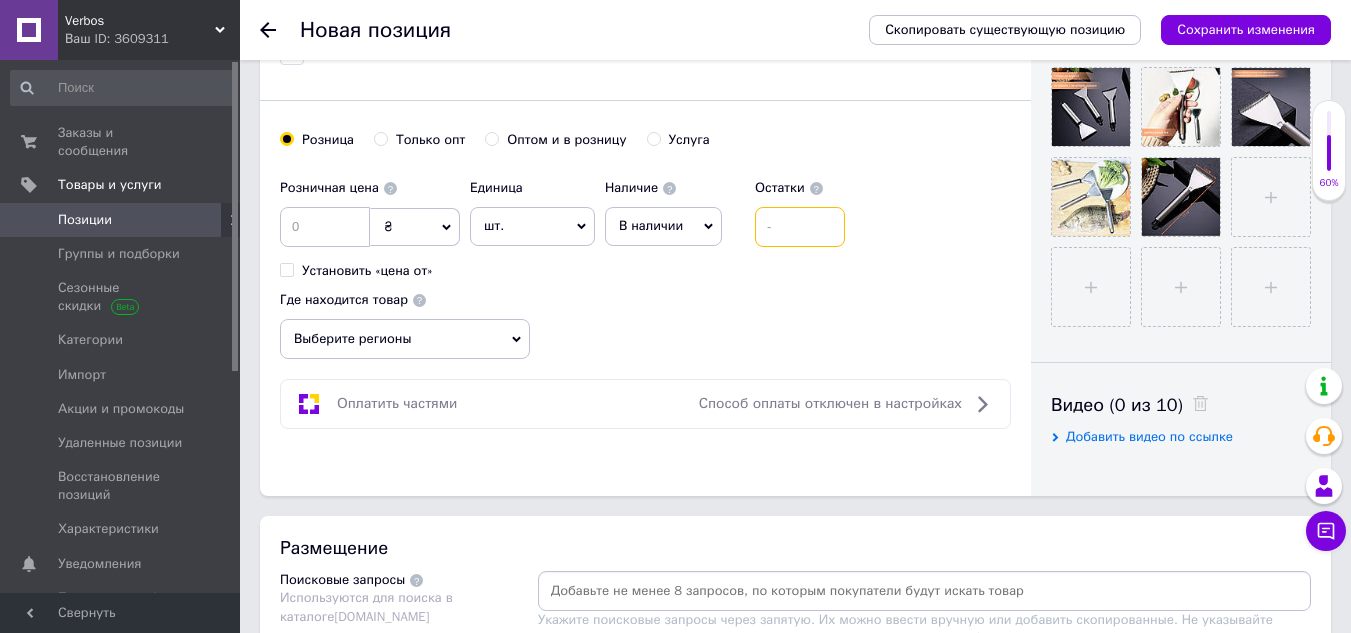 click at bounding box center (800, 227) 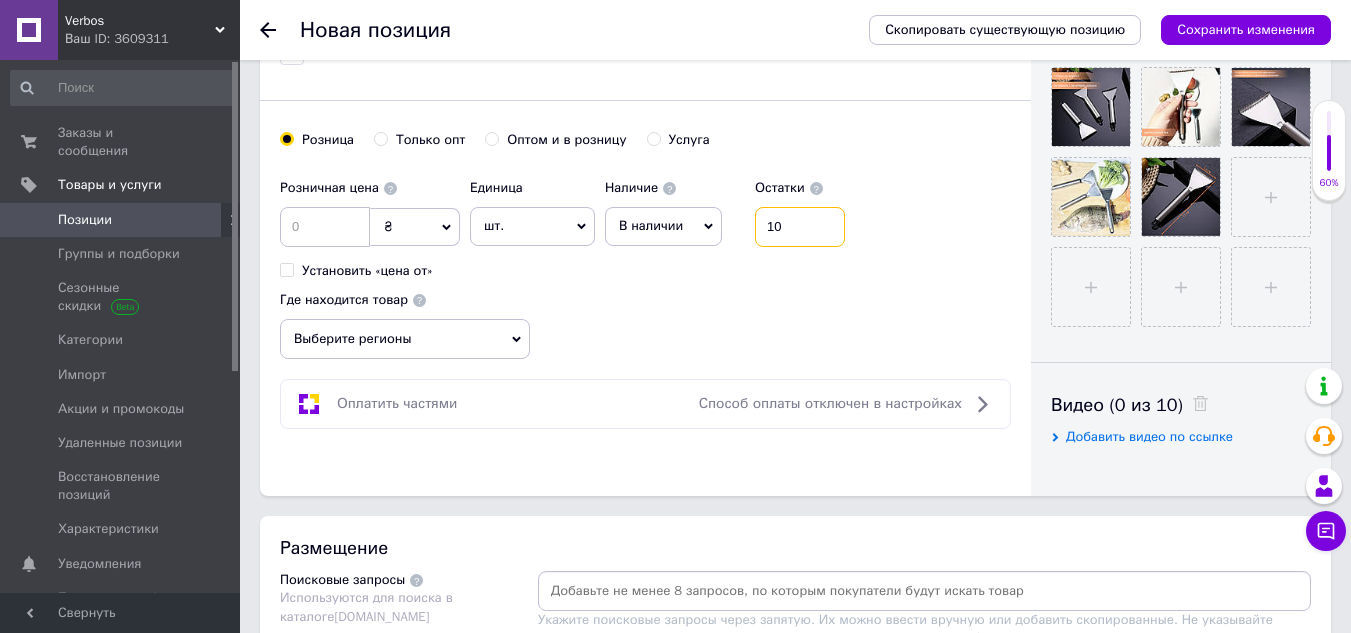 type on "10" 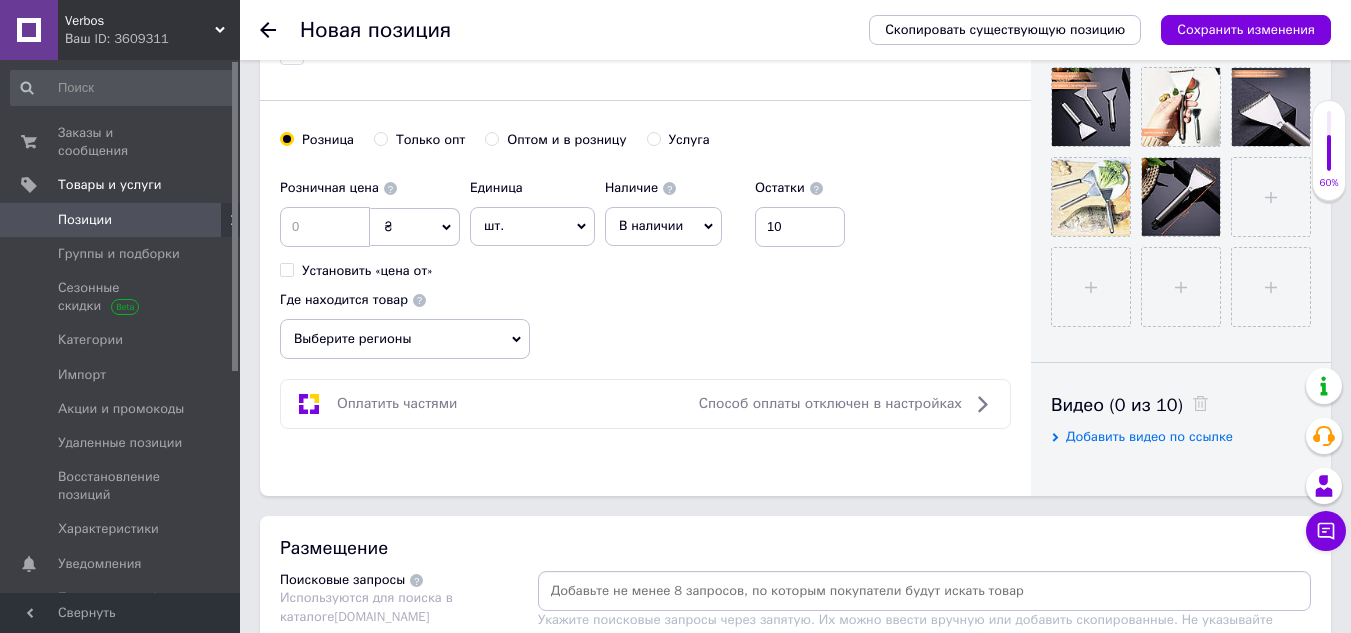 click on "В наличии" at bounding box center (651, 225) 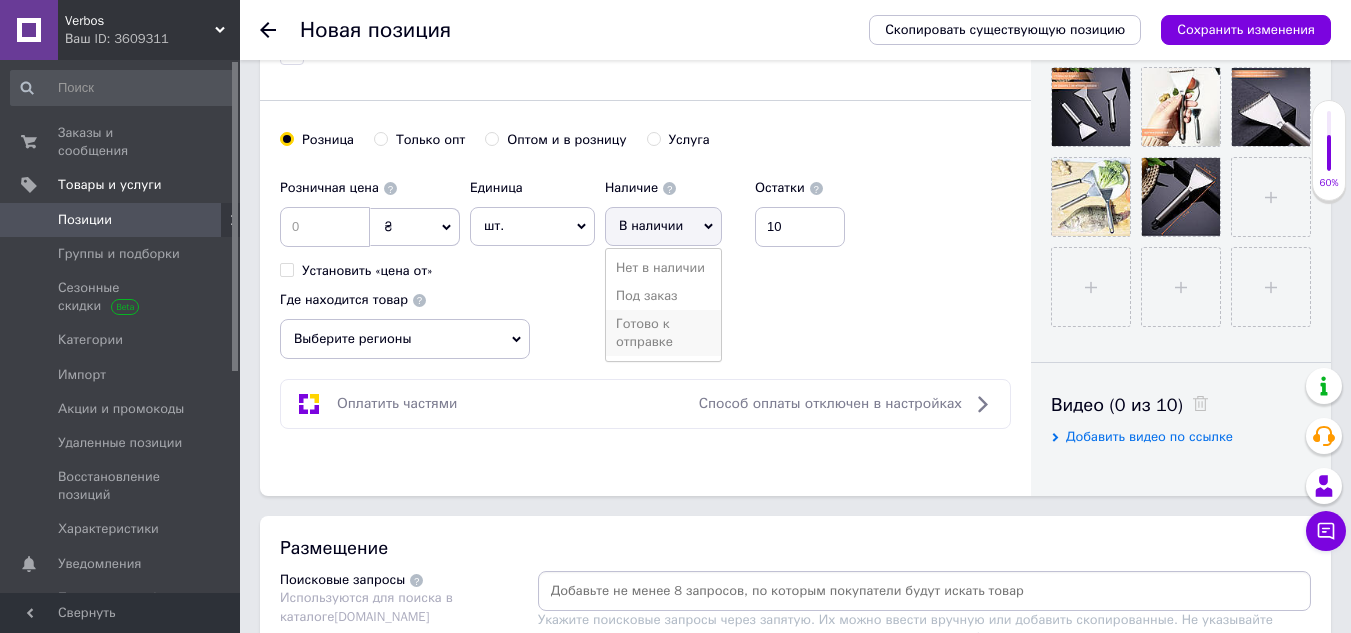 click on "Готово к отправке" at bounding box center [663, 333] 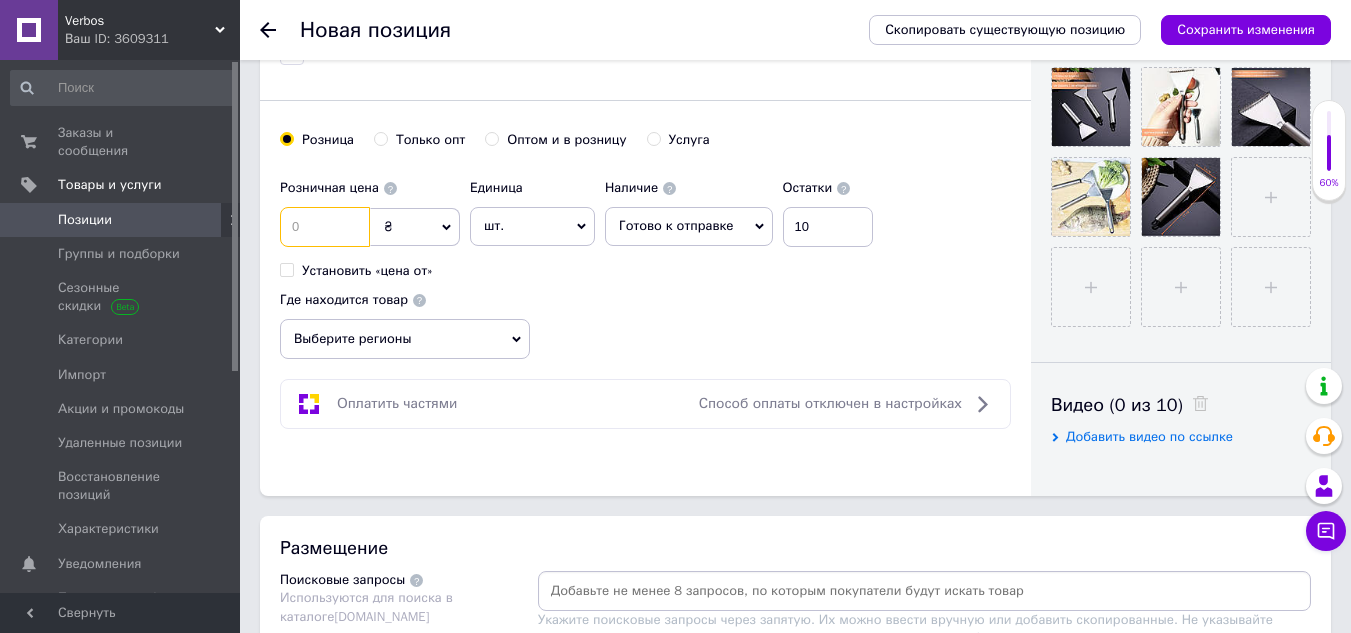 click at bounding box center [325, 227] 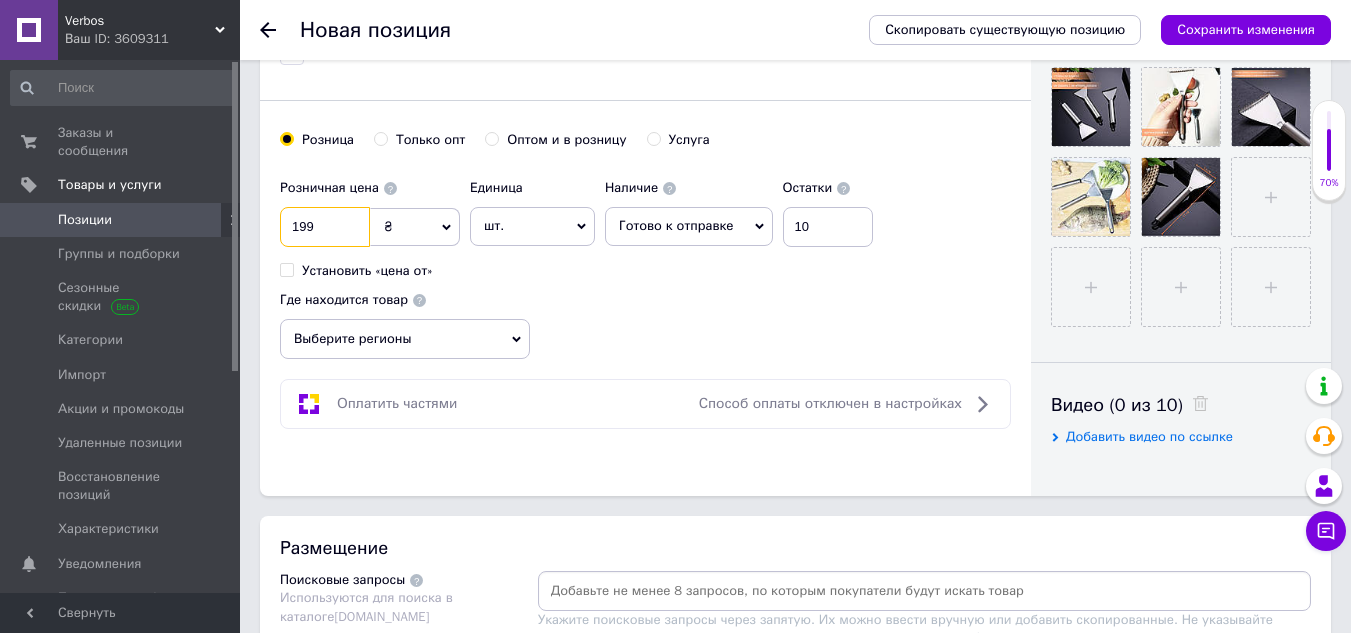type on "199" 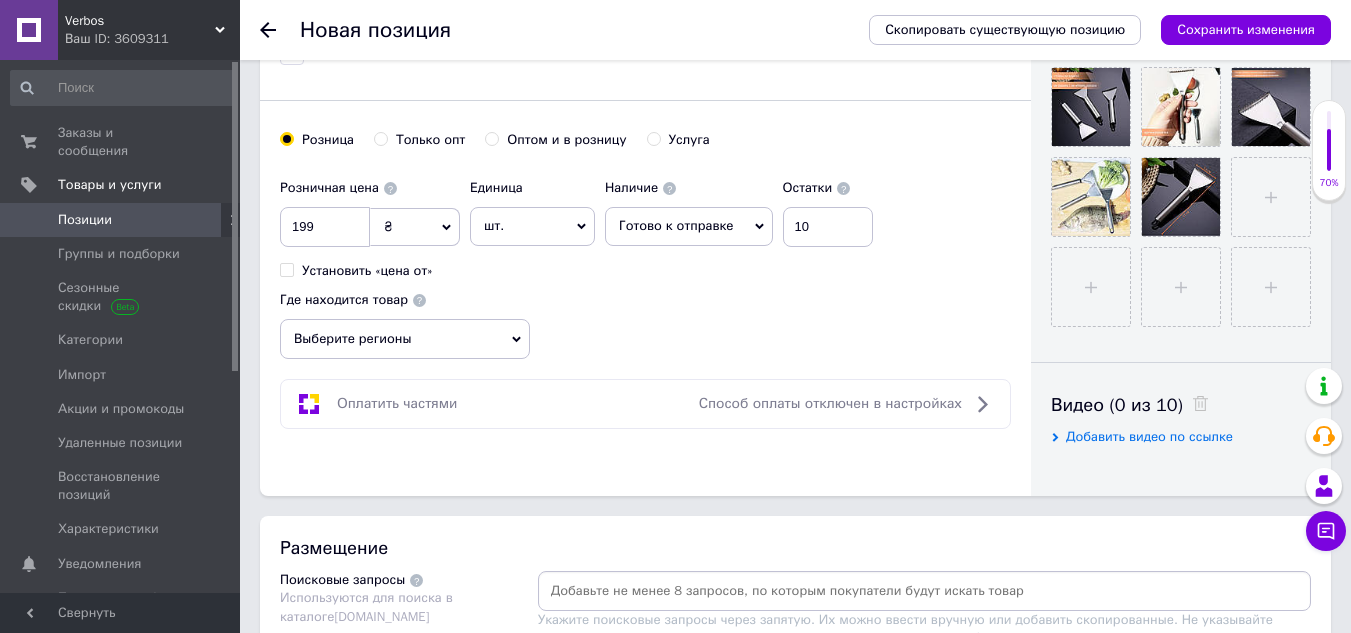 click on "Выберите регионы" at bounding box center (405, 339) 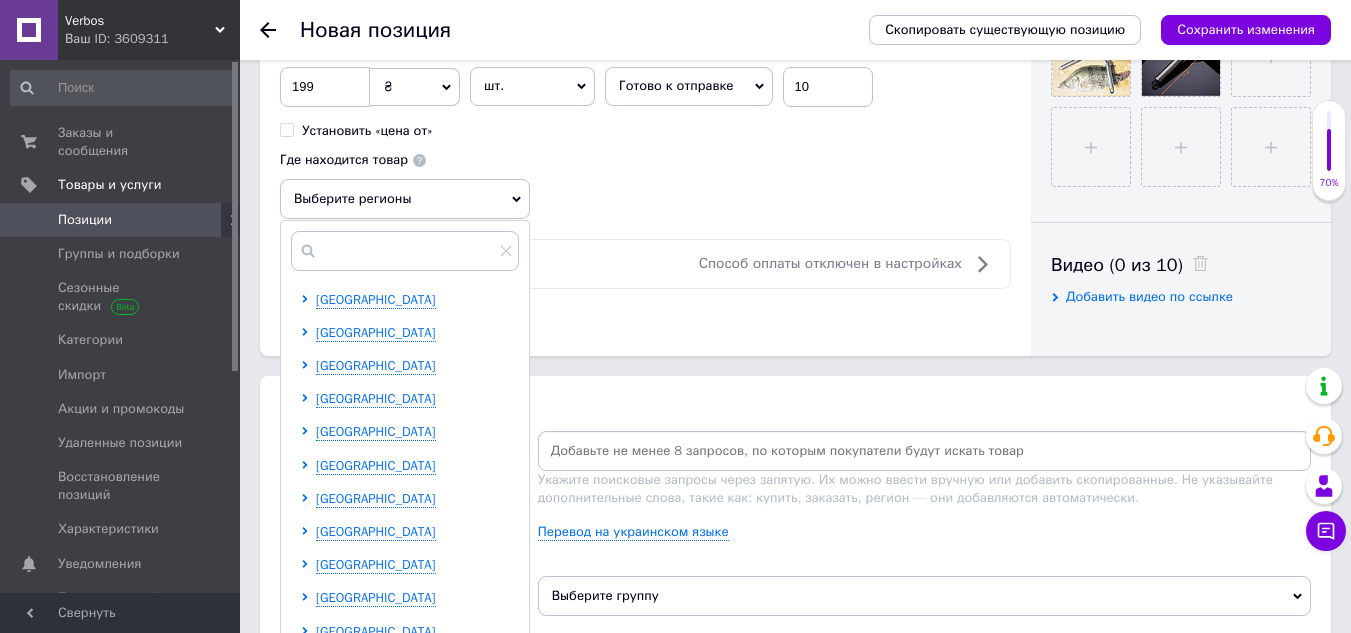 scroll, scrollTop: 1000, scrollLeft: 0, axis: vertical 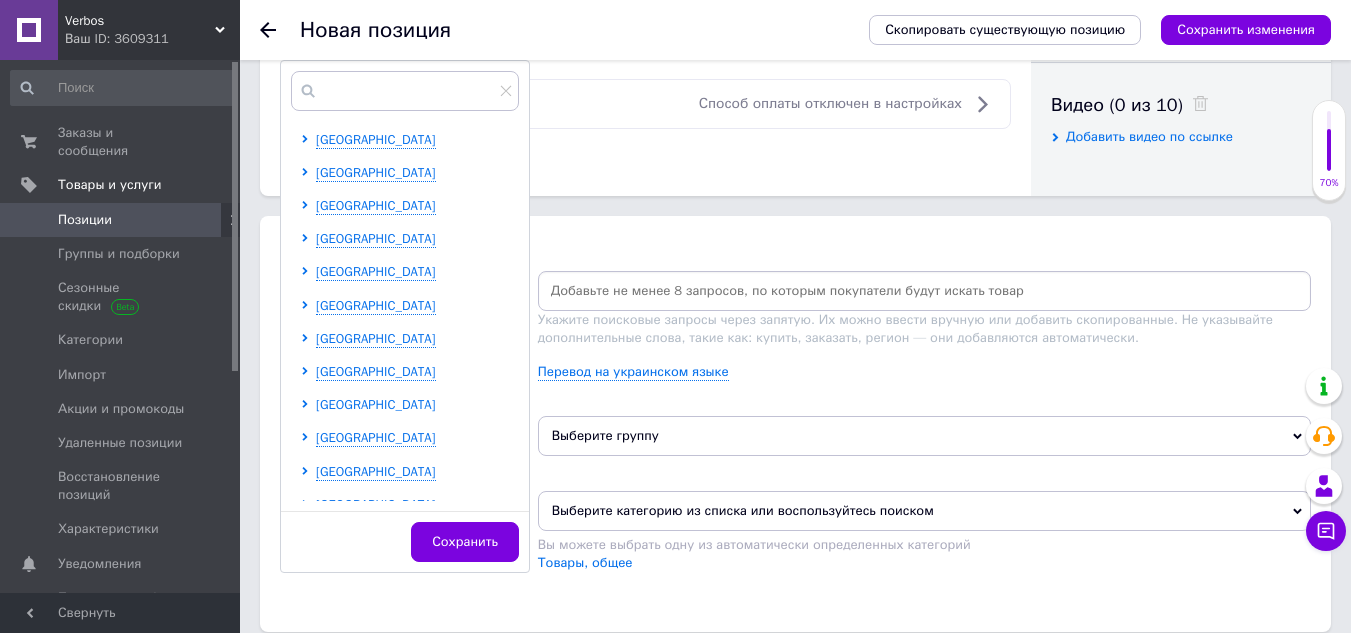 click on "[GEOGRAPHIC_DATA]" at bounding box center (376, 404) 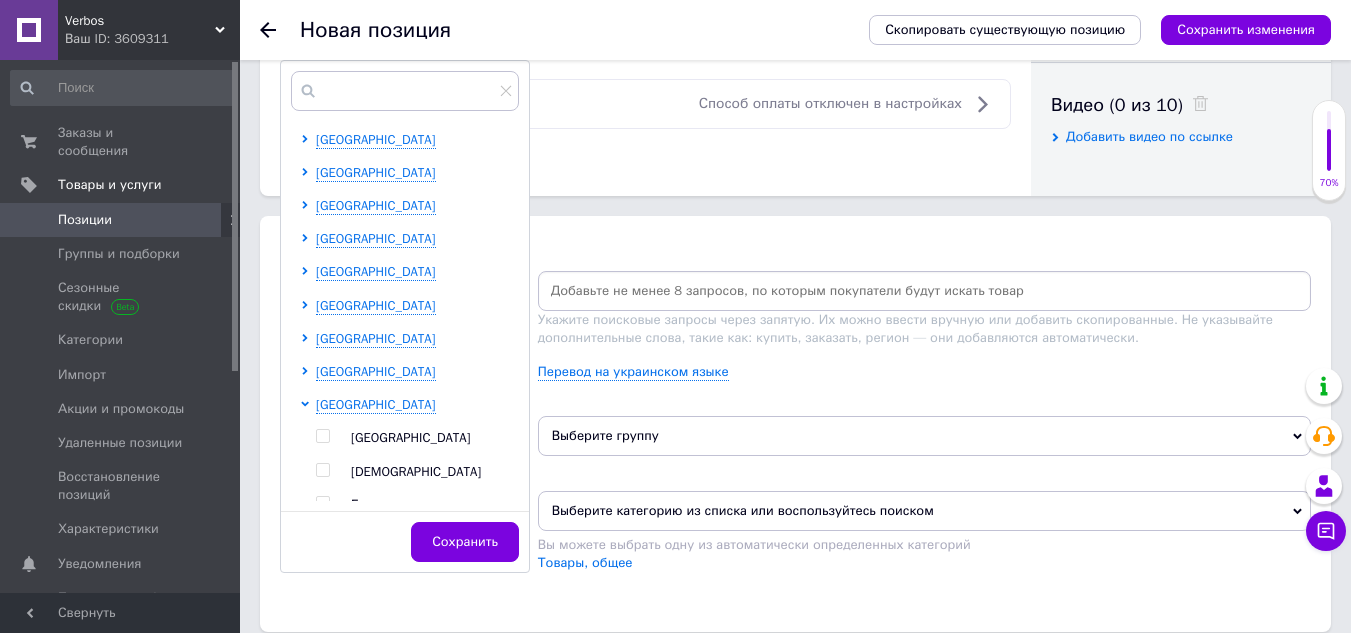click on "[GEOGRAPHIC_DATA]" at bounding box center [411, 437] 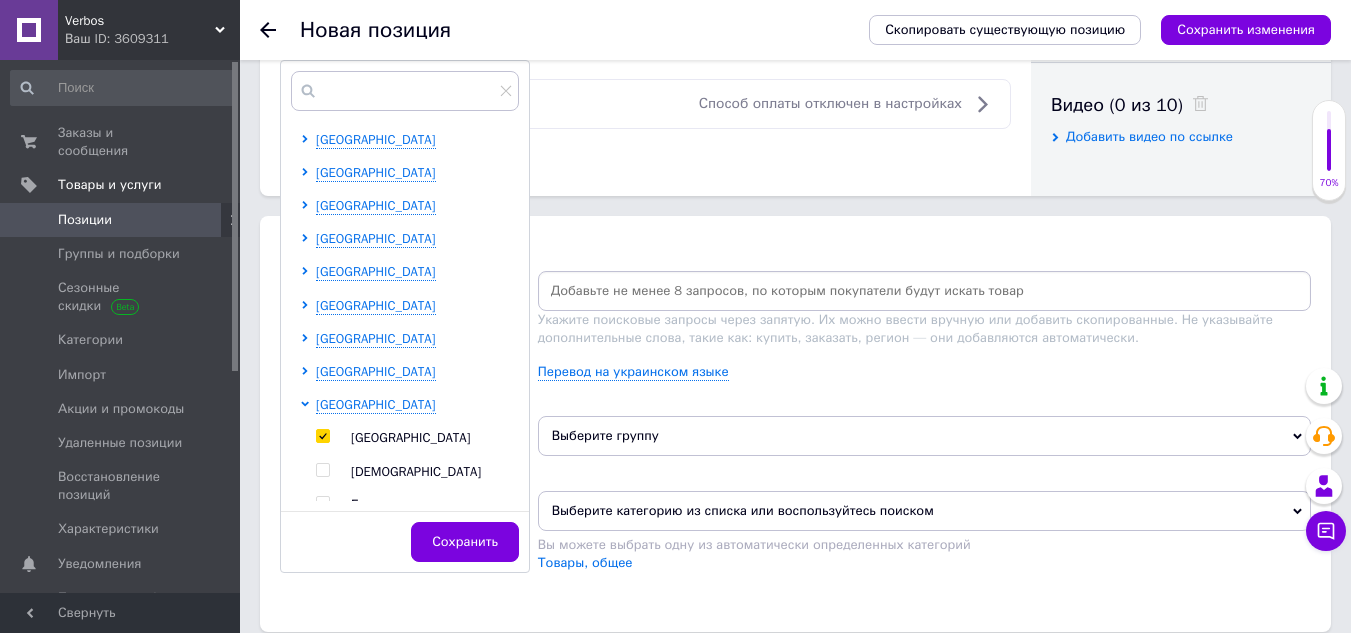 checkbox on "true" 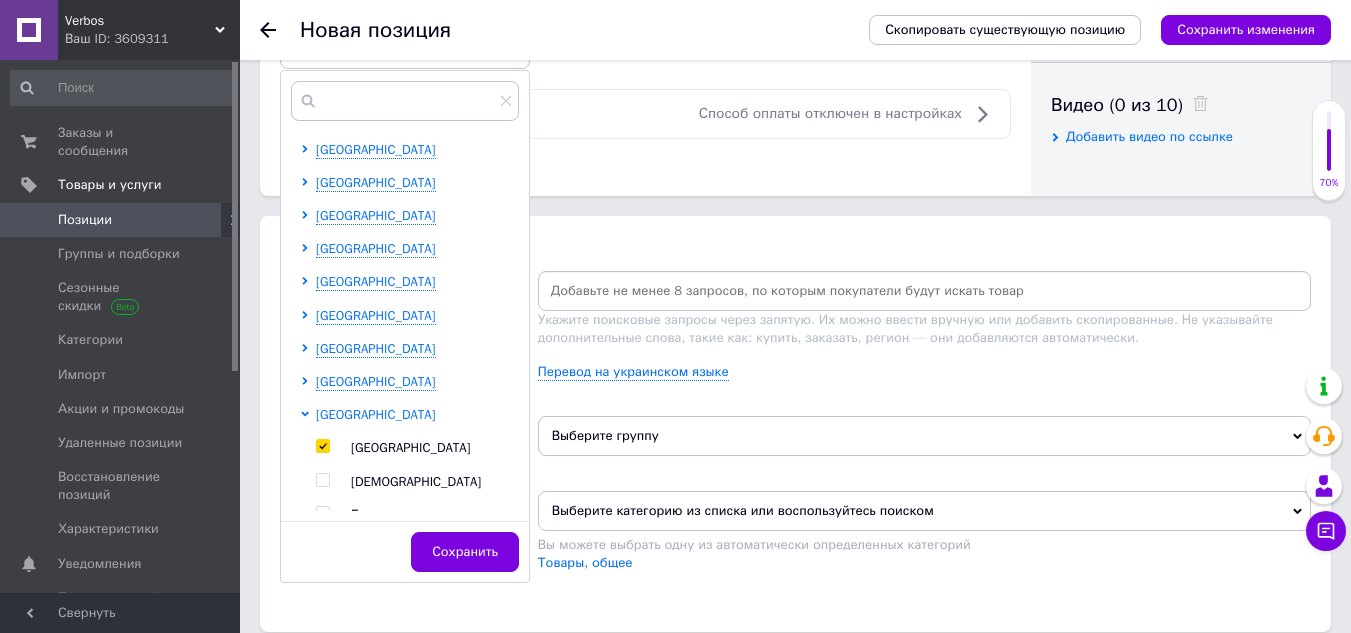 click on "[GEOGRAPHIC_DATA]" at bounding box center [376, 414] 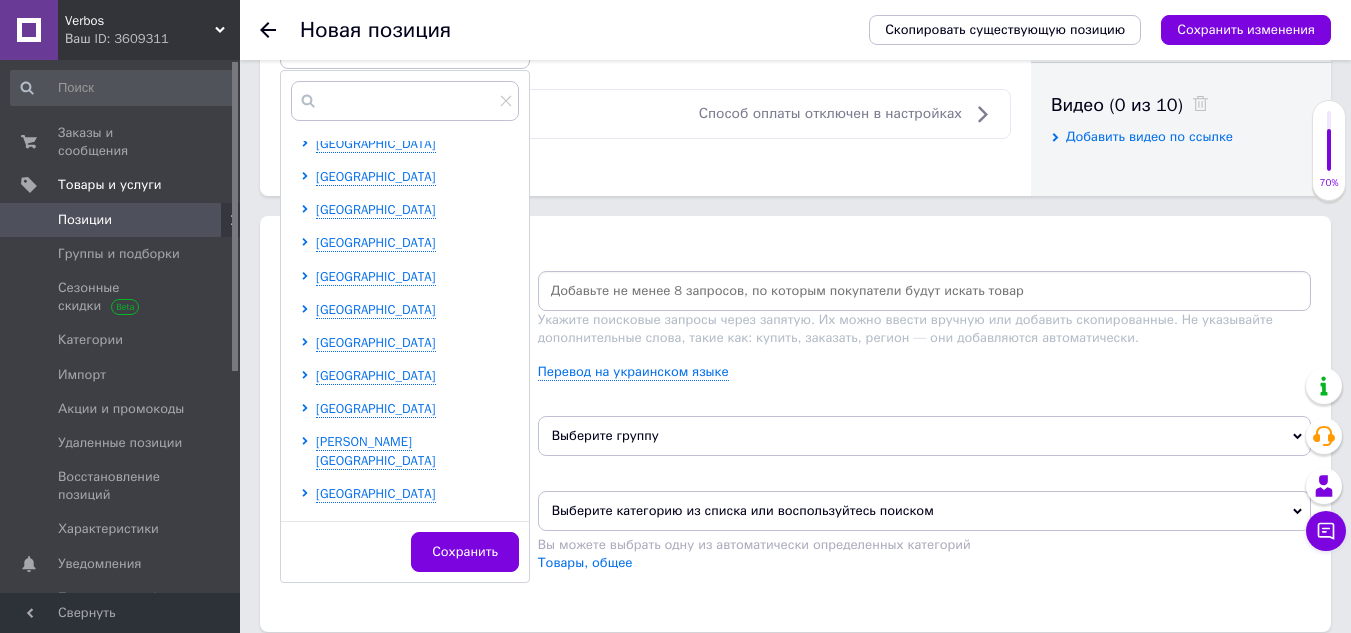 scroll, scrollTop: 400, scrollLeft: 0, axis: vertical 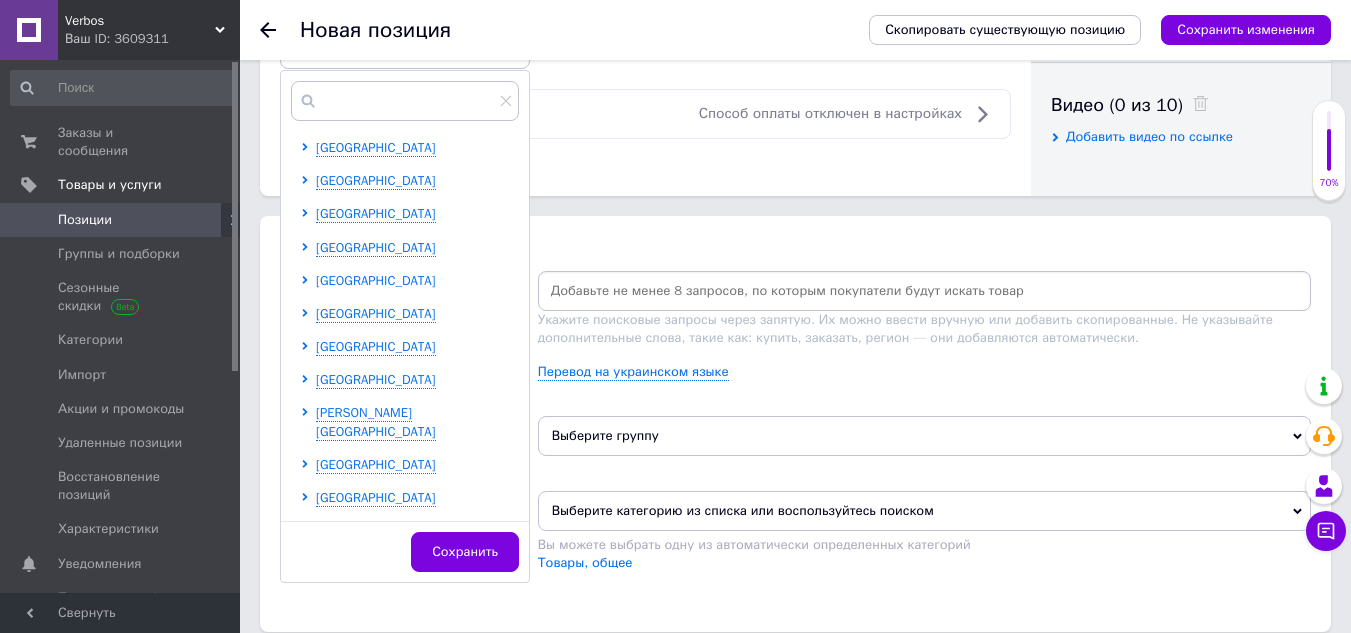 click on "[GEOGRAPHIC_DATA]" at bounding box center (376, 280) 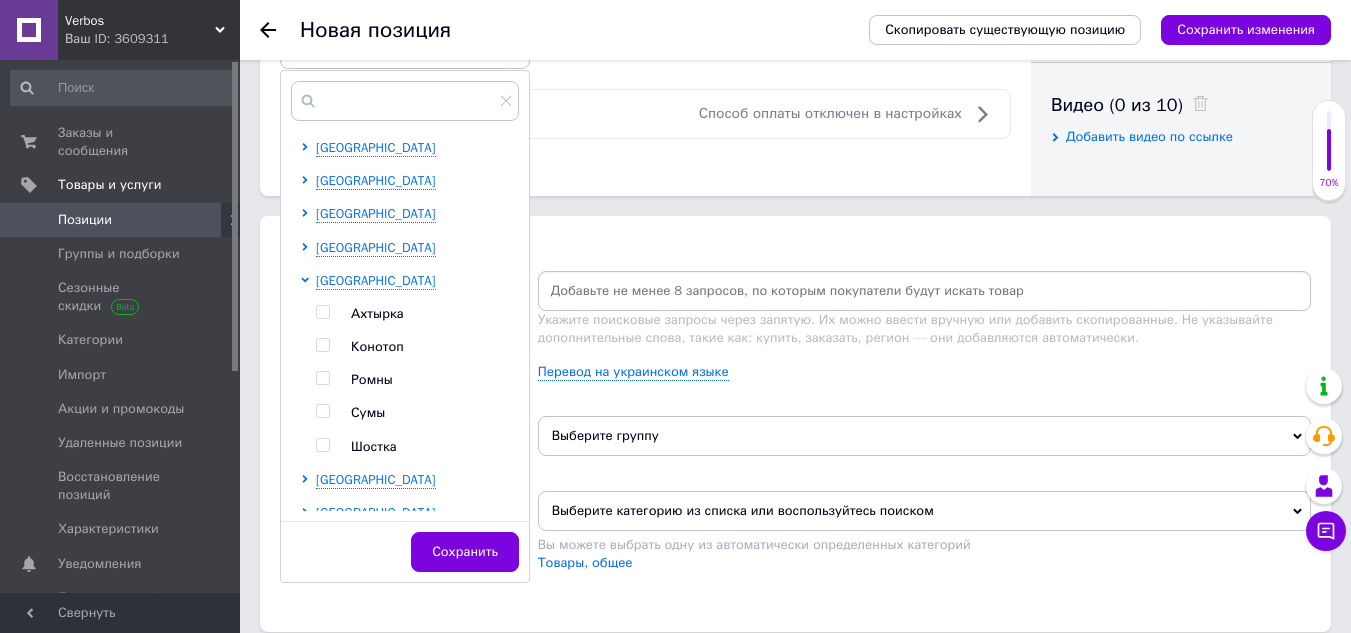 click on "Сумы" at bounding box center (368, 412) 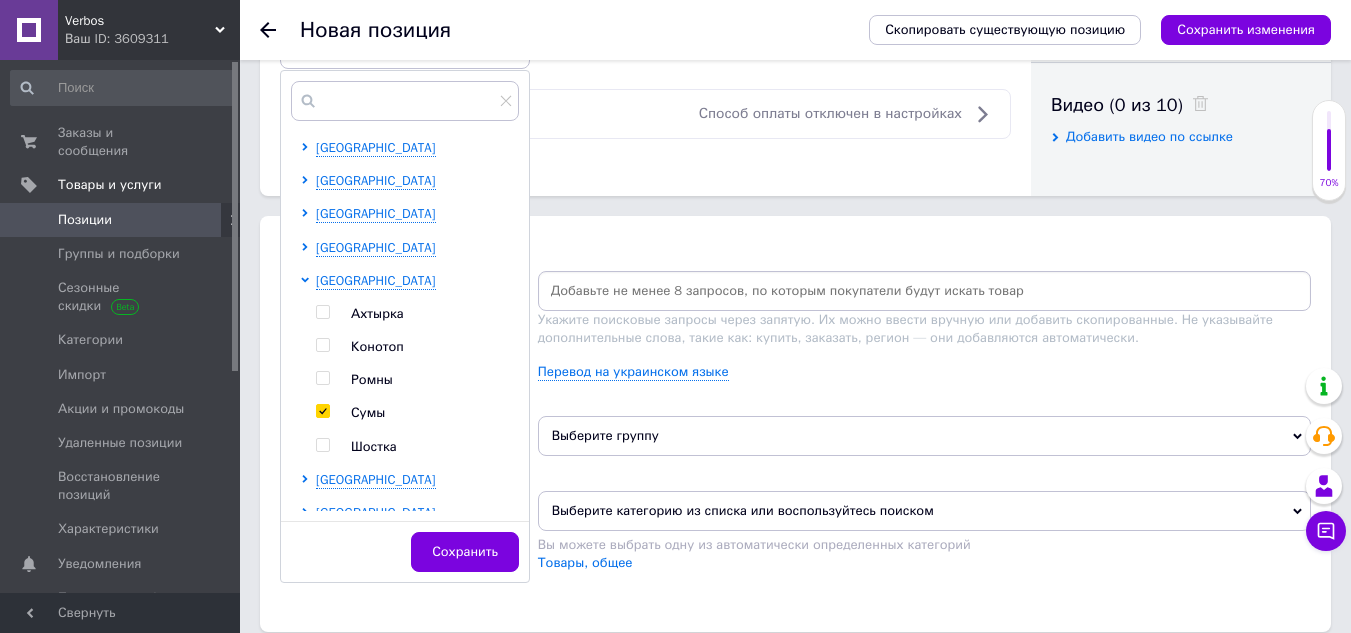 checkbox on "true" 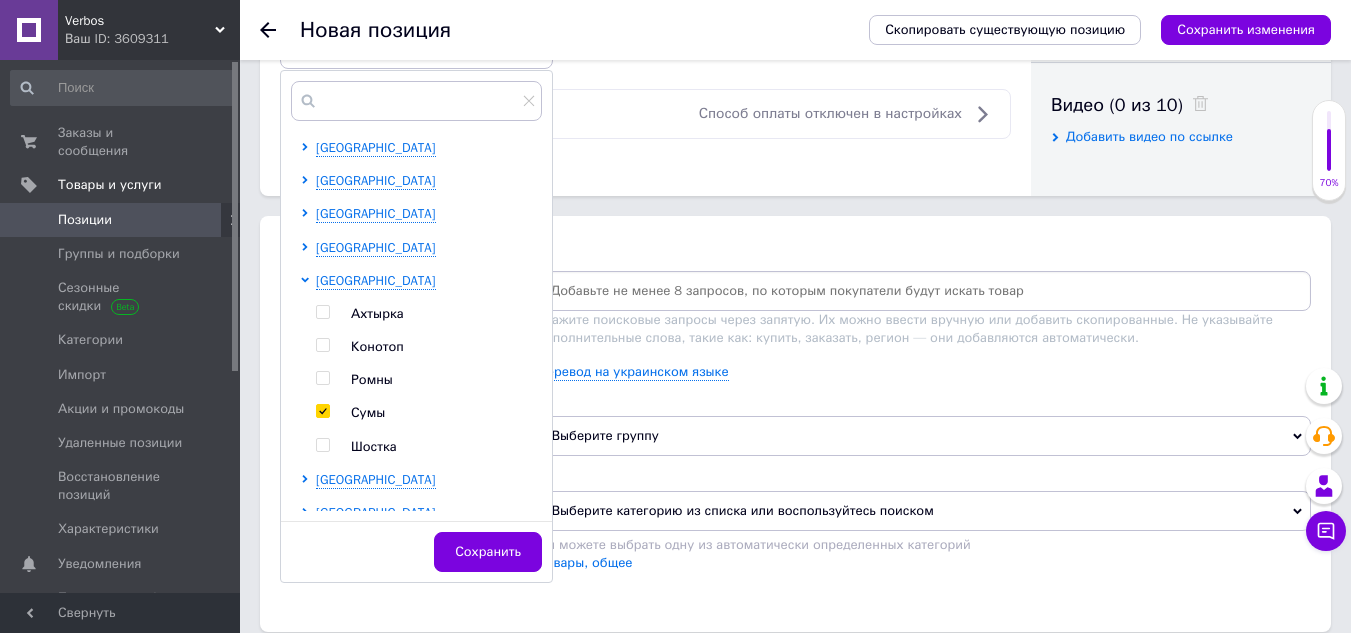 scroll, scrollTop: 1100, scrollLeft: 0, axis: vertical 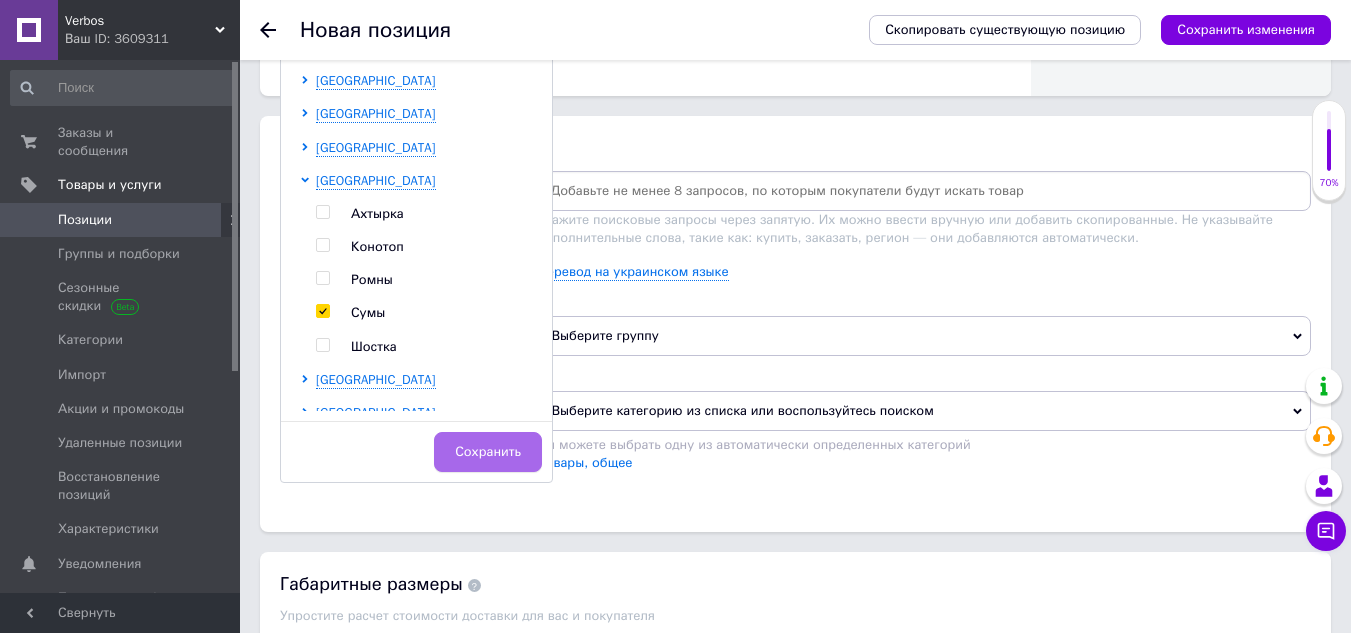 click on "Сохранить" at bounding box center (488, 452) 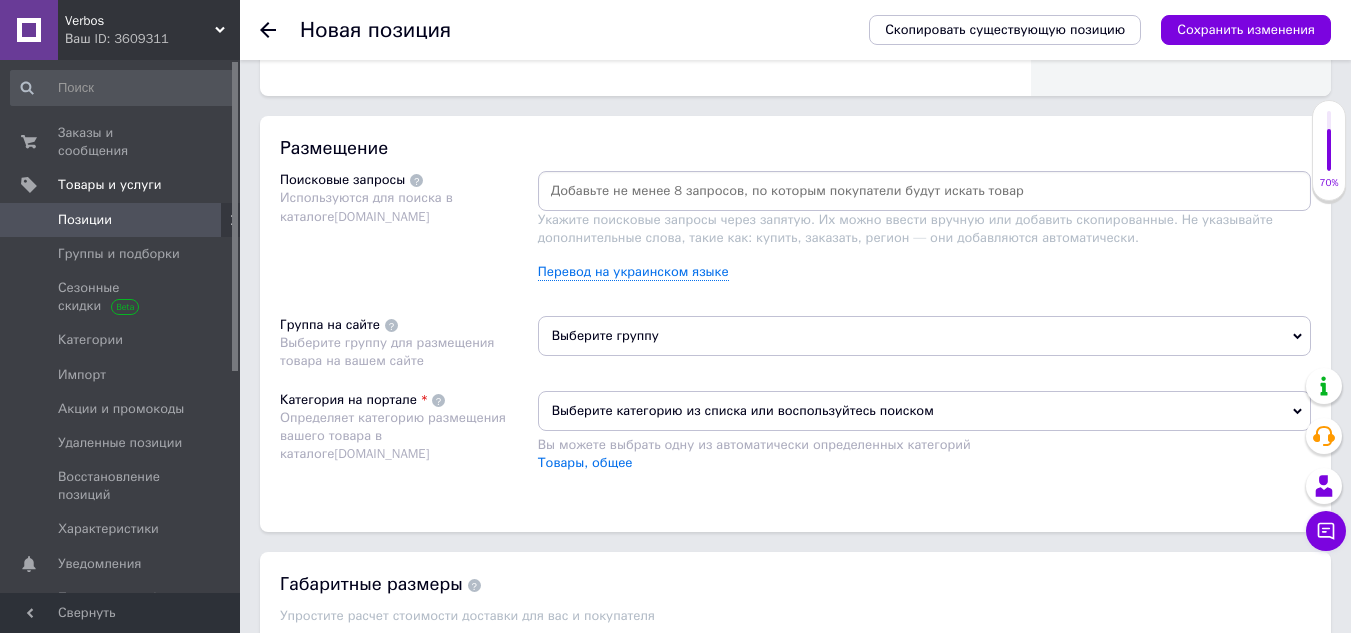 click on "Выберите группу" at bounding box center [924, 336] 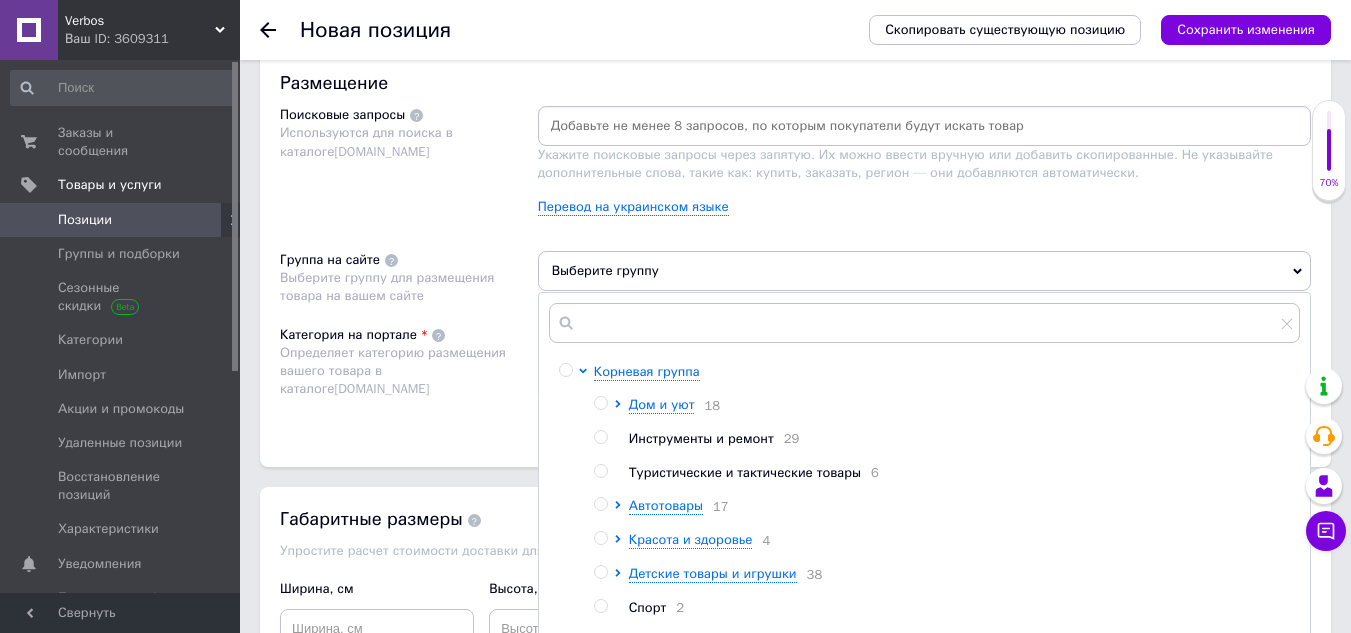 scroll, scrollTop: 1200, scrollLeft: 0, axis: vertical 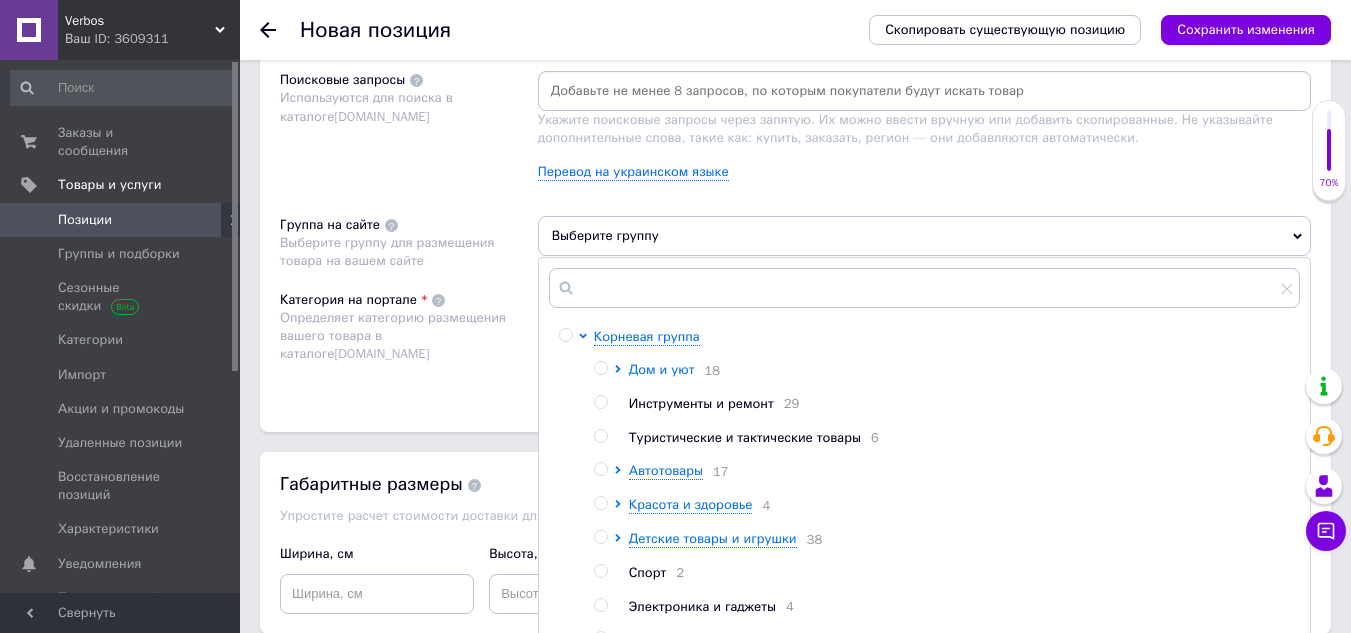 click on "Дом и уют" at bounding box center [662, 369] 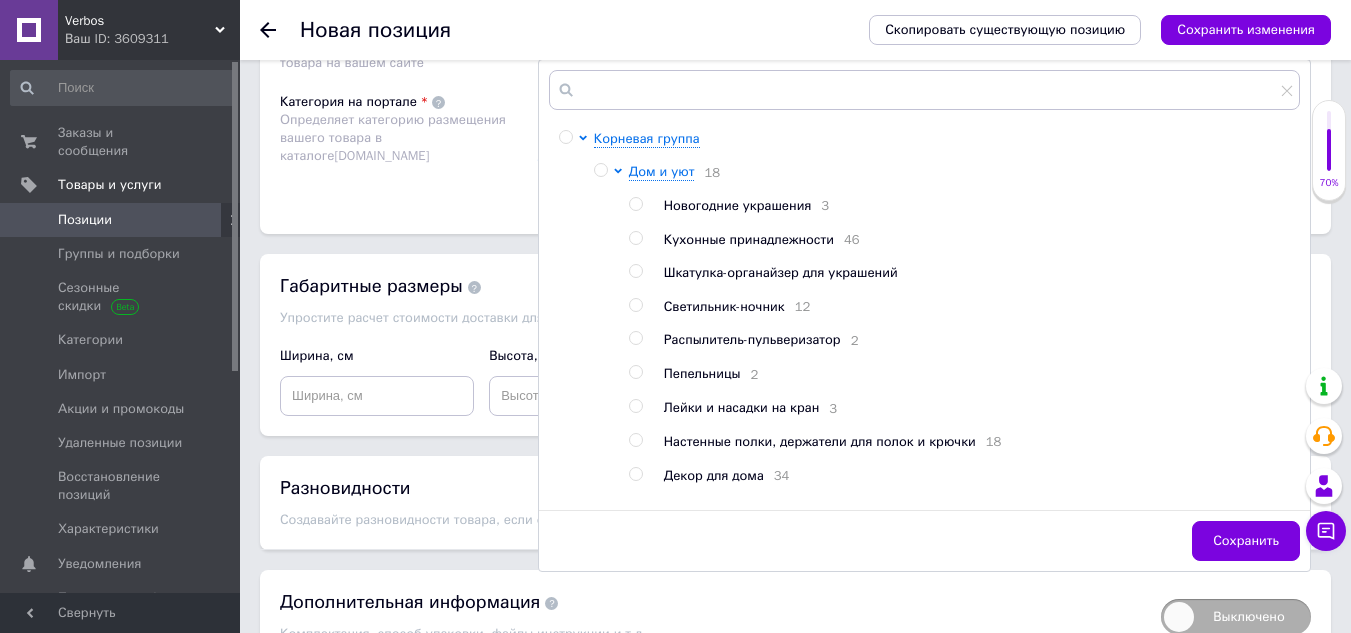 scroll, scrollTop: 1400, scrollLeft: 0, axis: vertical 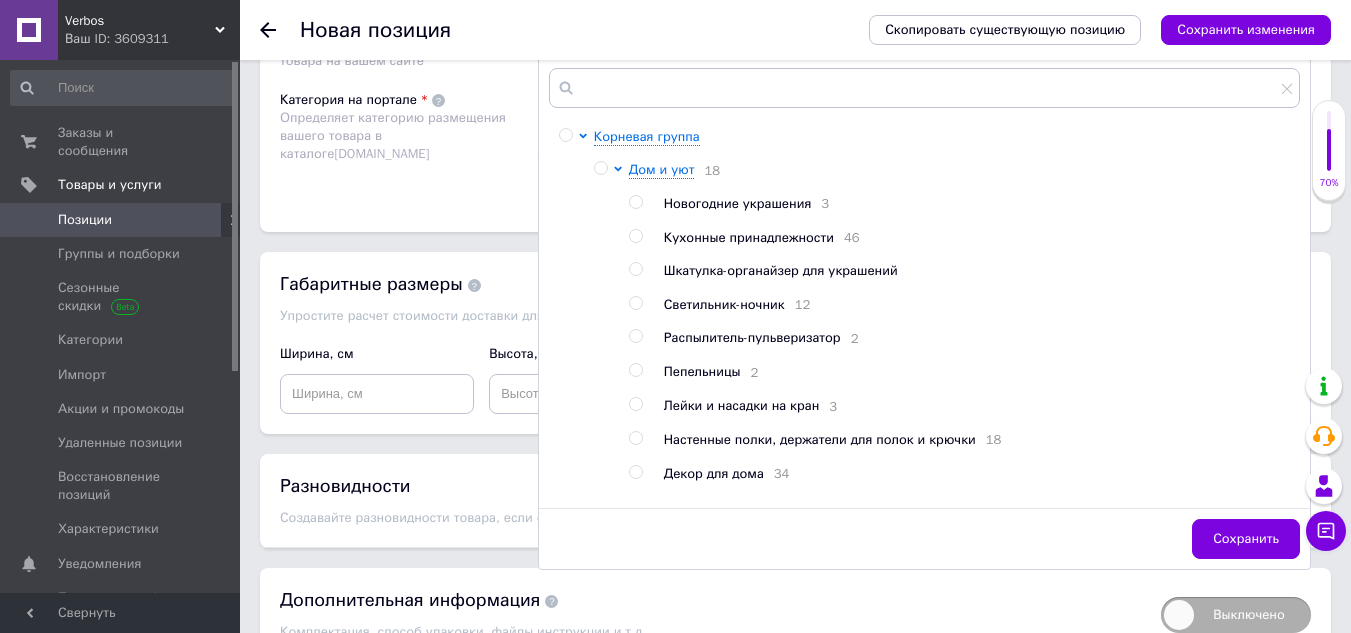 click on "Кухонные принадлежности" at bounding box center [749, 237] 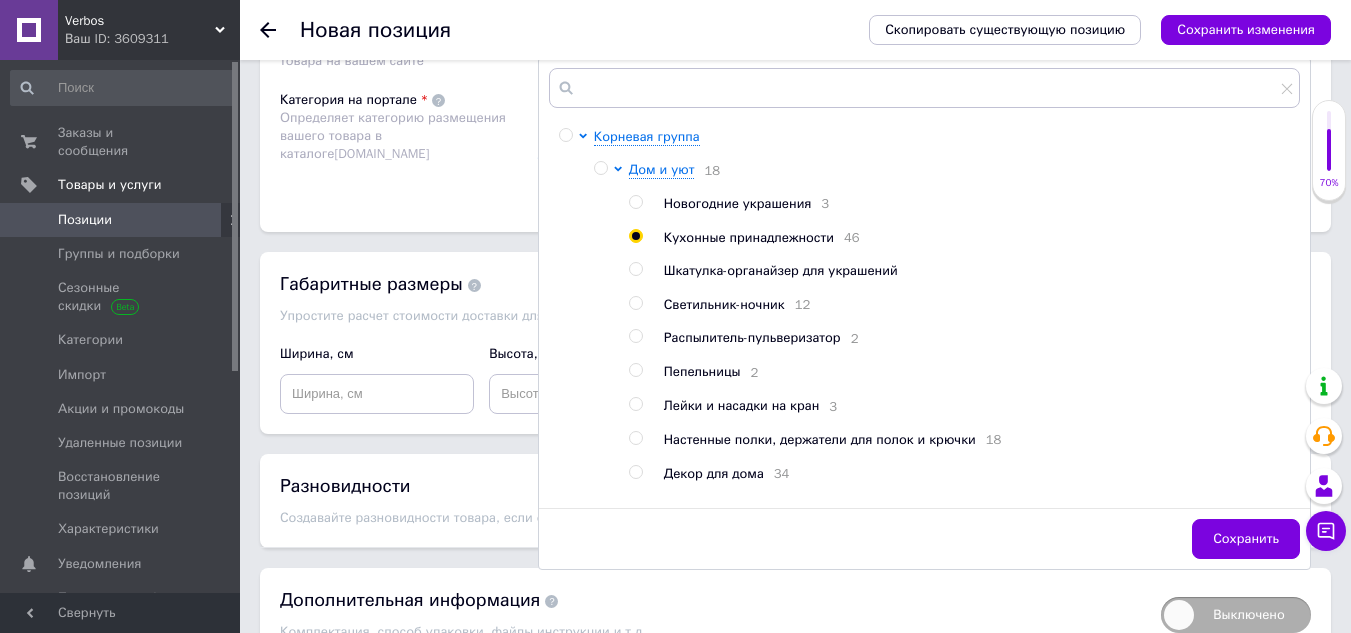radio on "true" 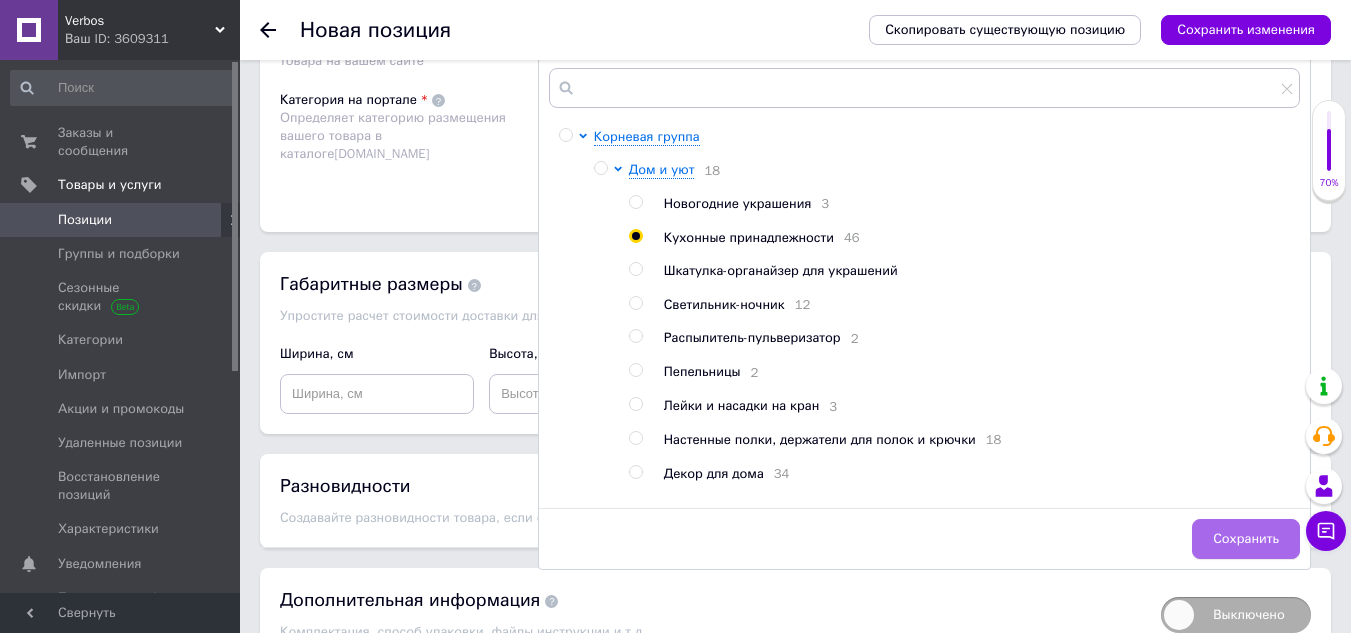 click on "Сохранить" at bounding box center [1246, 539] 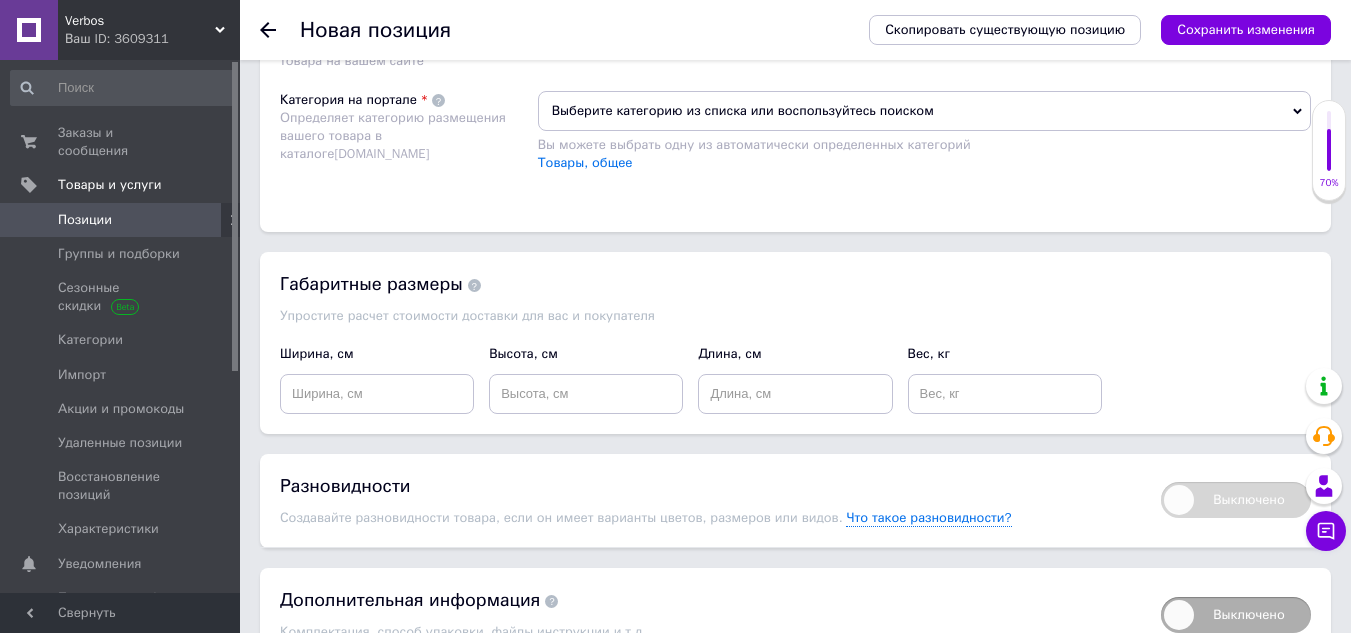 click on "Выберите категорию из списка или воспользуйтесь поиском" at bounding box center [924, 111] 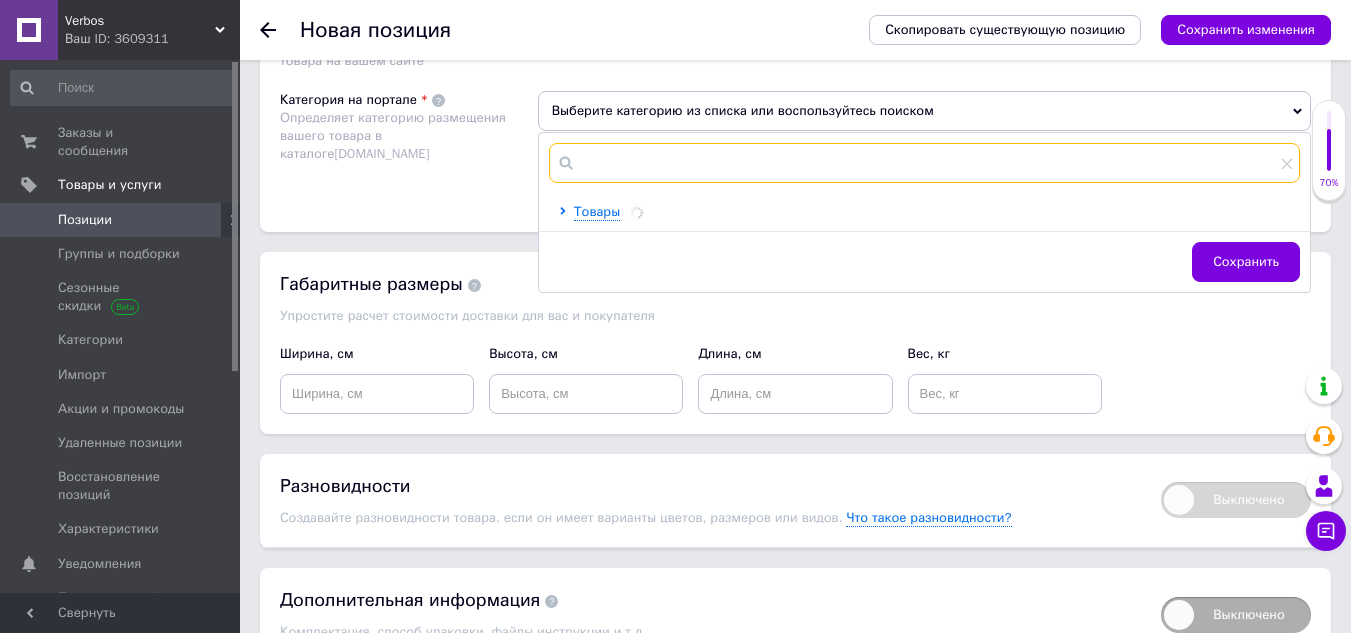 click at bounding box center [924, 163] 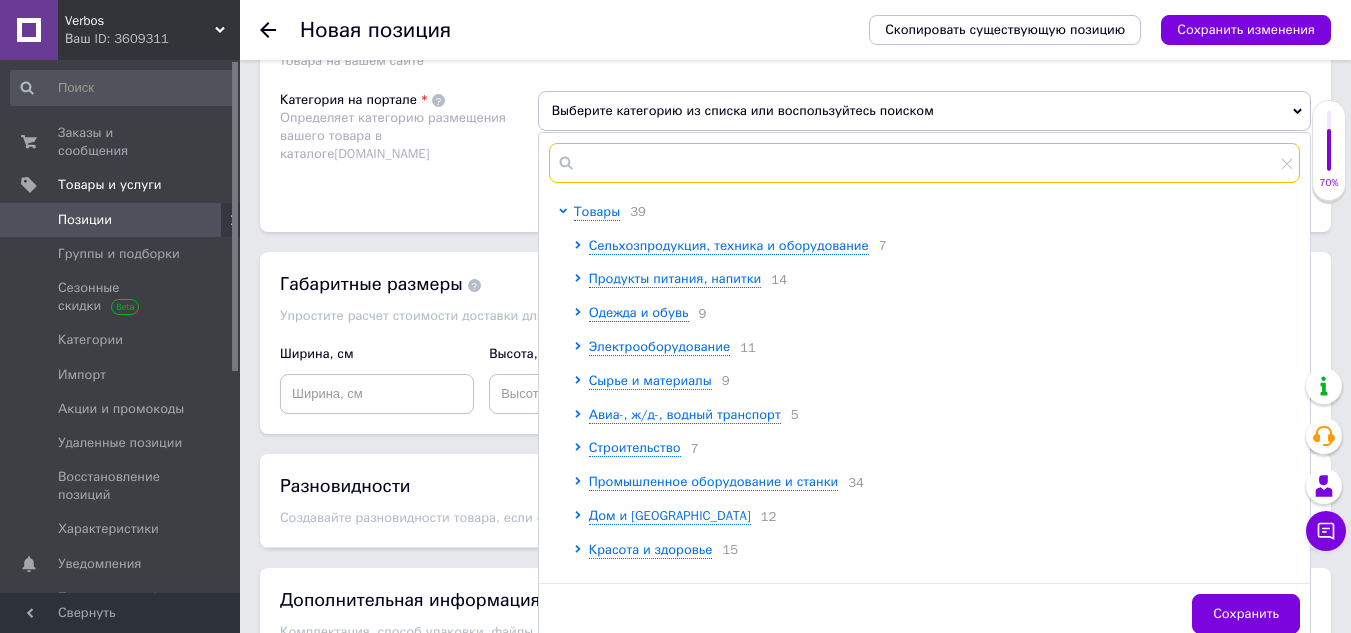 paste on "Овощечистки, скребки для рыбн" 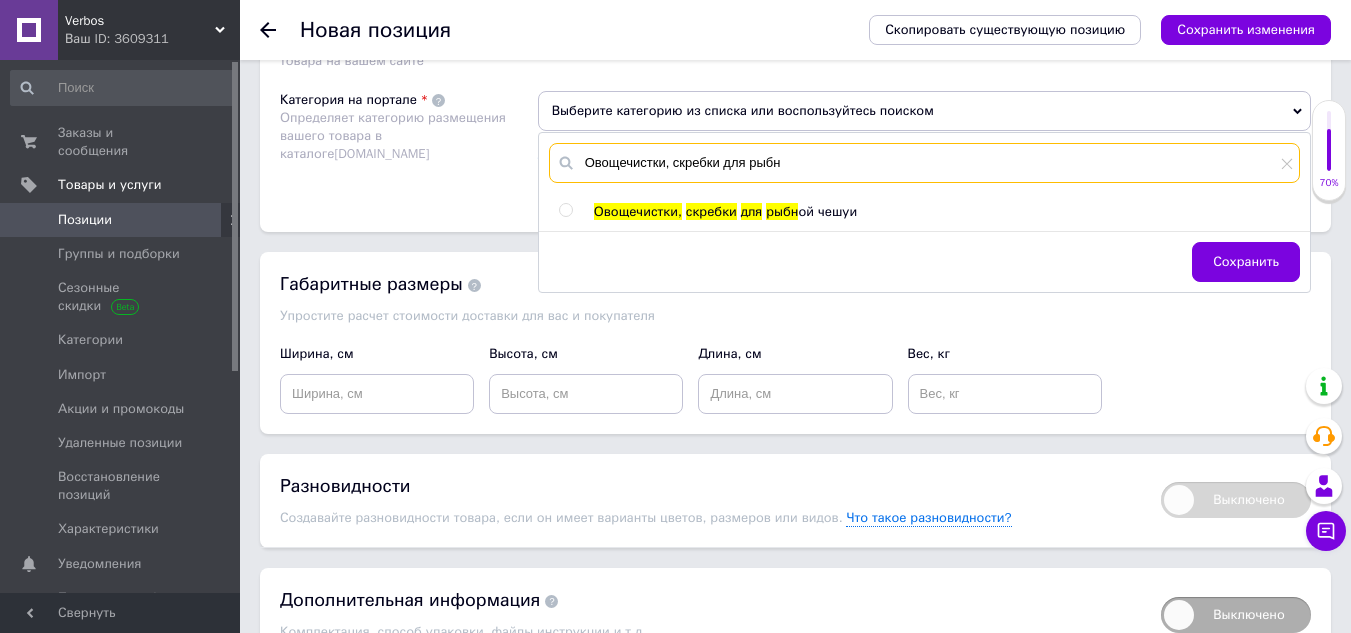 type on "Овощечистки, скребки для рыбн" 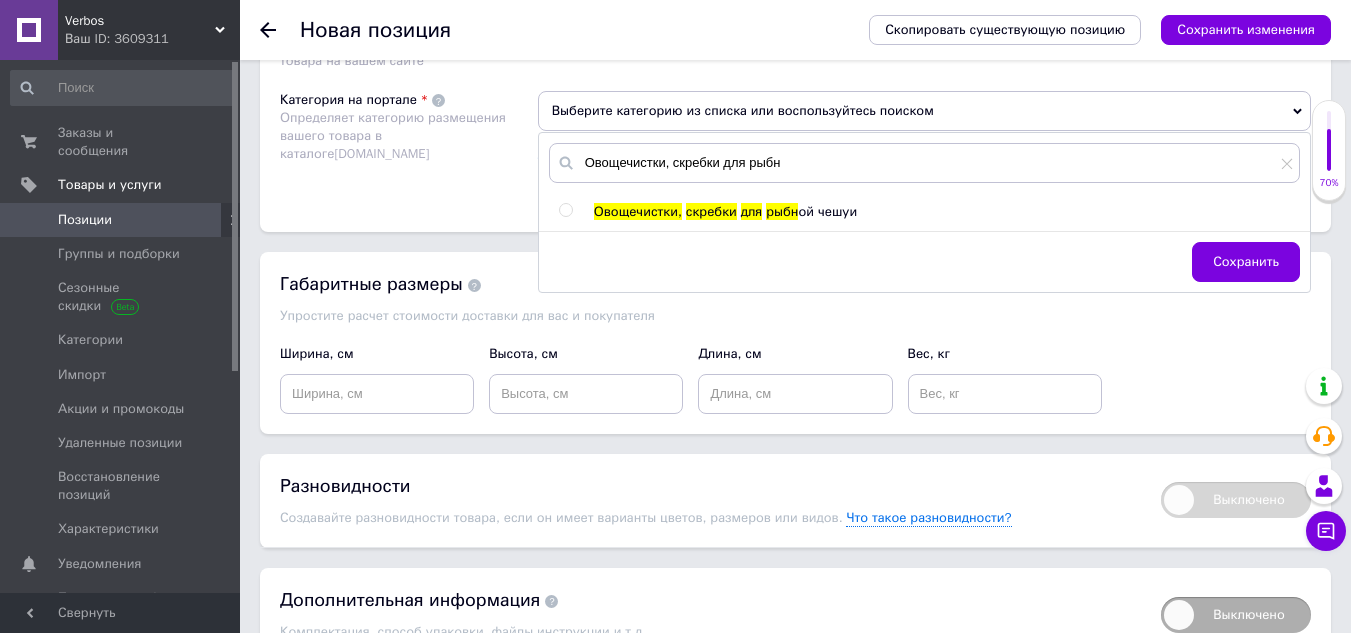 click at bounding box center [764, 211] 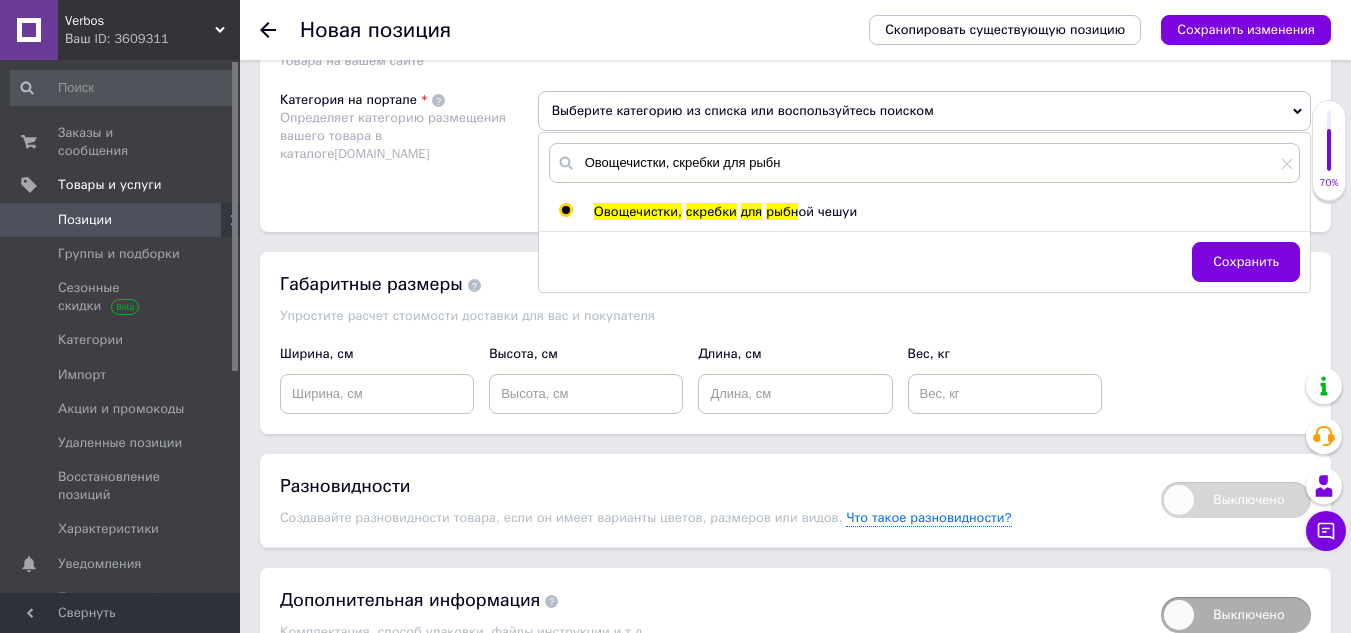 radio on "true" 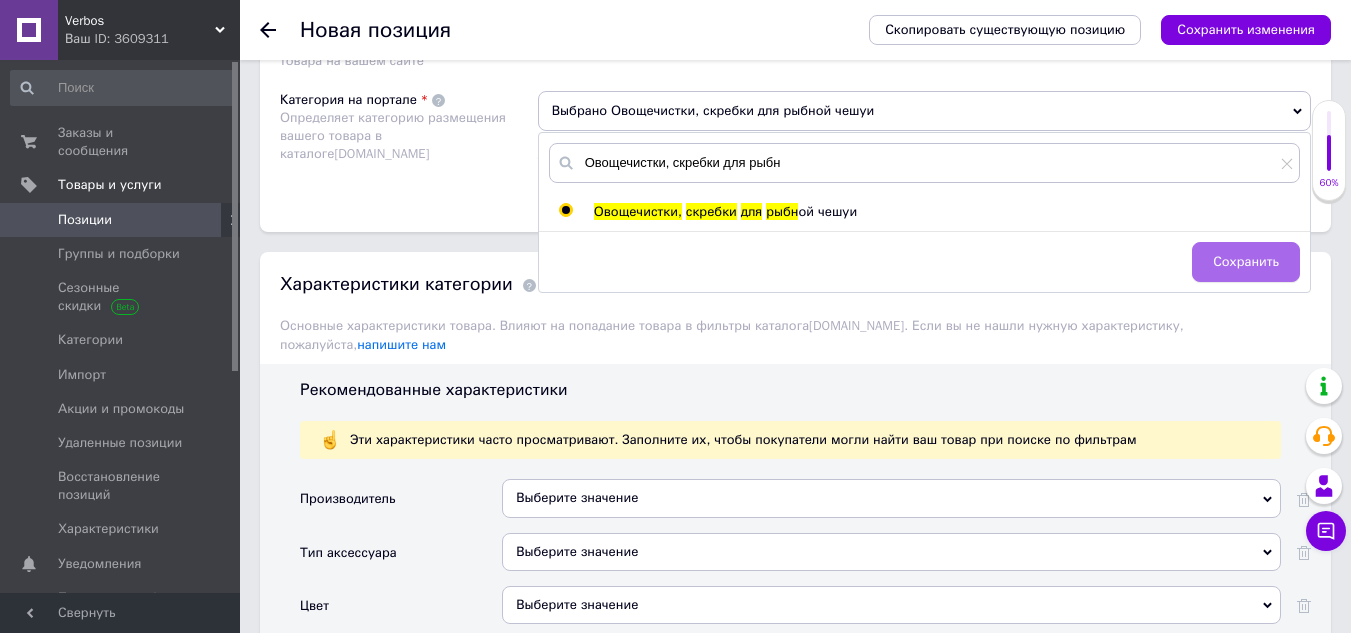 click on "Сохранить" at bounding box center (1246, 262) 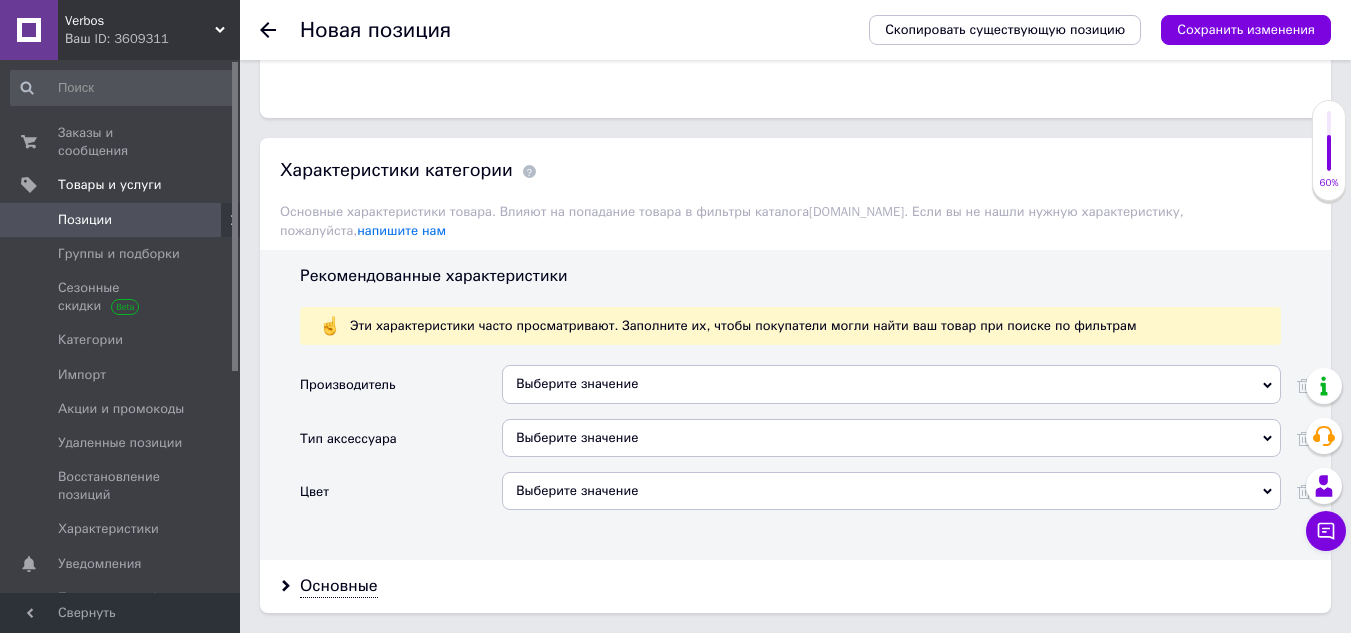 scroll, scrollTop: 1600, scrollLeft: 0, axis: vertical 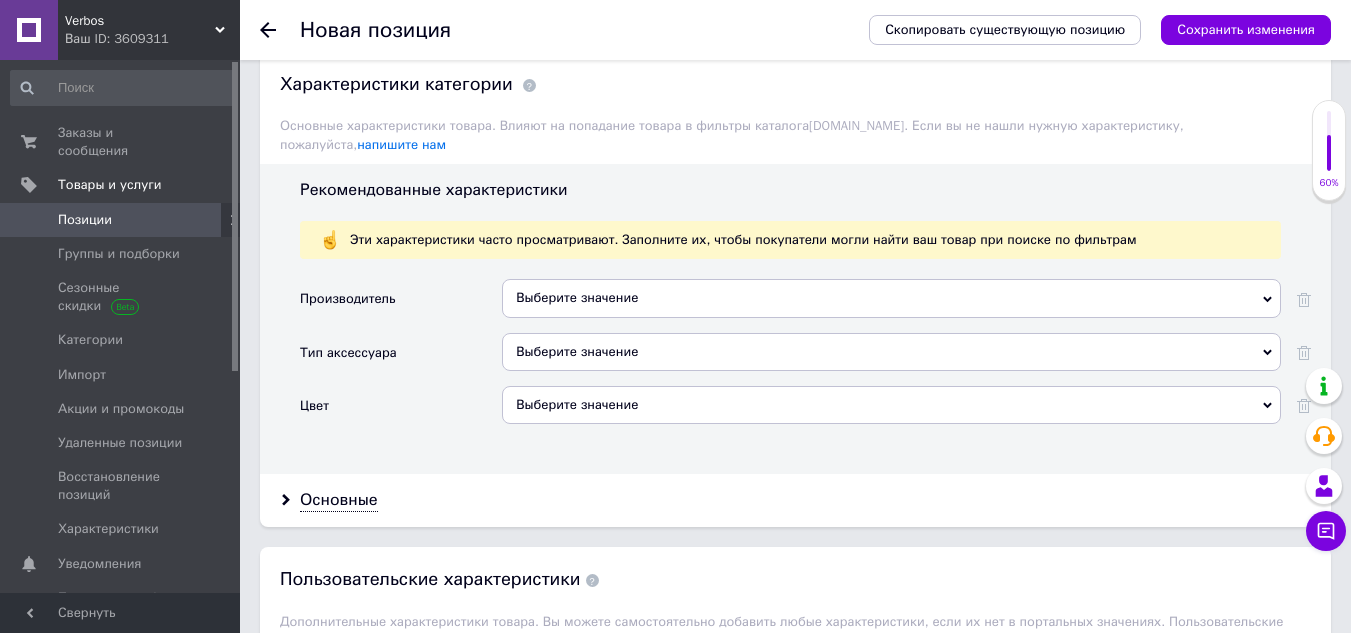 click on "Выберите значение" at bounding box center (891, 298) 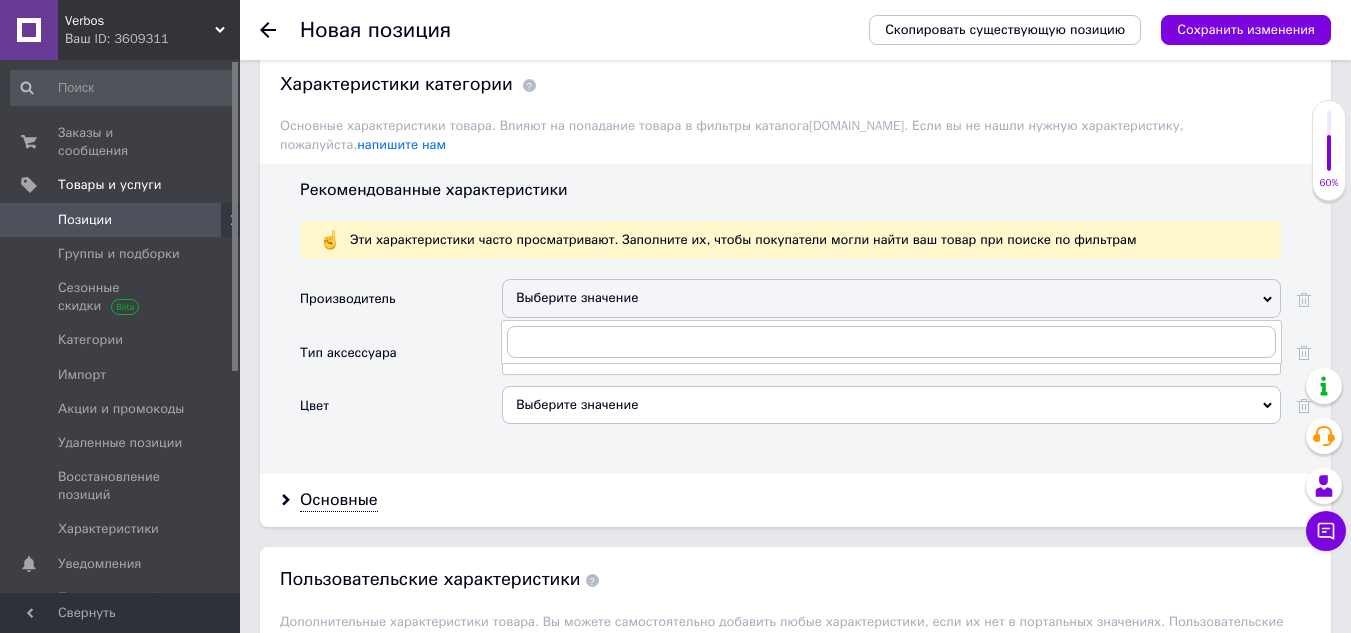 click on "Выберите значение" at bounding box center [891, 298] 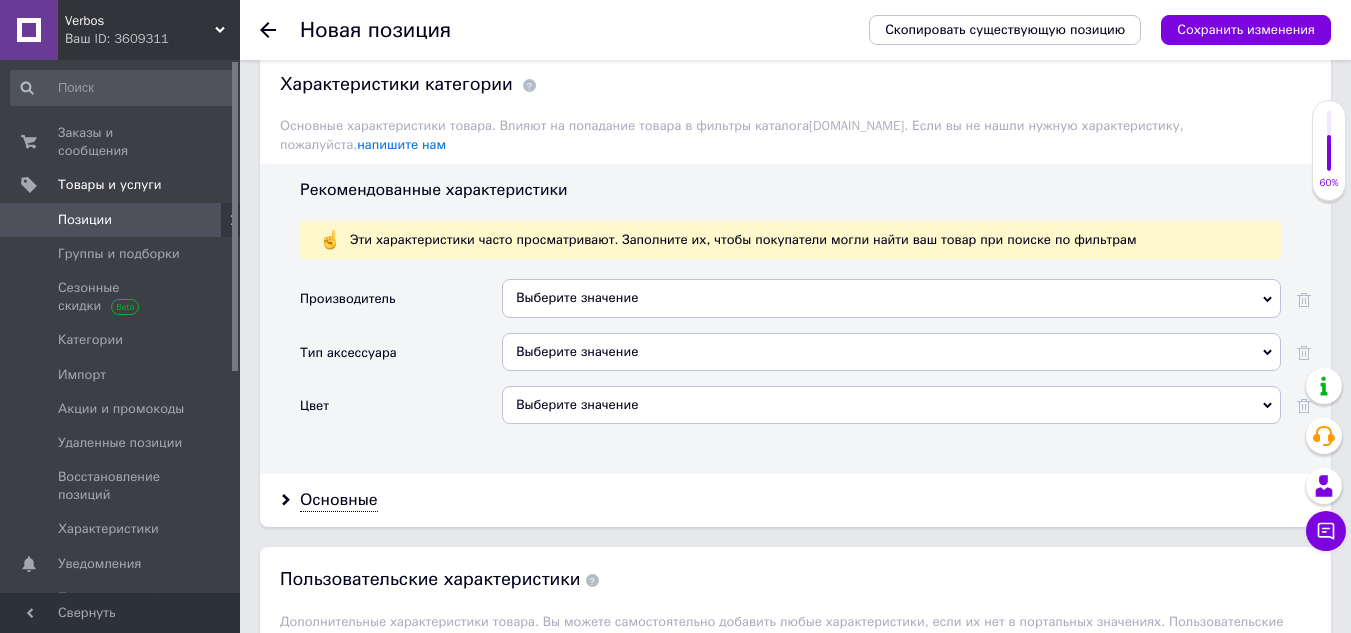 click on "Выберите значение" at bounding box center (891, 352) 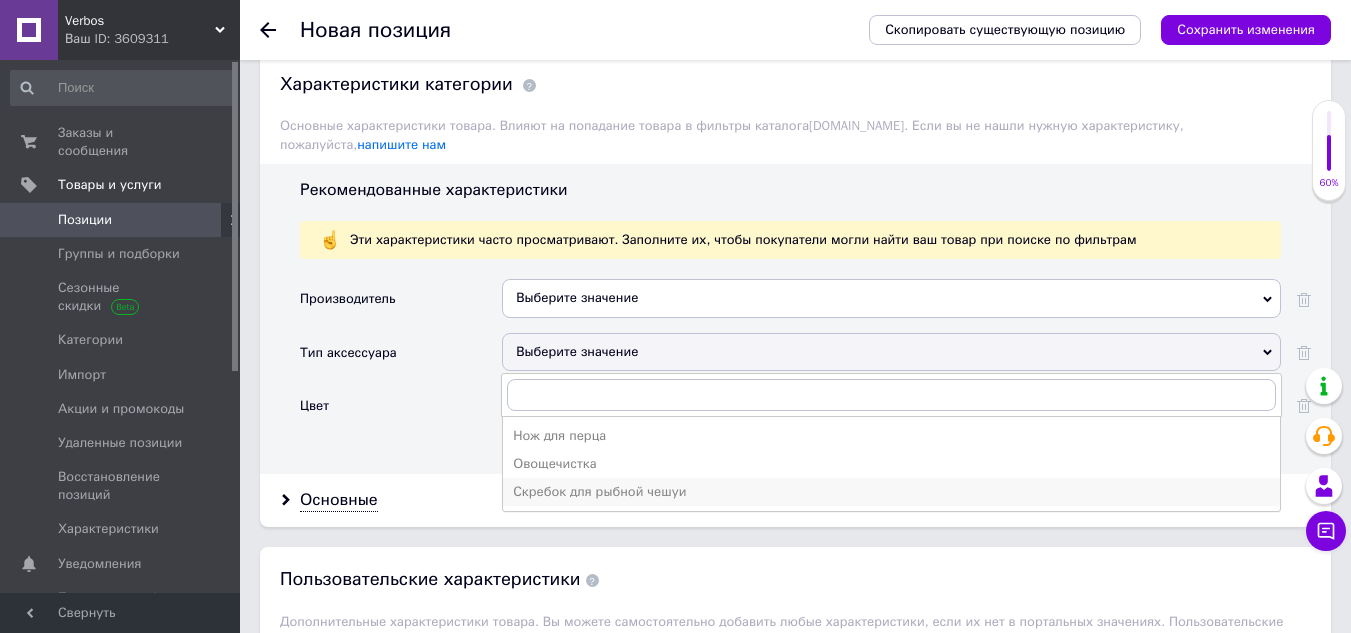 click on "Скребок для рыбной чешуи" at bounding box center [891, 492] 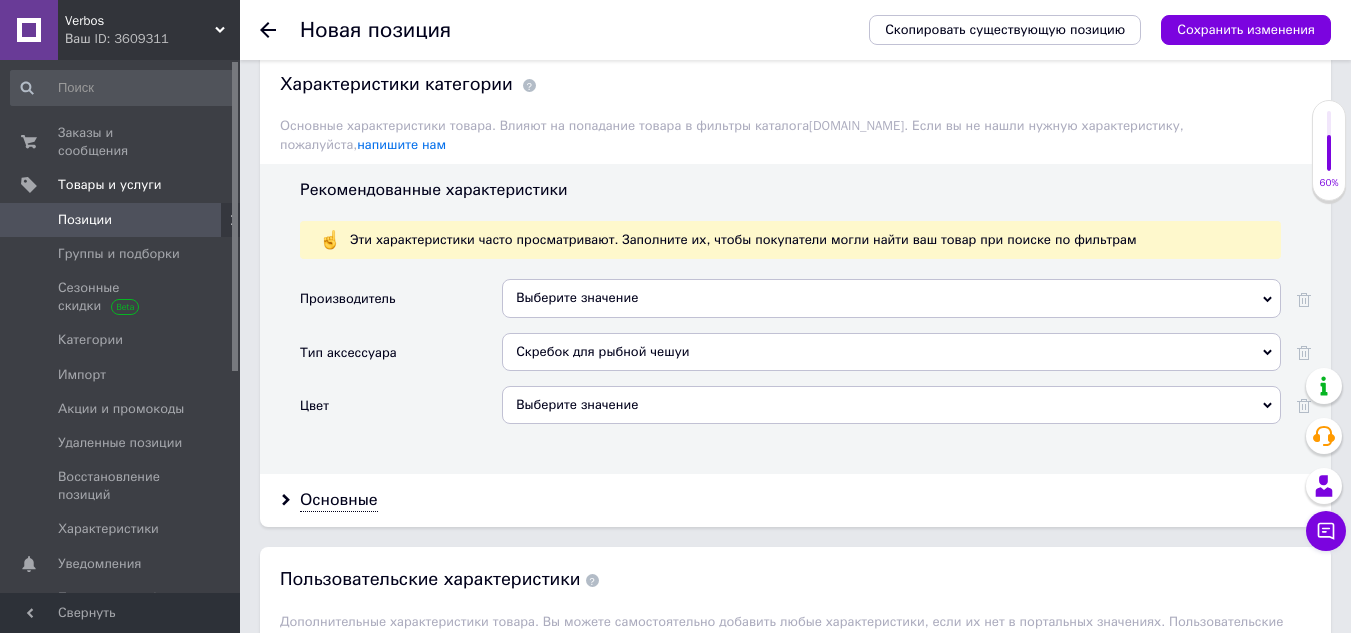 click on "Выберите значение" at bounding box center [891, 405] 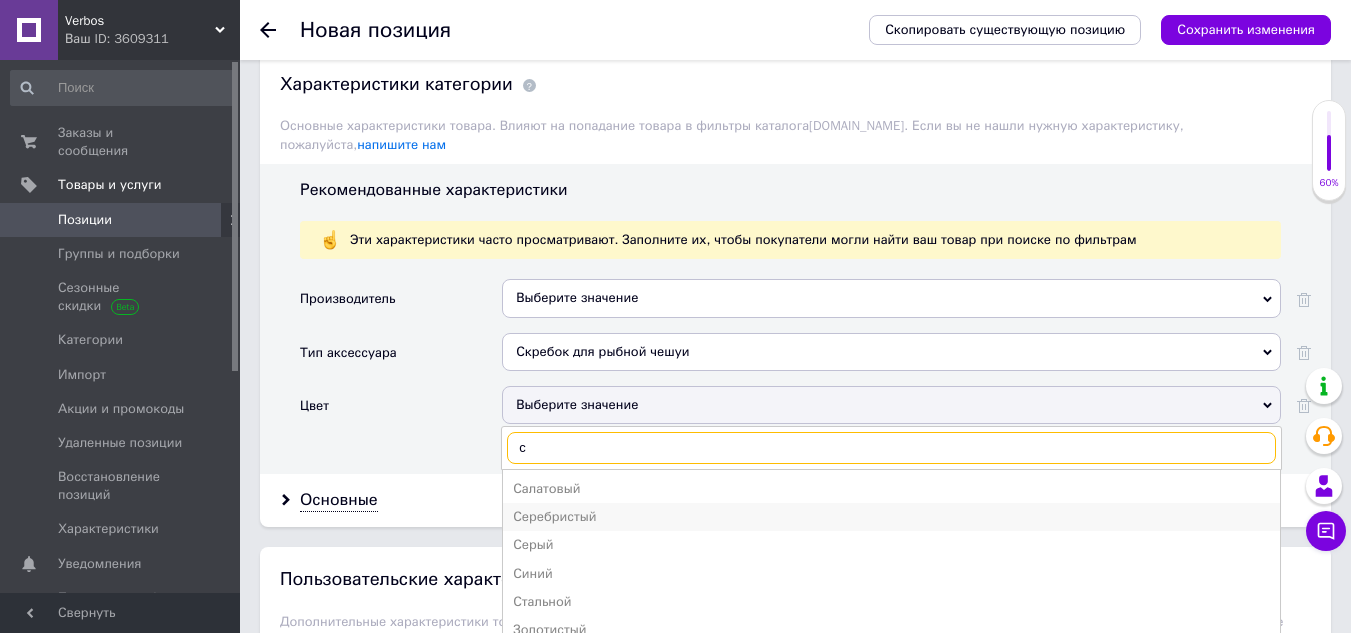 type on "с" 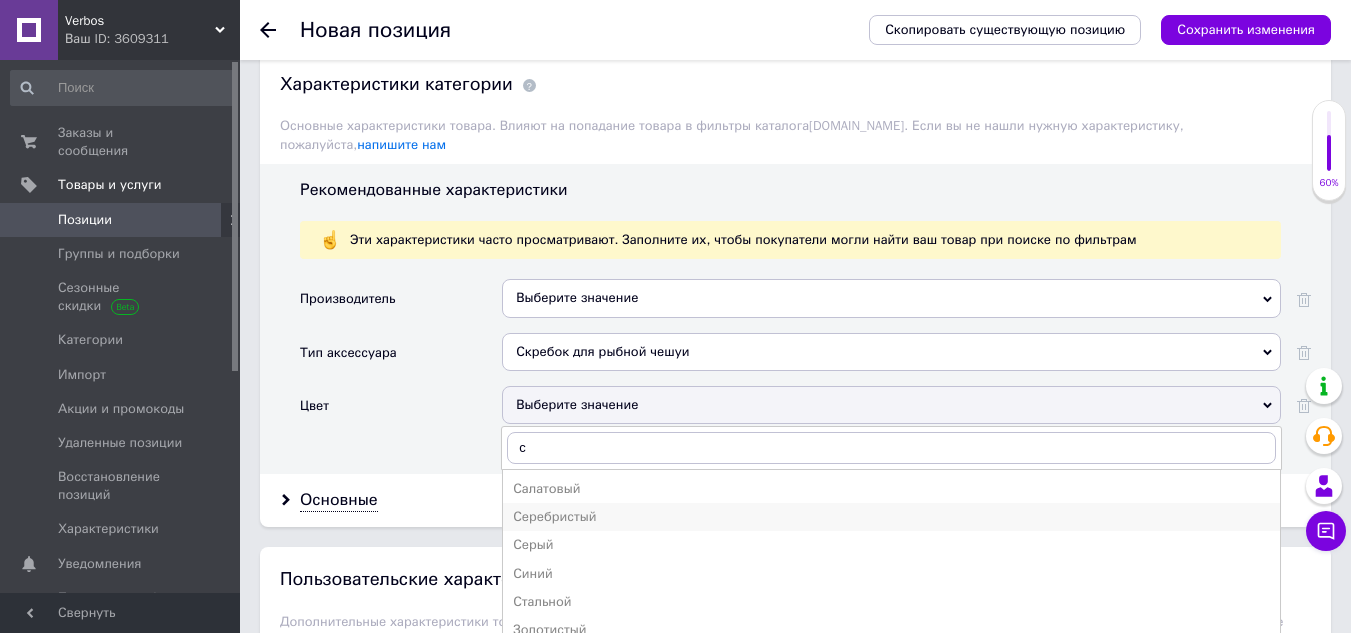 click on "Серебристый" at bounding box center [891, 517] 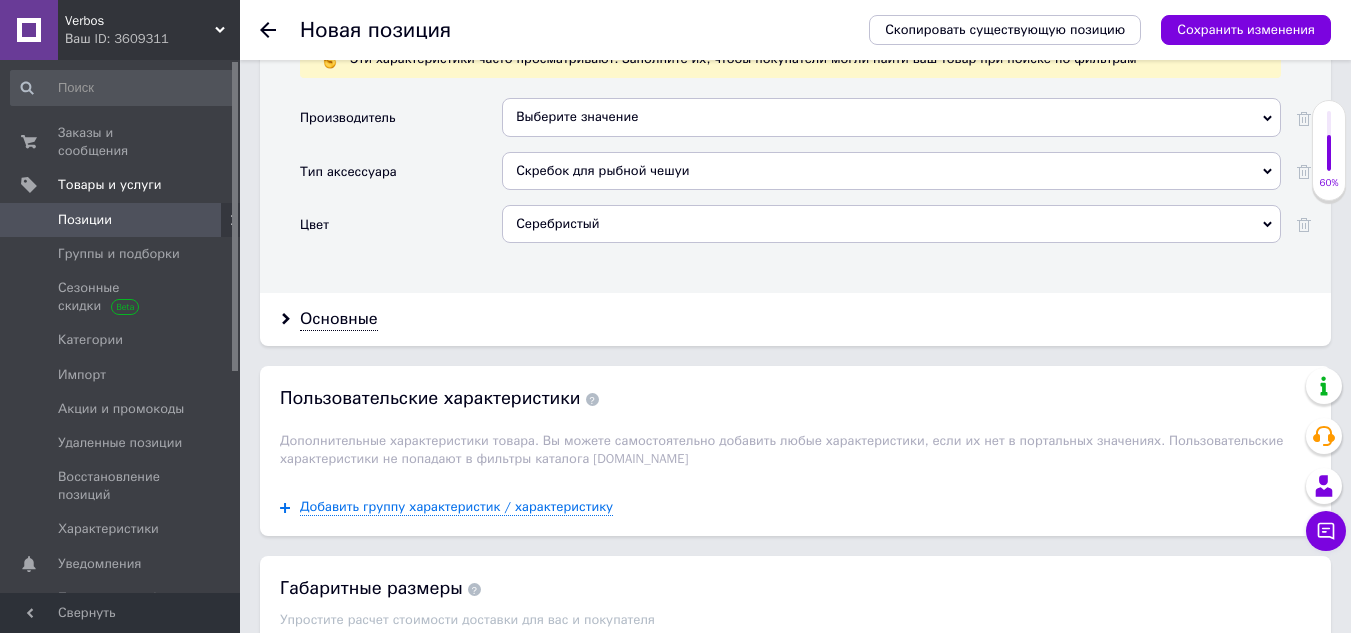 scroll, scrollTop: 2000, scrollLeft: 0, axis: vertical 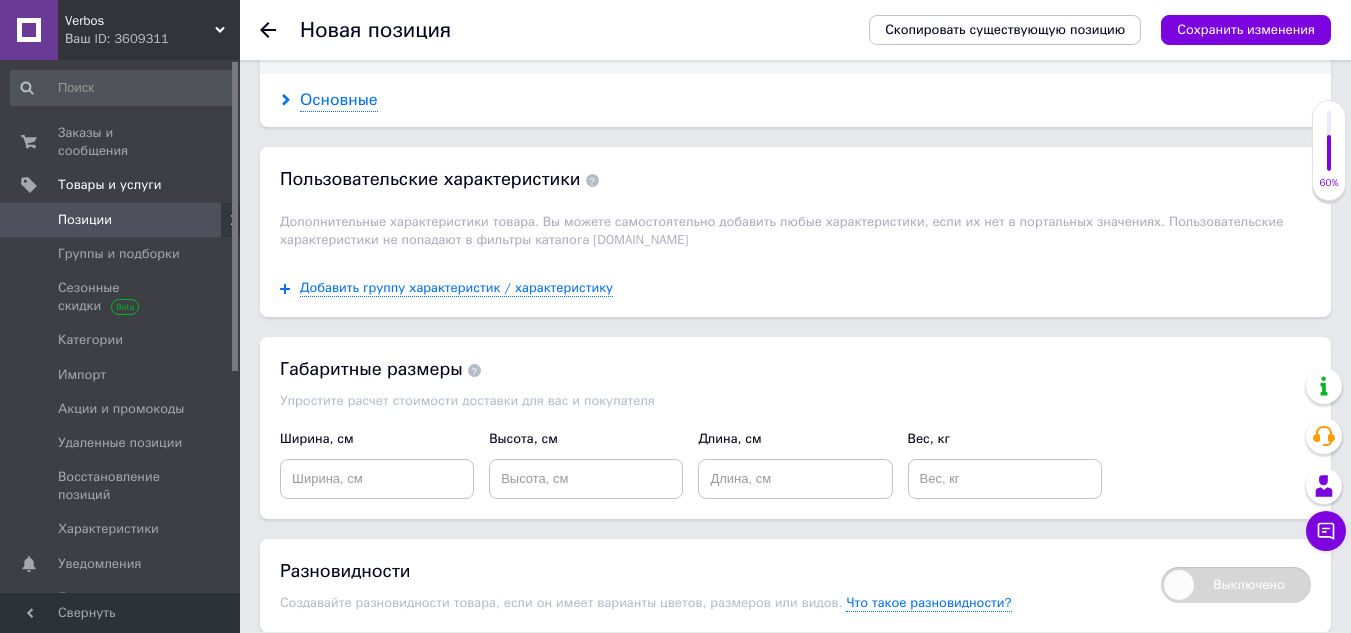click on "Основные" at bounding box center (339, 100) 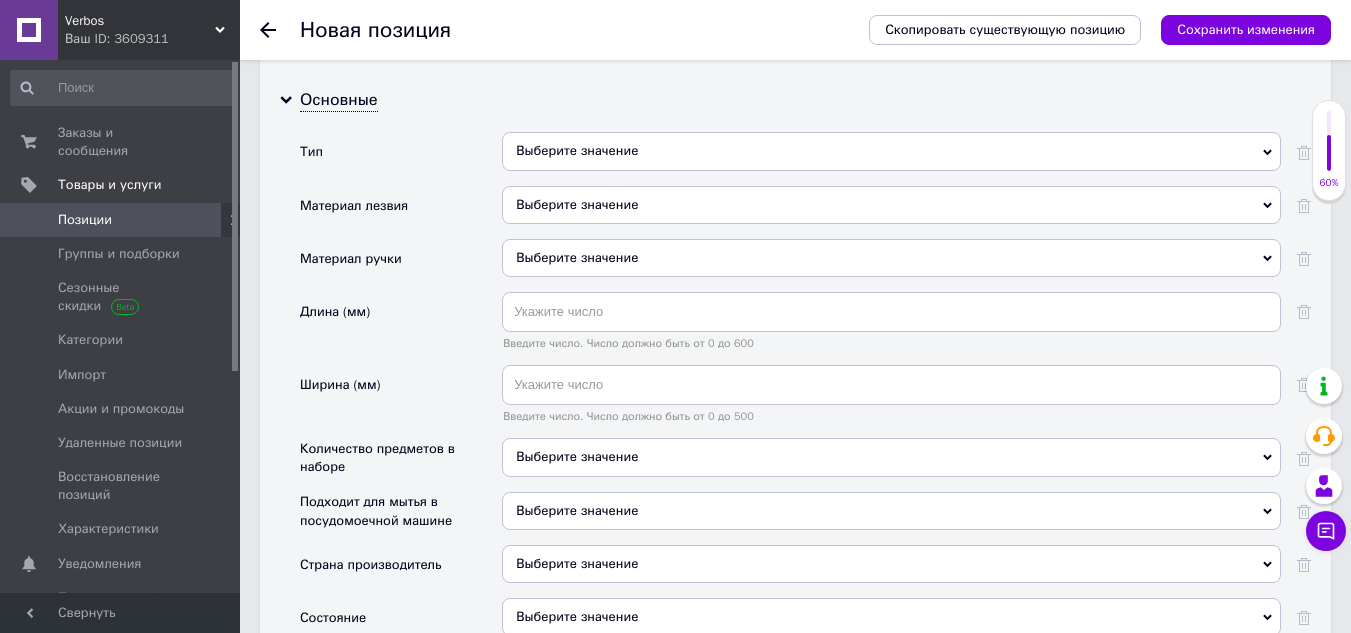 click on "Выберите значение" at bounding box center (891, 151) 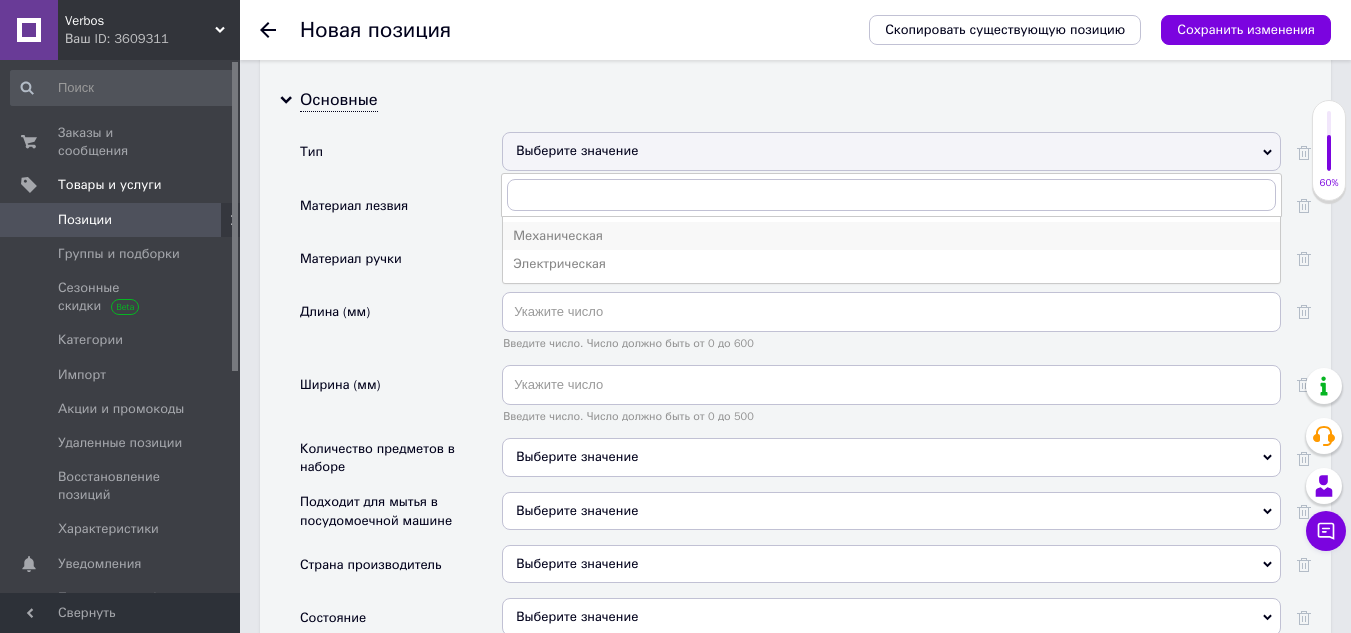 click on "Механическая" at bounding box center (891, 236) 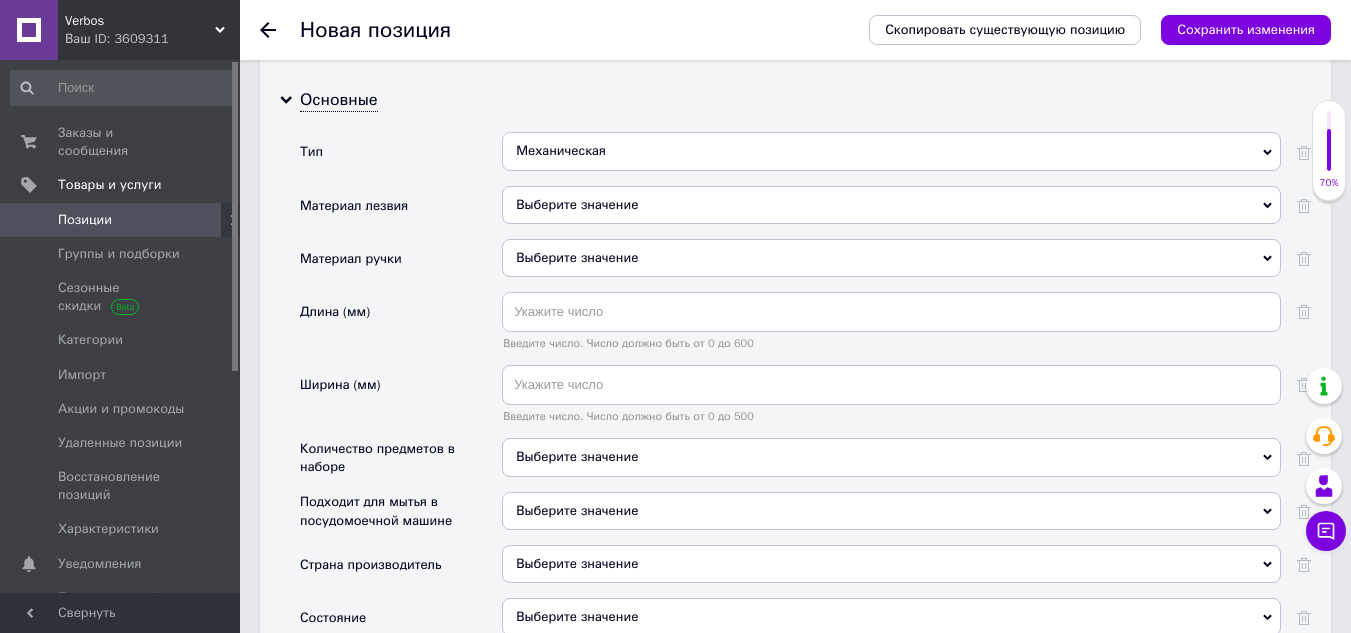click on "Выберите значение" at bounding box center (891, 205) 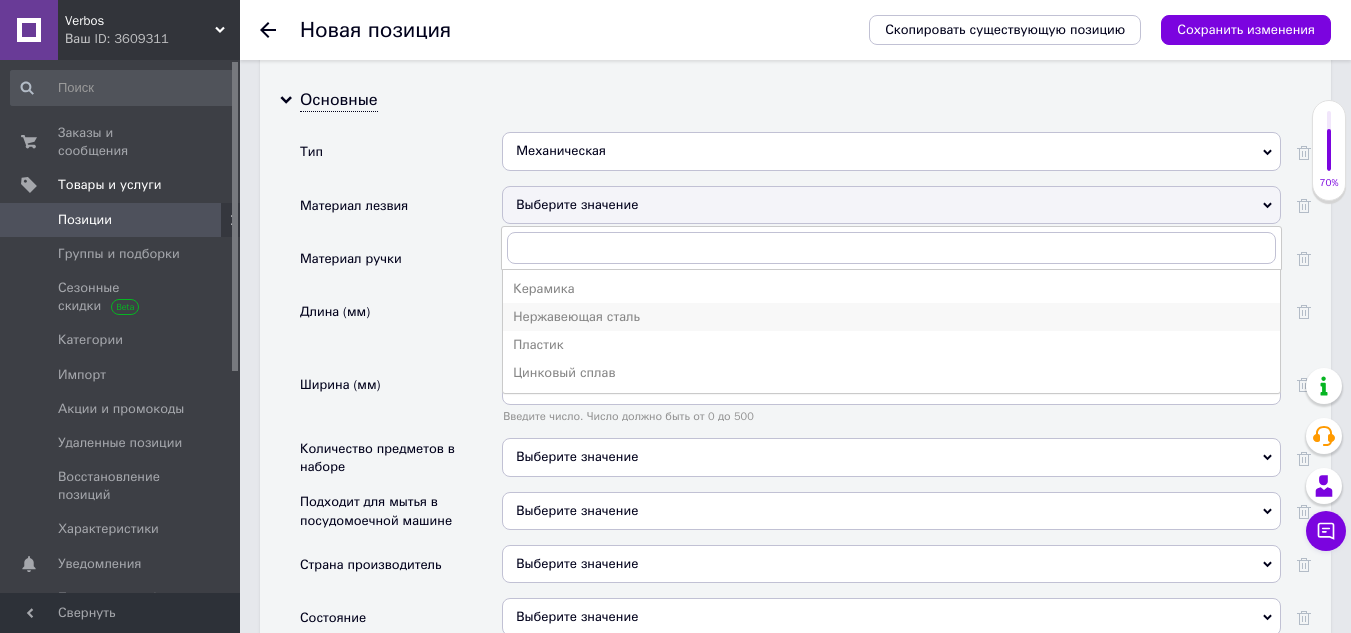 click on "Нержавеющая сталь" at bounding box center (891, 317) 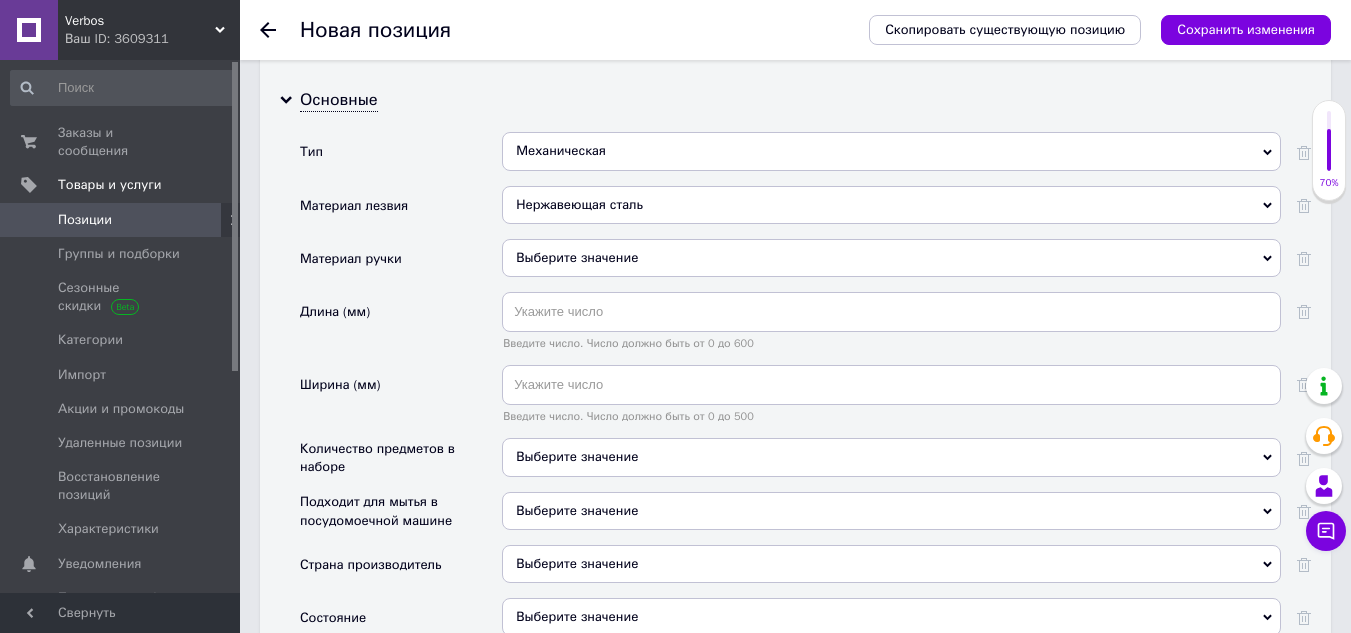 click on "Выберите значение" at bounding box center (891, 258) 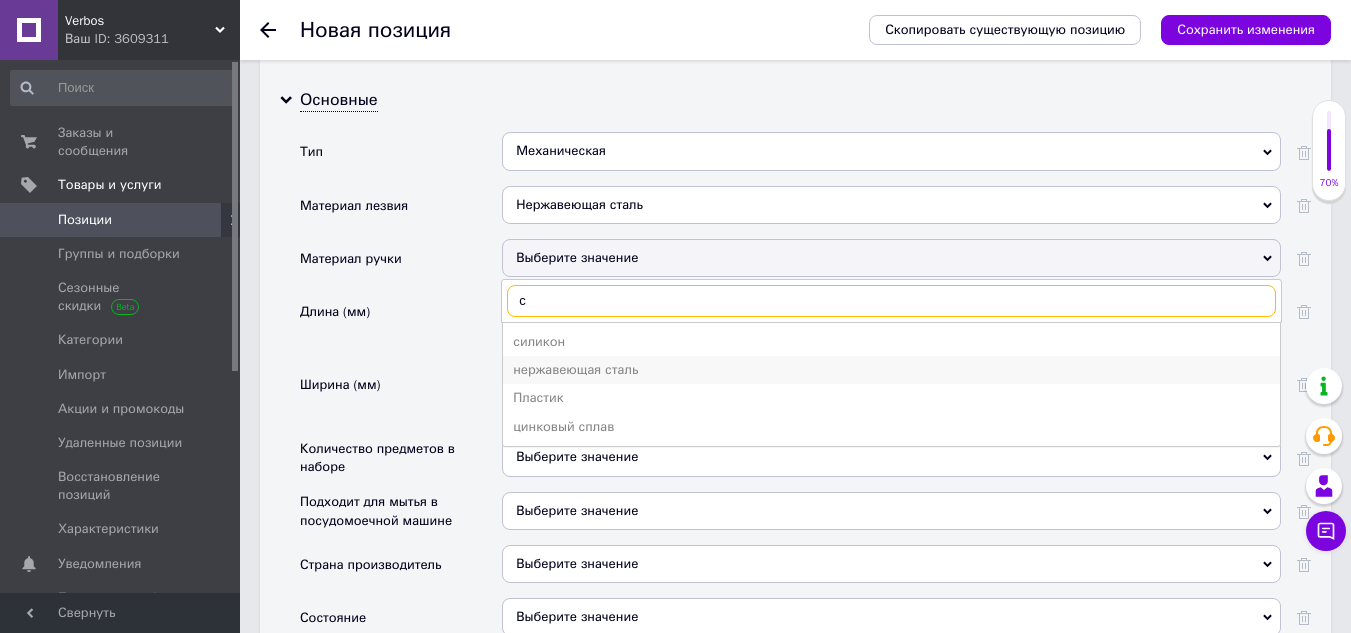 type on "с" 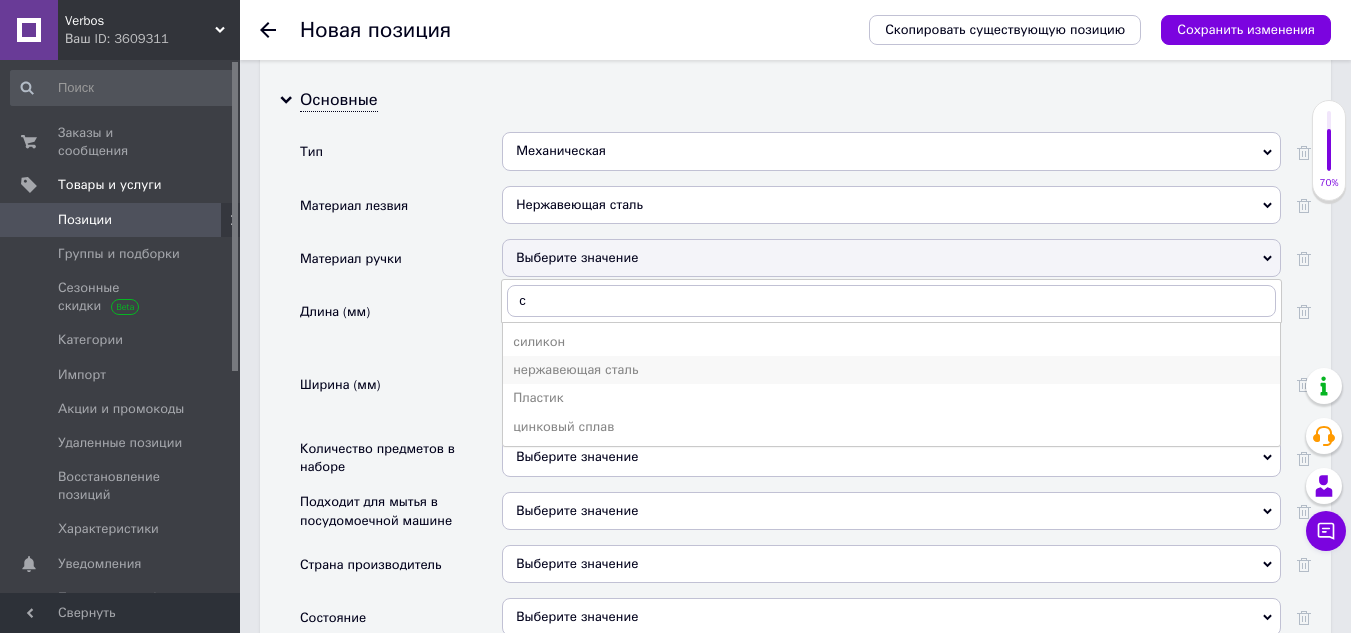 click on "нержавеющая сталь" at bounding box center [891, 370] 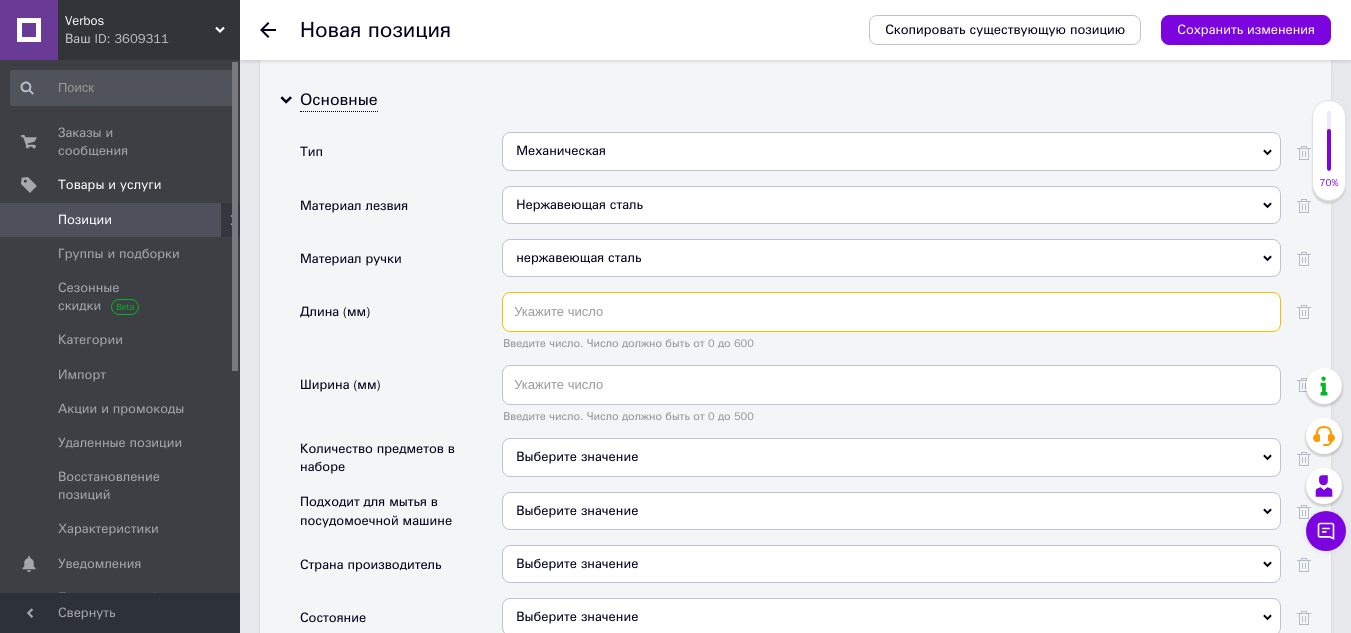 click at bounding box center [891, 312] 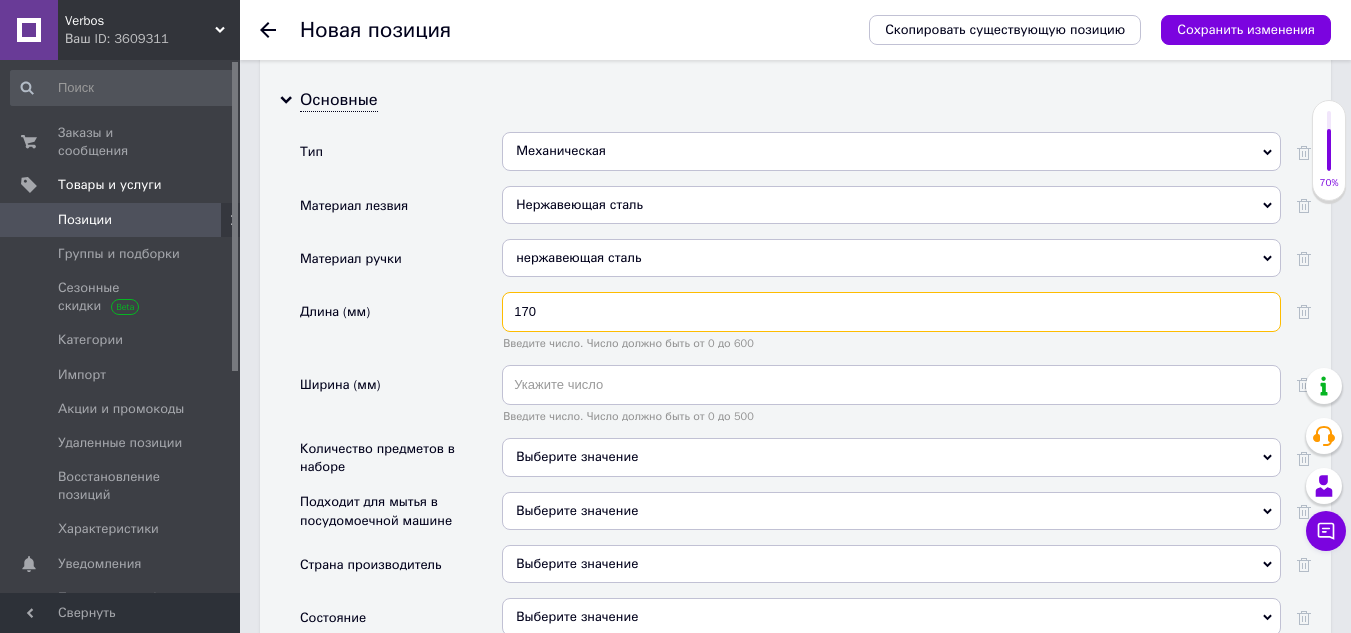 type on "170" 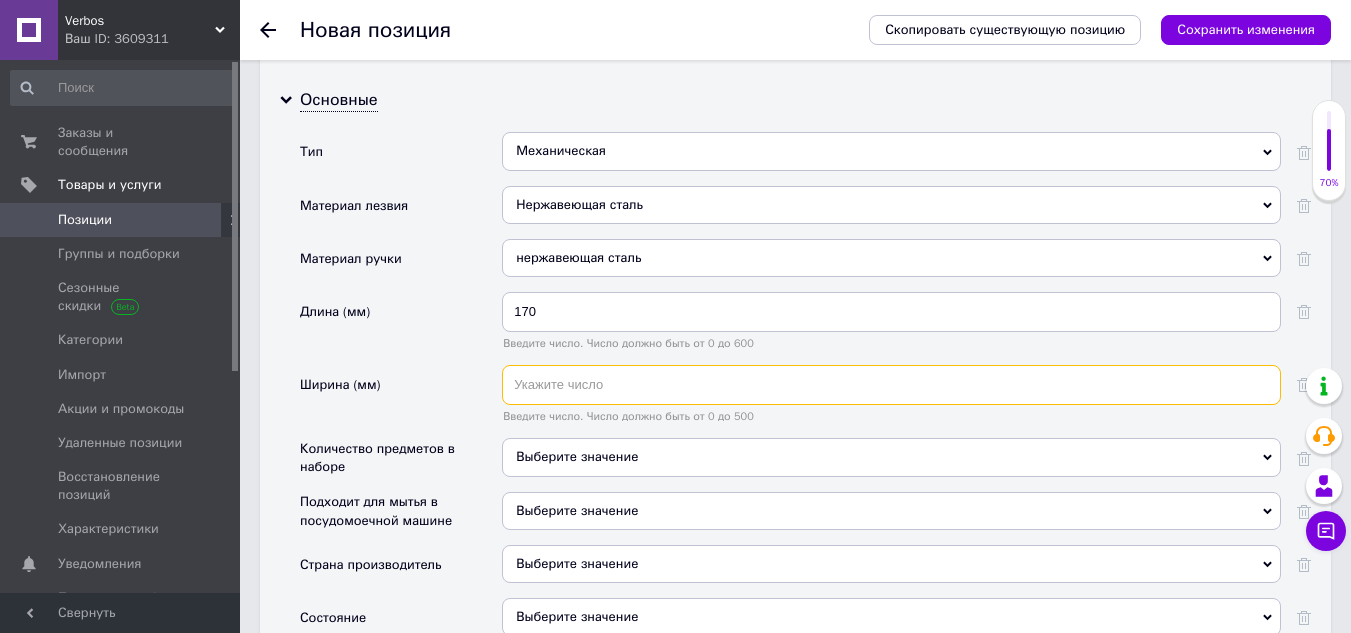click at bounding box center [891, 385] 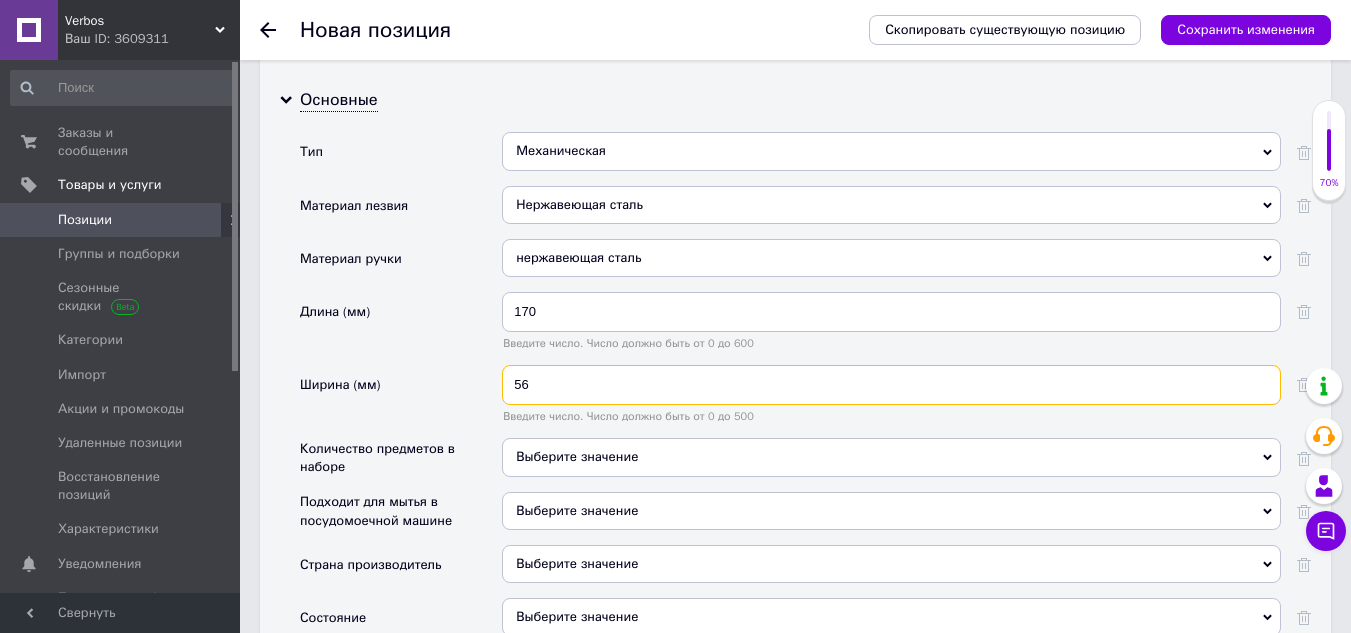 type on "56" 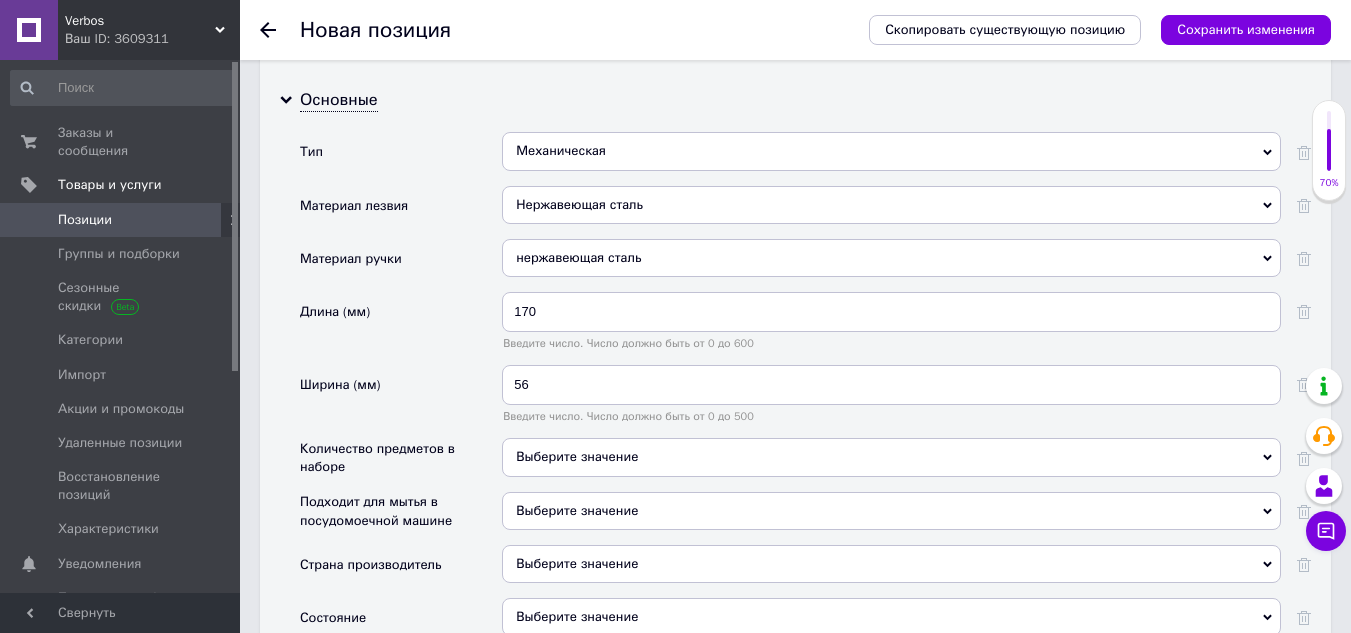 click on "Ширина (мм)" at bounding box center (401, 401) 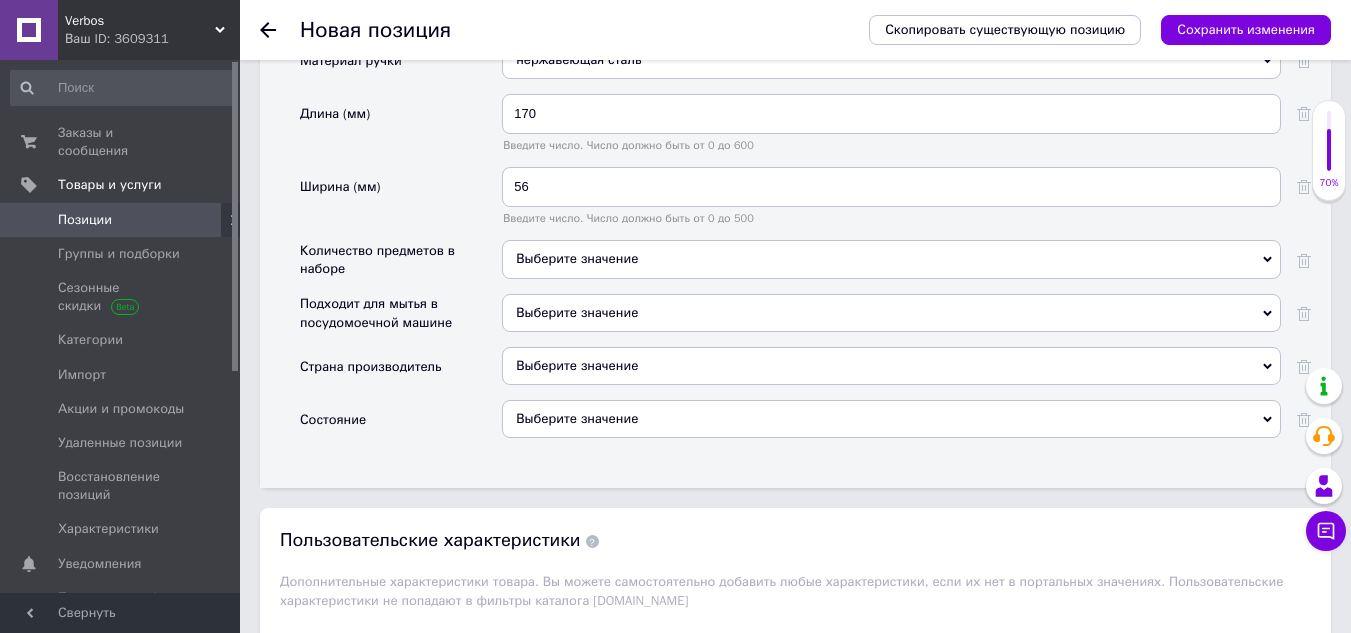 scroll, scrollTop: 2200, scrollLeft: 0, axis: vertical 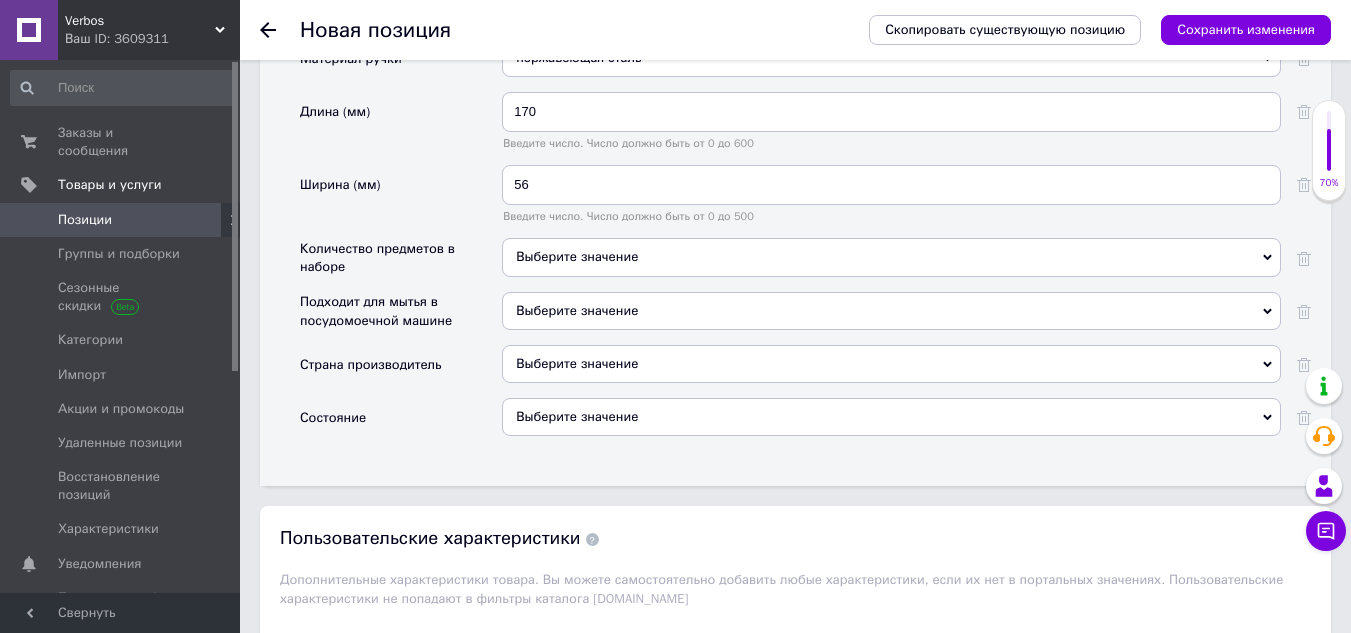 click on "Выберите значение" at bounding box center [891, 257] 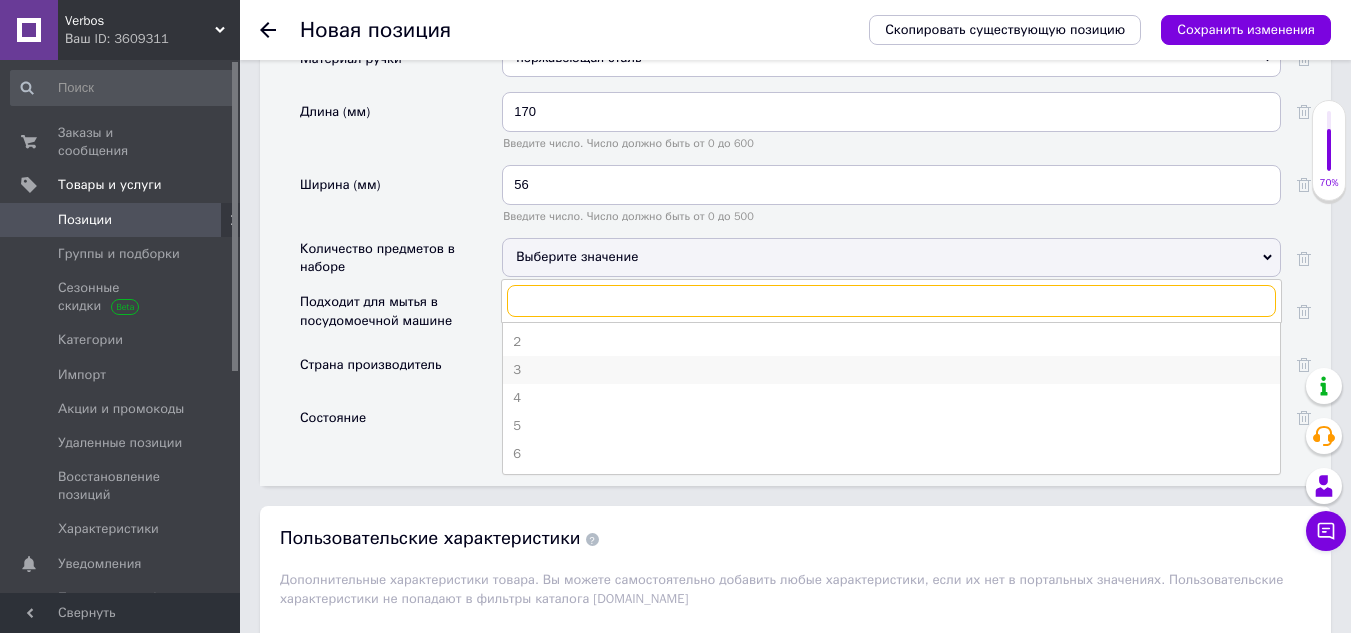 type on "1" 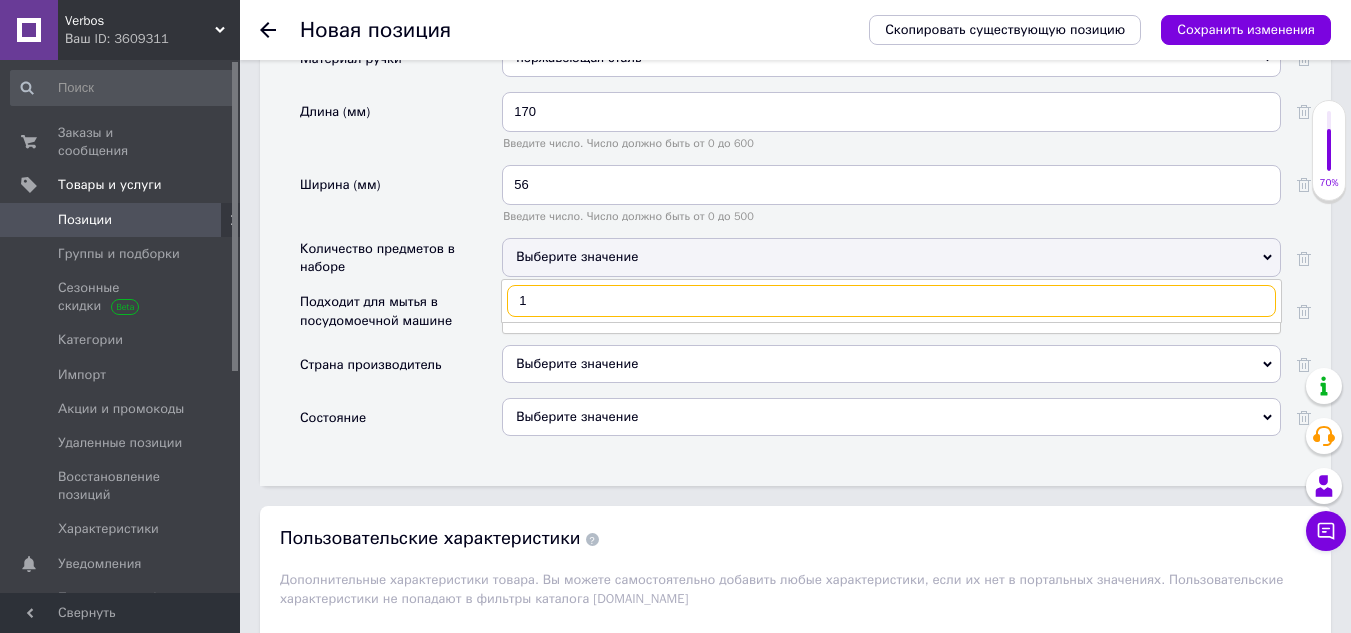 type 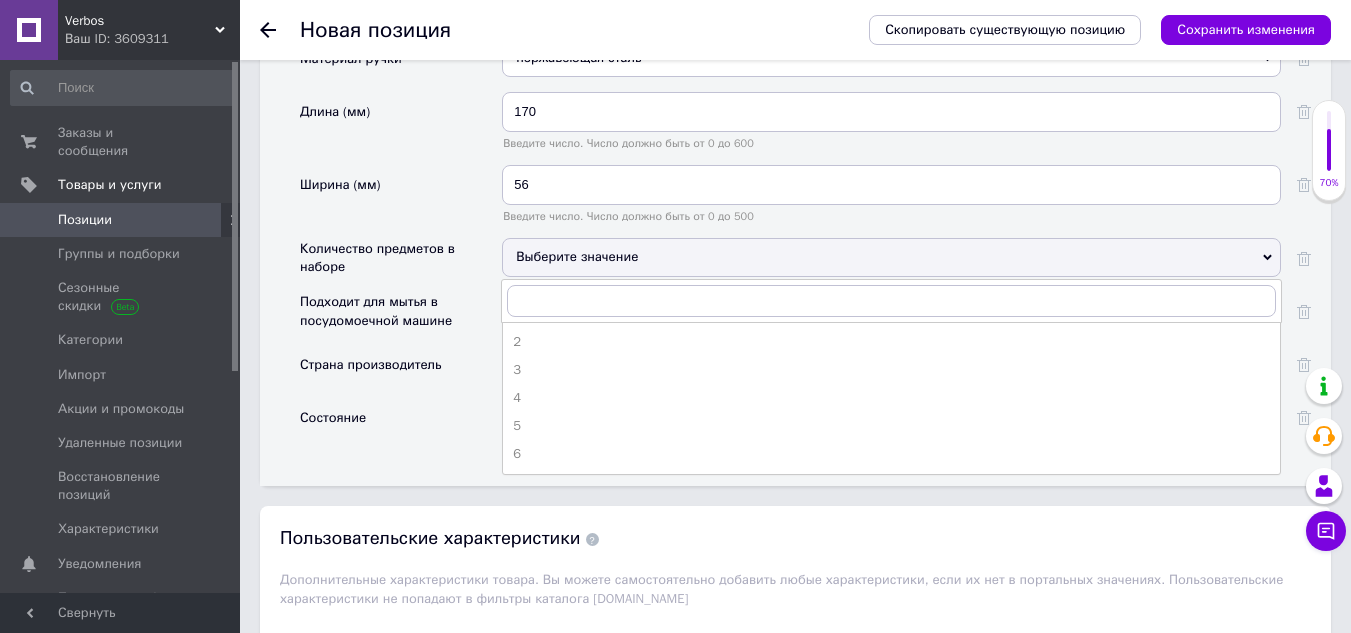 click on "Ширина (мм)" at bounding box center (401, 201) 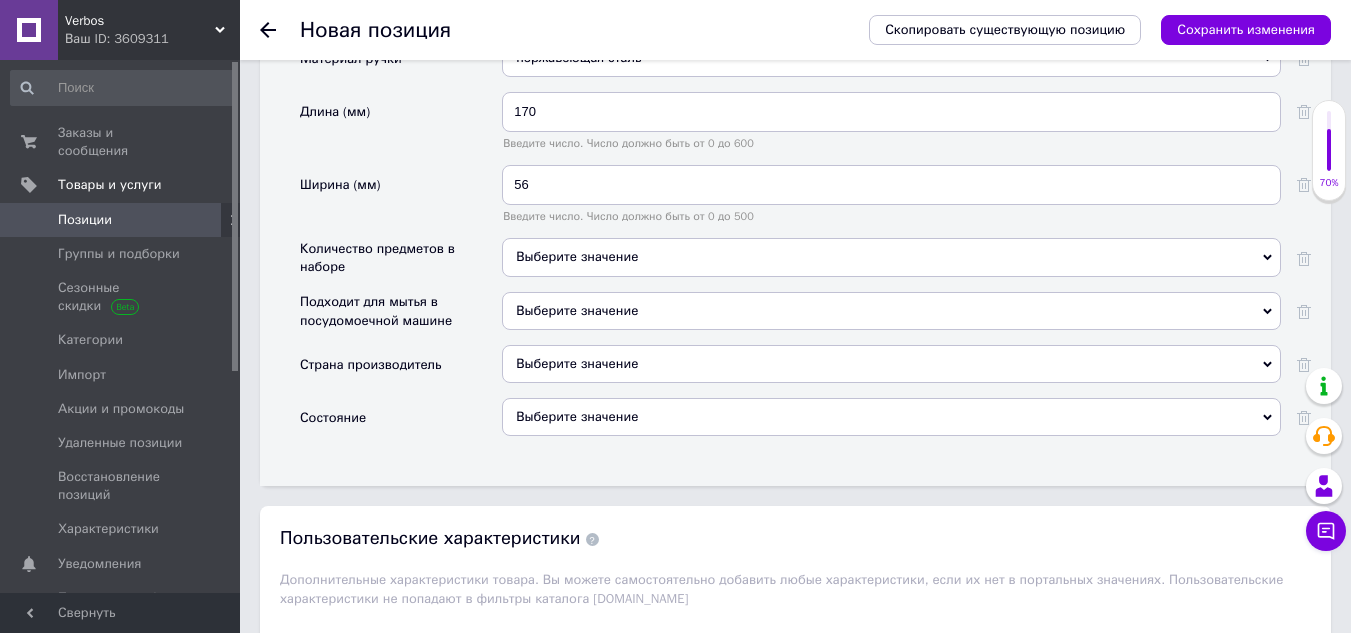 click on "Выберите значение" at bounding box center [577, 310] 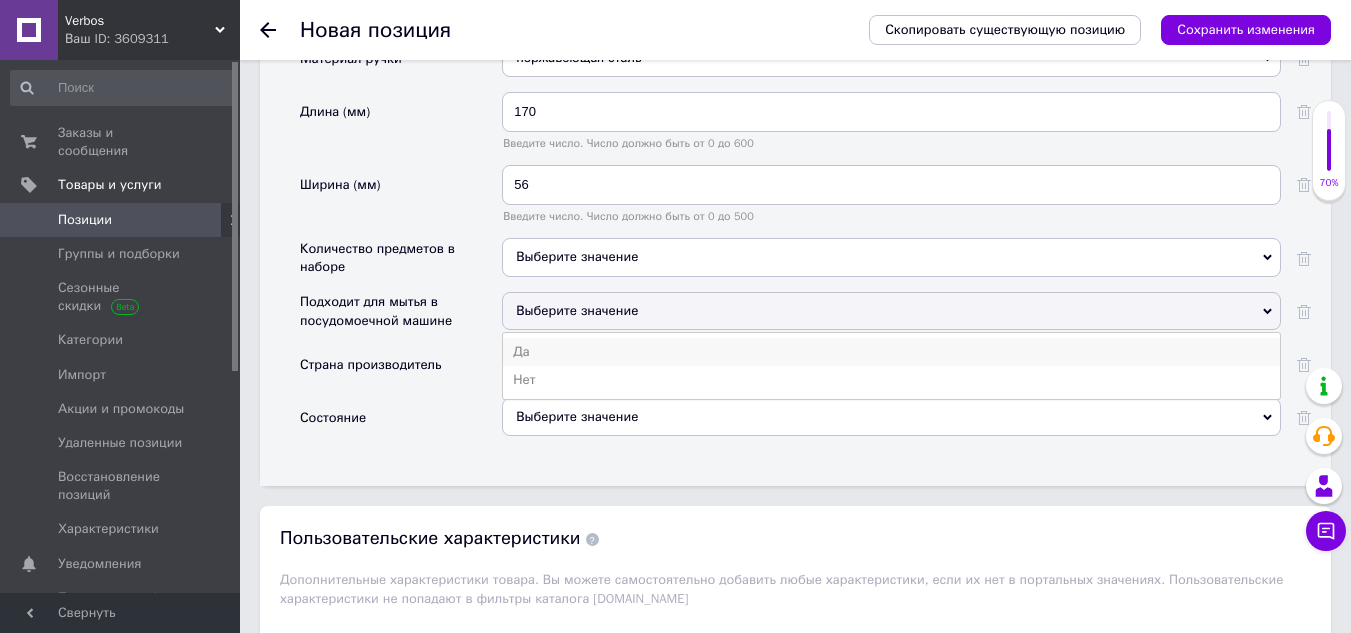 click on "Да" at bounding box center (891, 352) 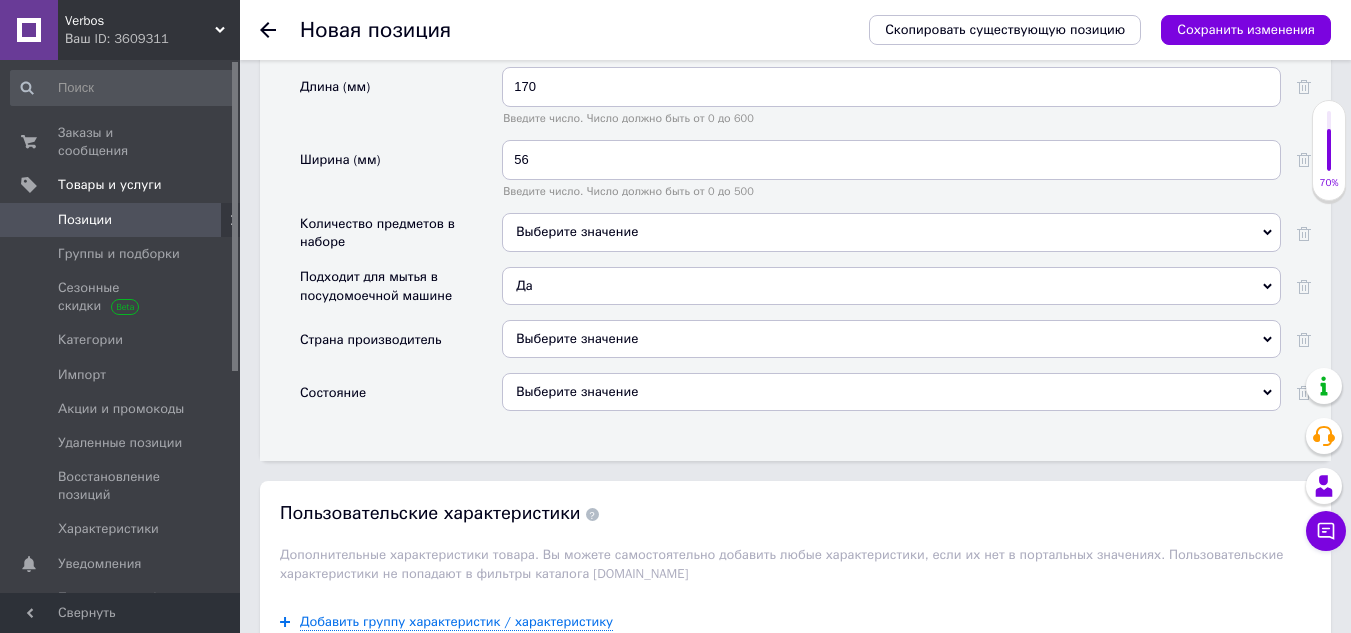 scroll, scrollTop: 2300, scrollLeft: 0, axis: vertical 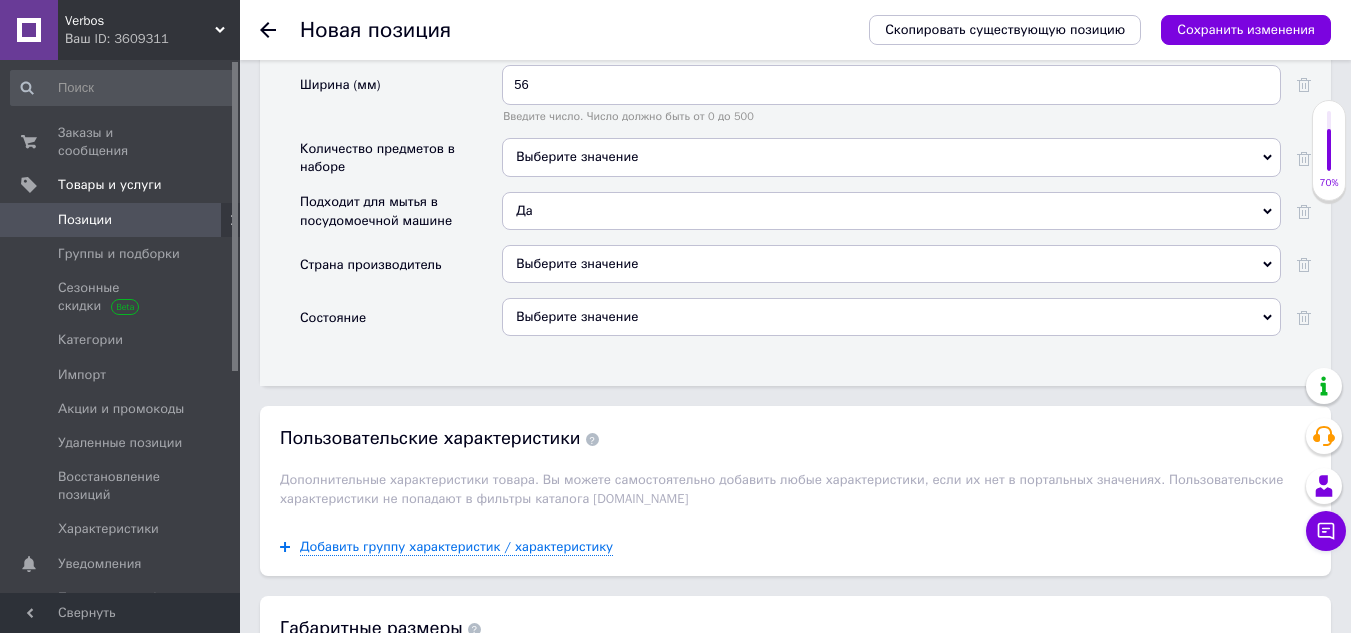 click on "Выберите значение" at bounding box center [891, 264] 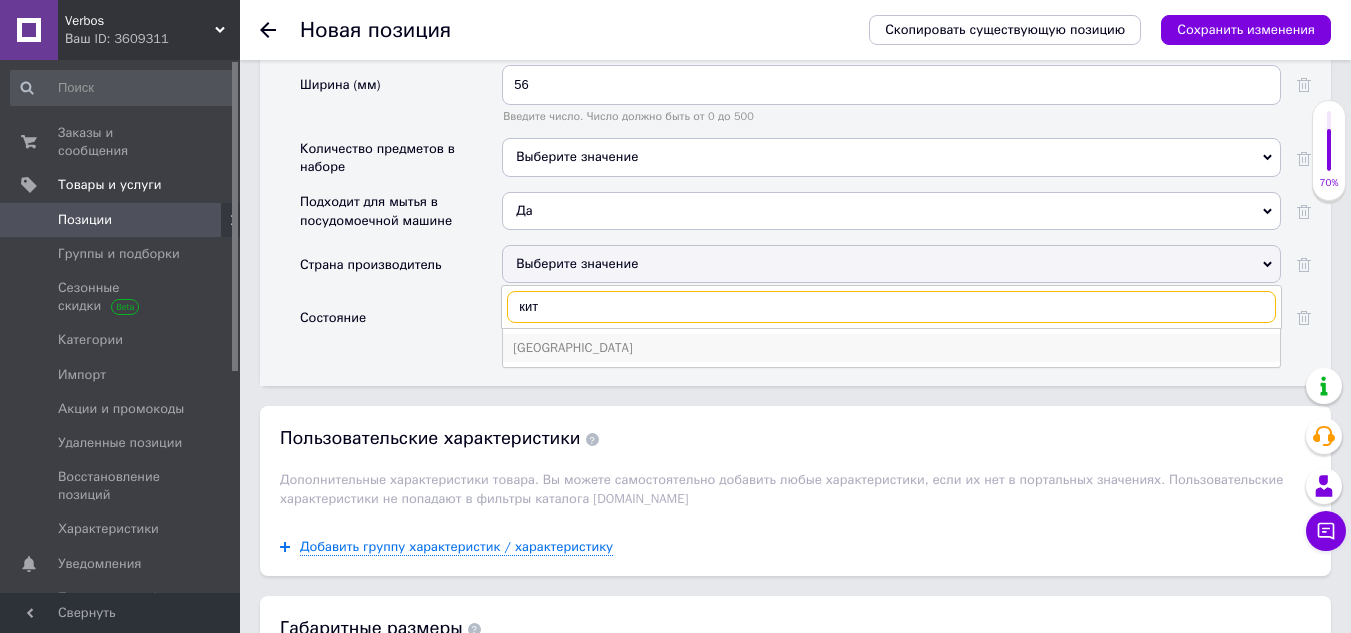 type on "кит" 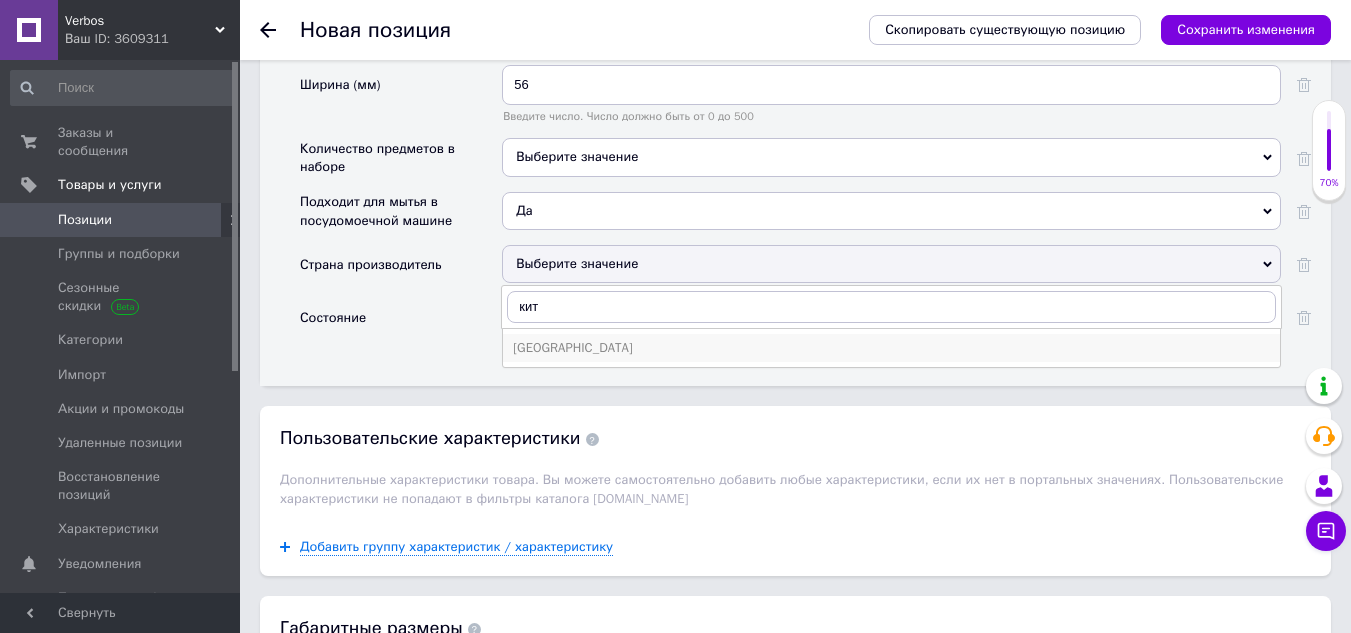 click on "[GEOGRAPHIC_DATA]" at bounding box center [891, 348] 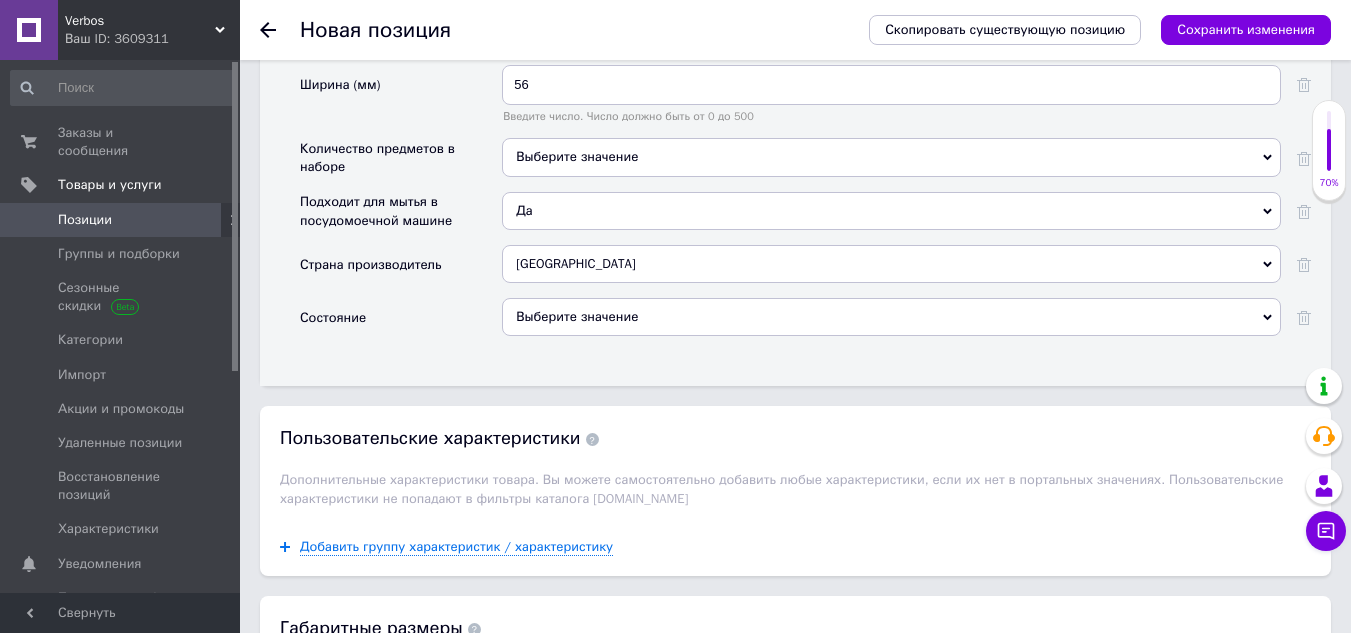 click on "Выберите значение" at bounding box center [891, 317] 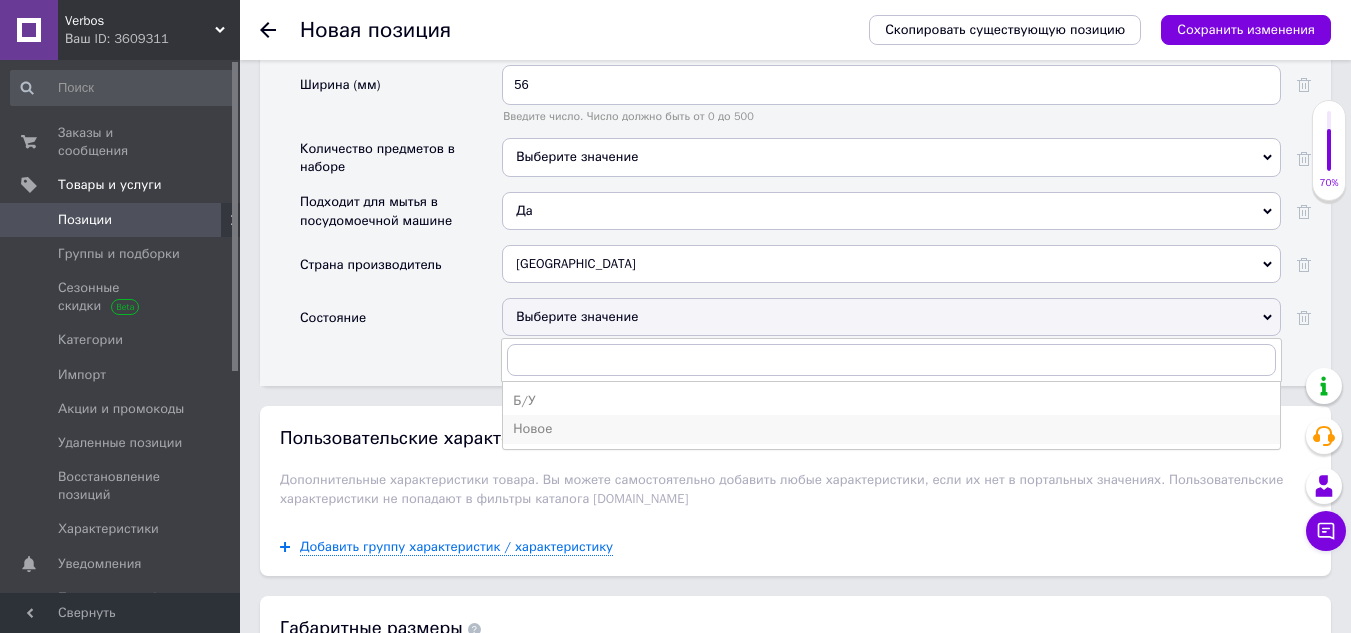 click on "Новое" at bounding box center (891, 429) 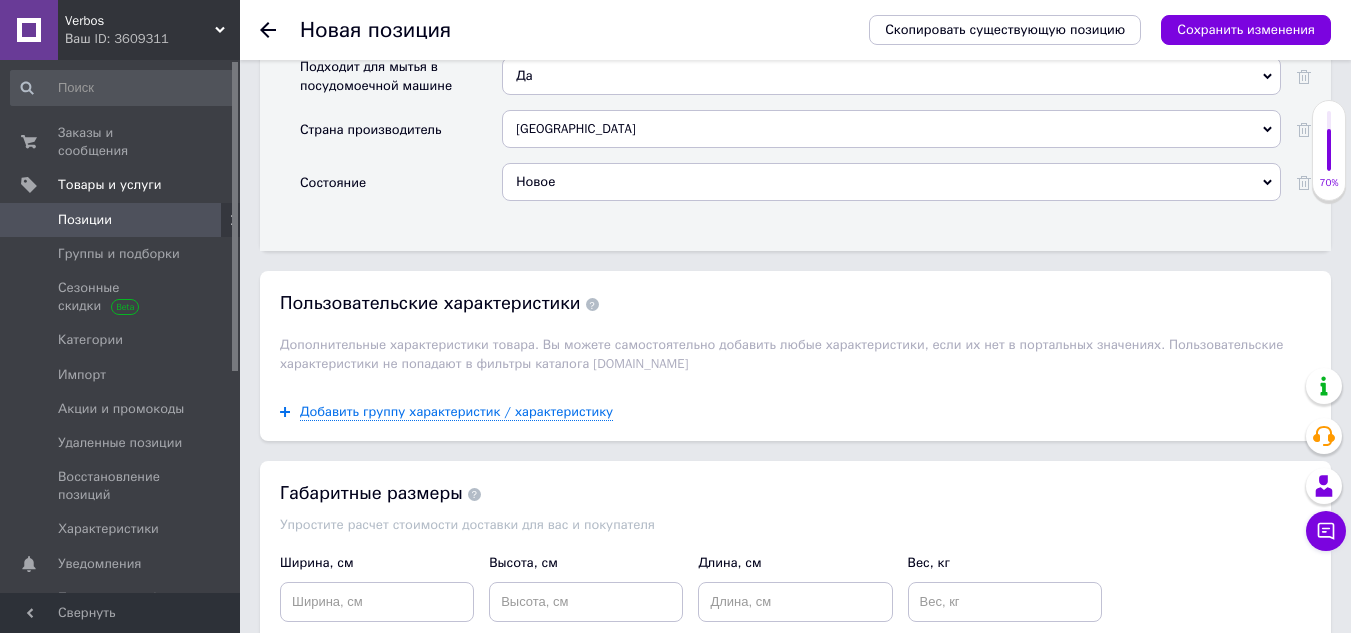 scroll, scrollTop: 2600, scrollLeft: 0, axis: vertical 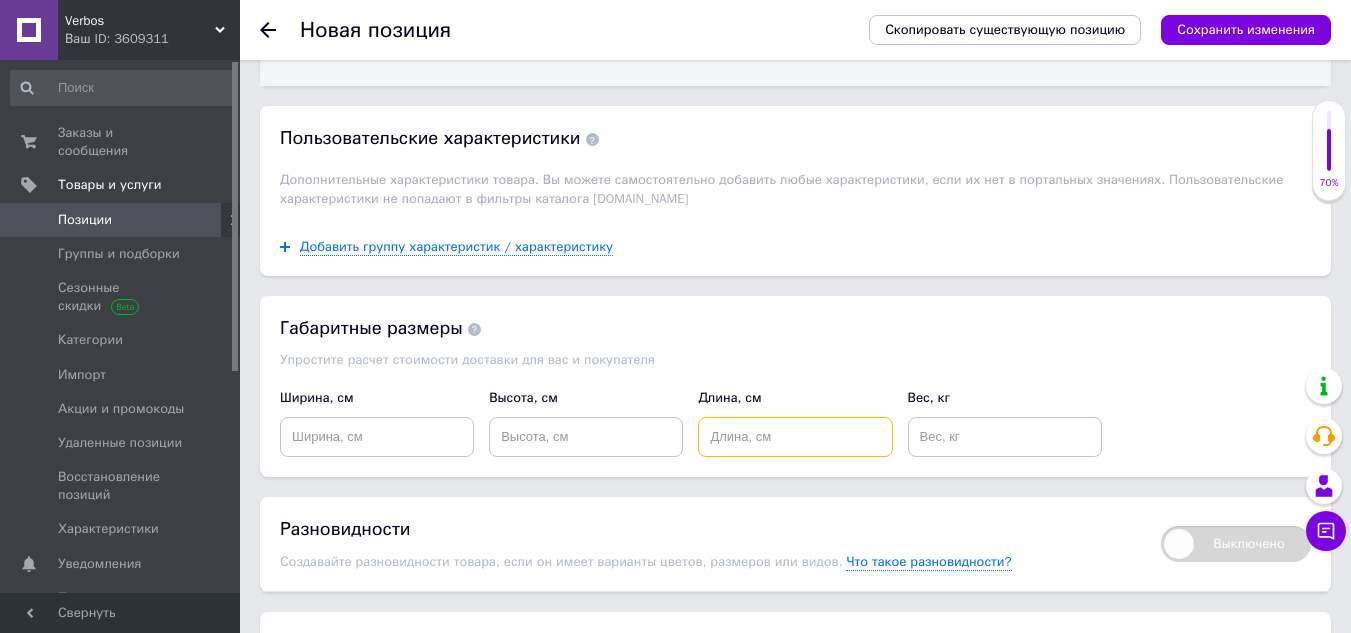 click at bounding box center (795, 437) 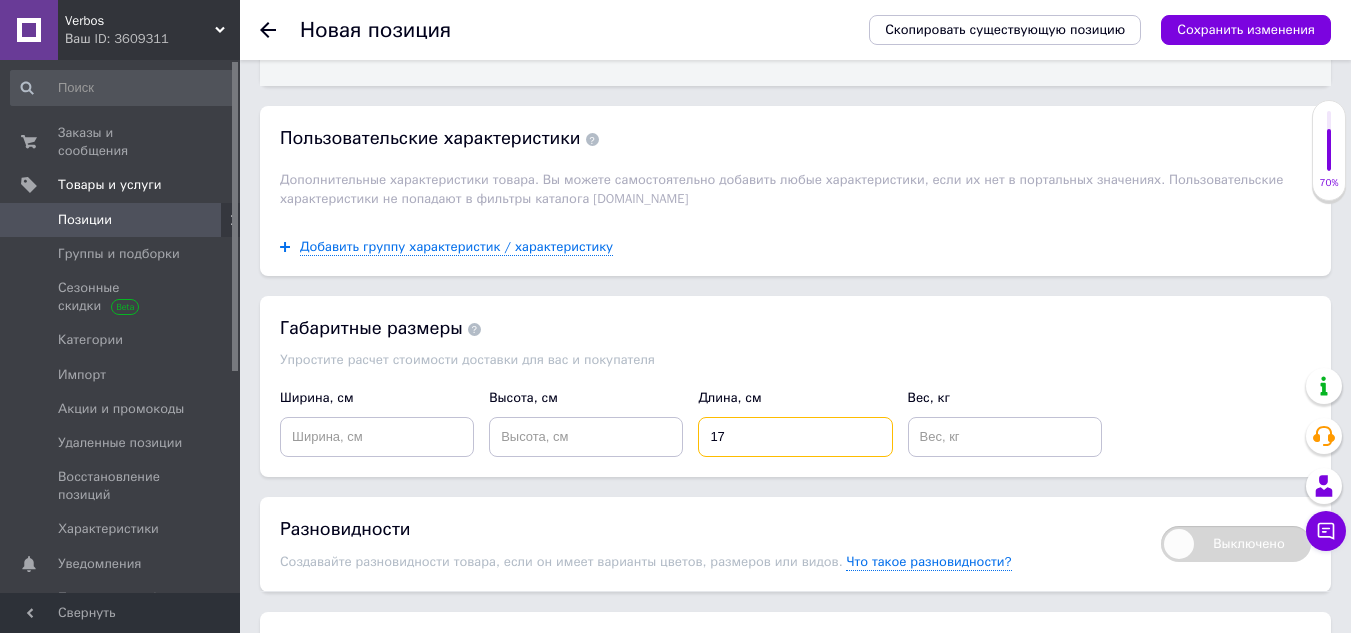 type on "17" 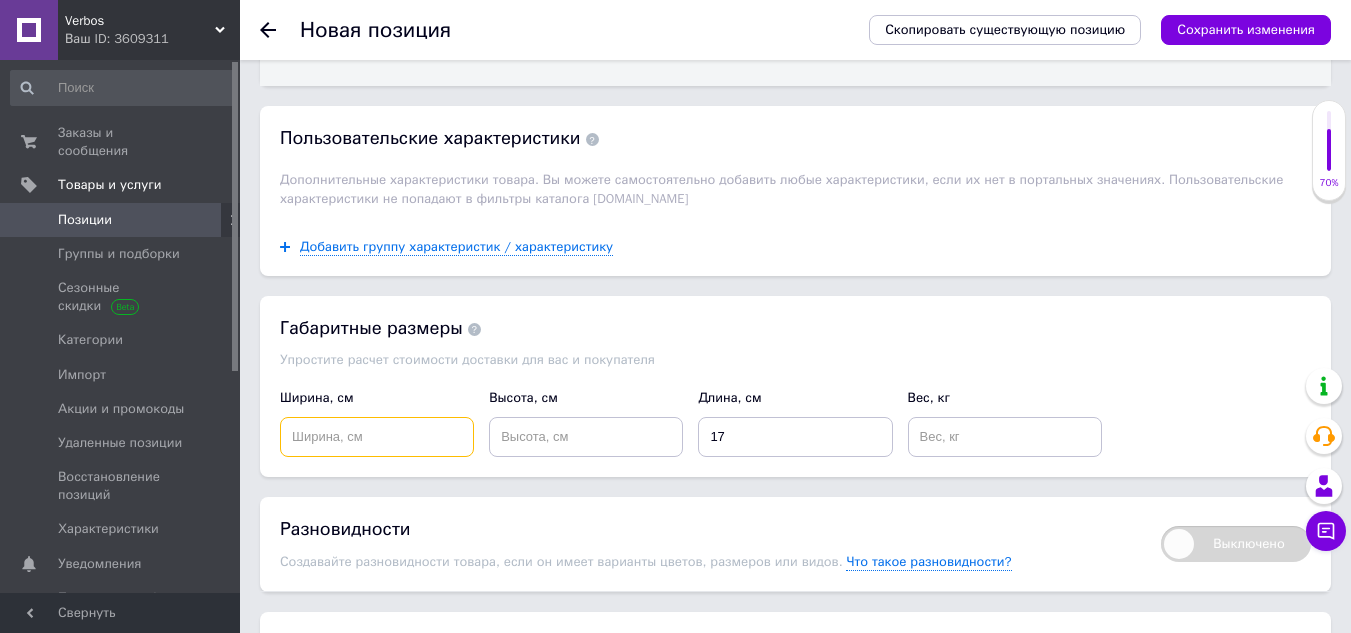 click at bounding box center [377, 437] 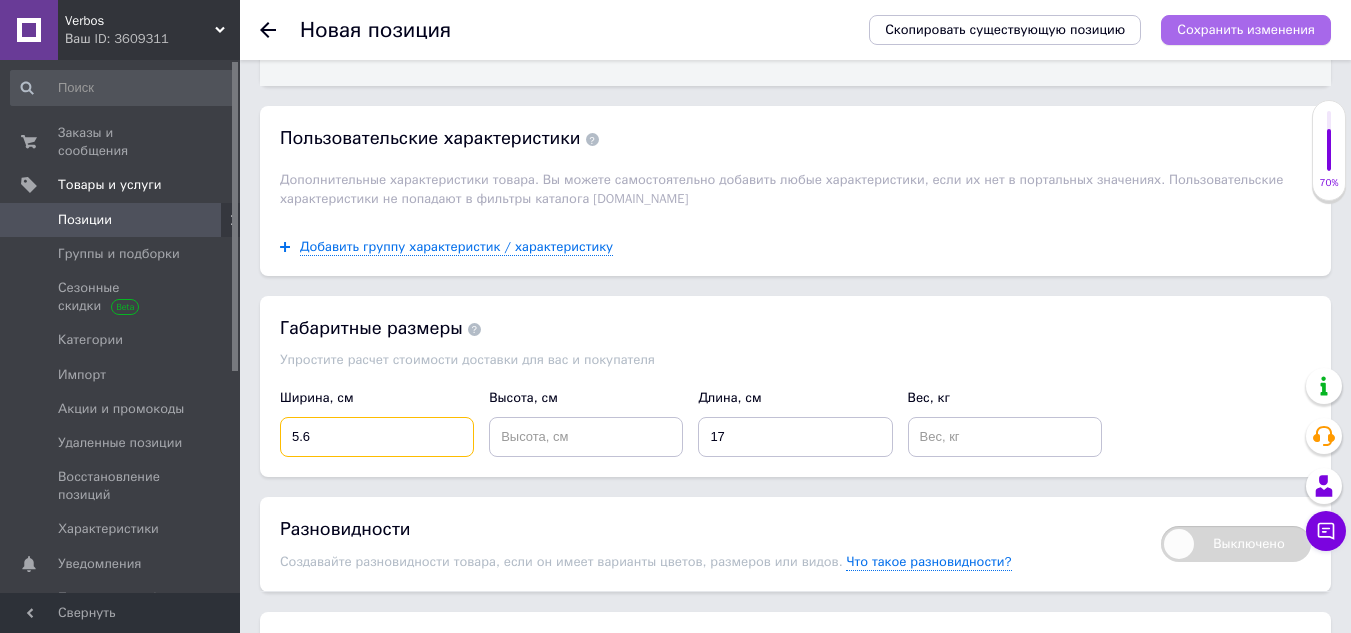 type on "5.6" 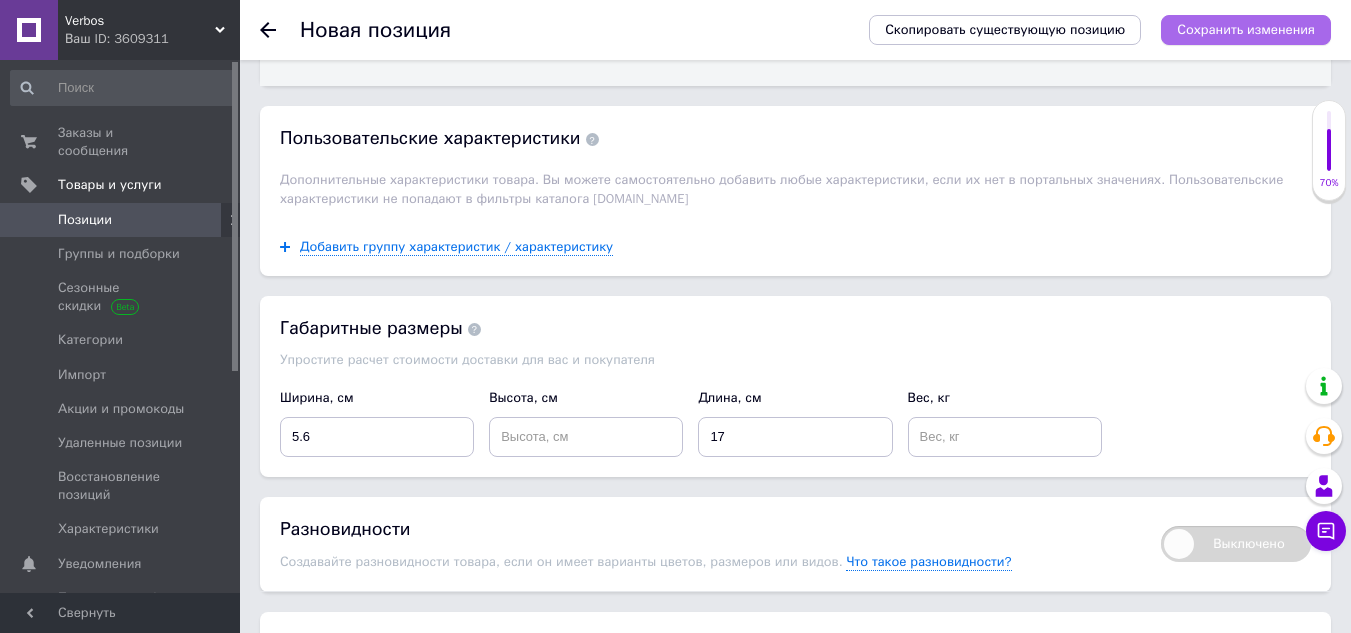 click on "Сохранить изменения" at bounding box center [1246, 29] 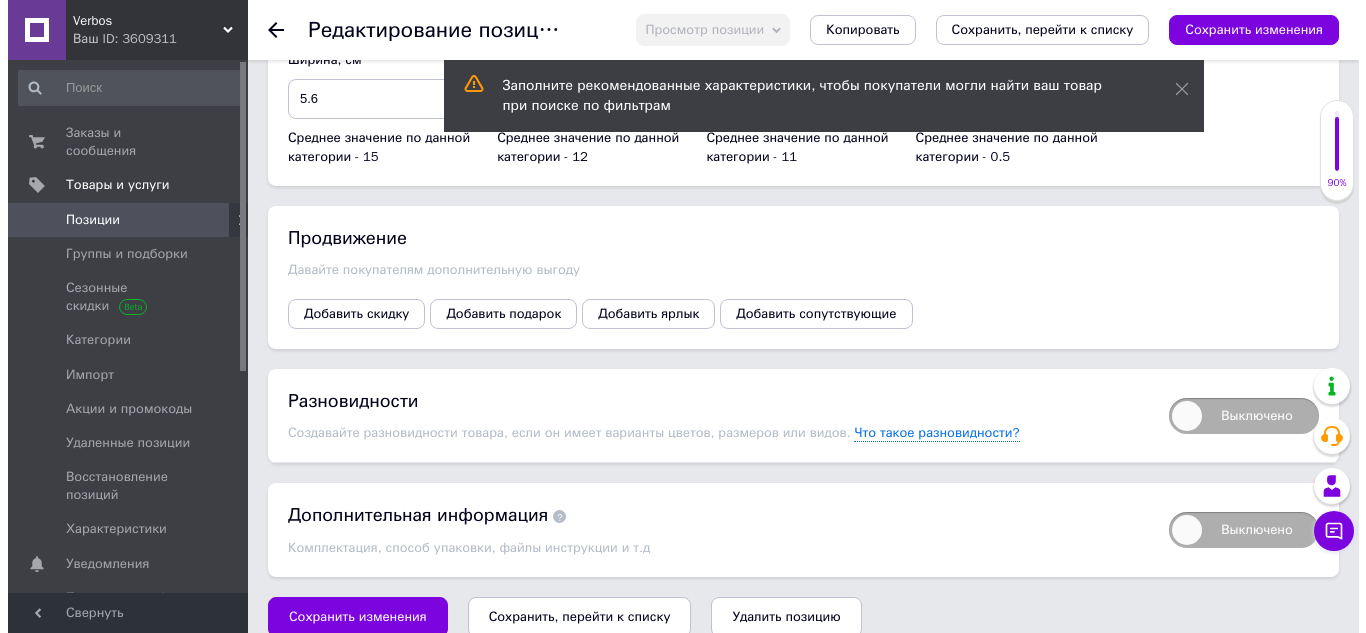 scroll, scrollTop: 2358, scrollLeft: 0, axis: vertical 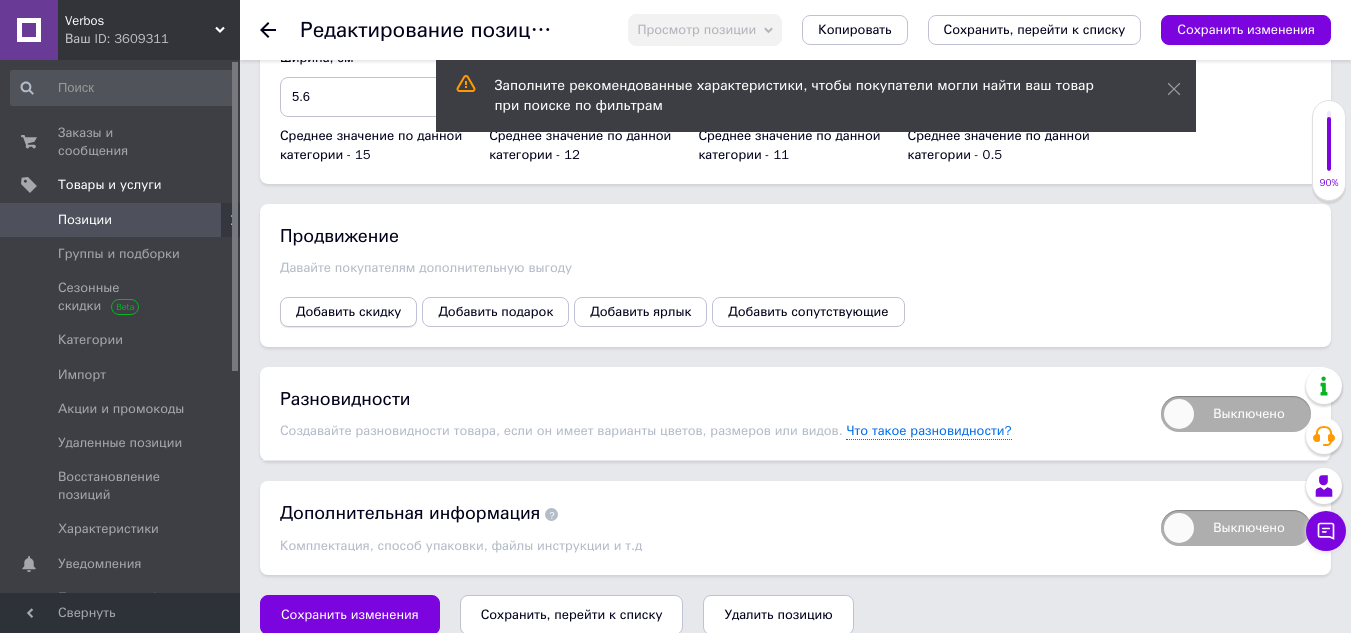 click on "Добавить скидку" at bounding box center (348, 312) 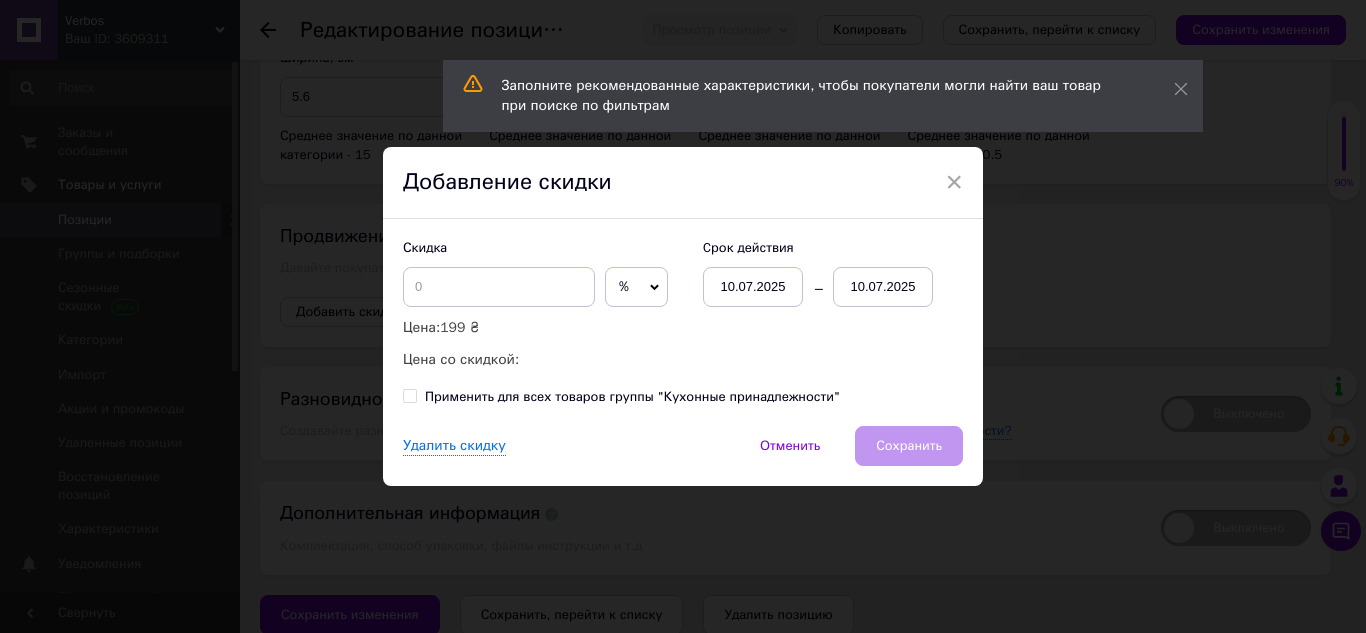 click on "%" at bounding box center (636, 287) 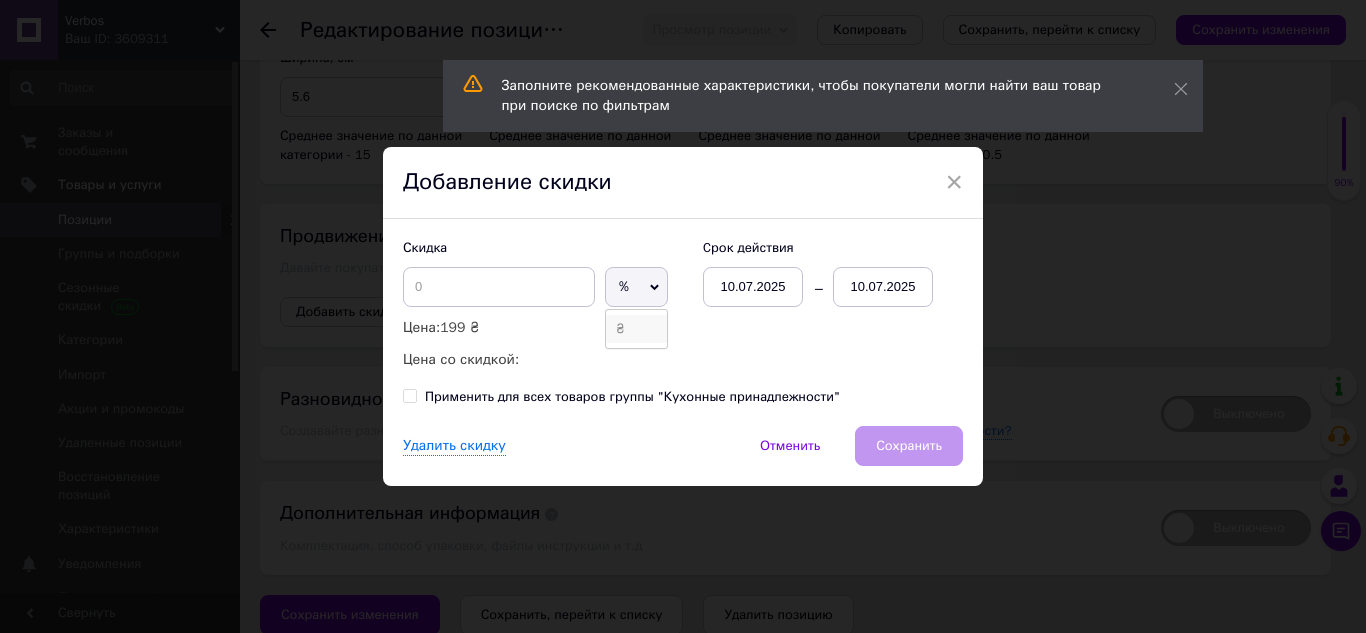 click on "₴" at bounding box center [636, 329] 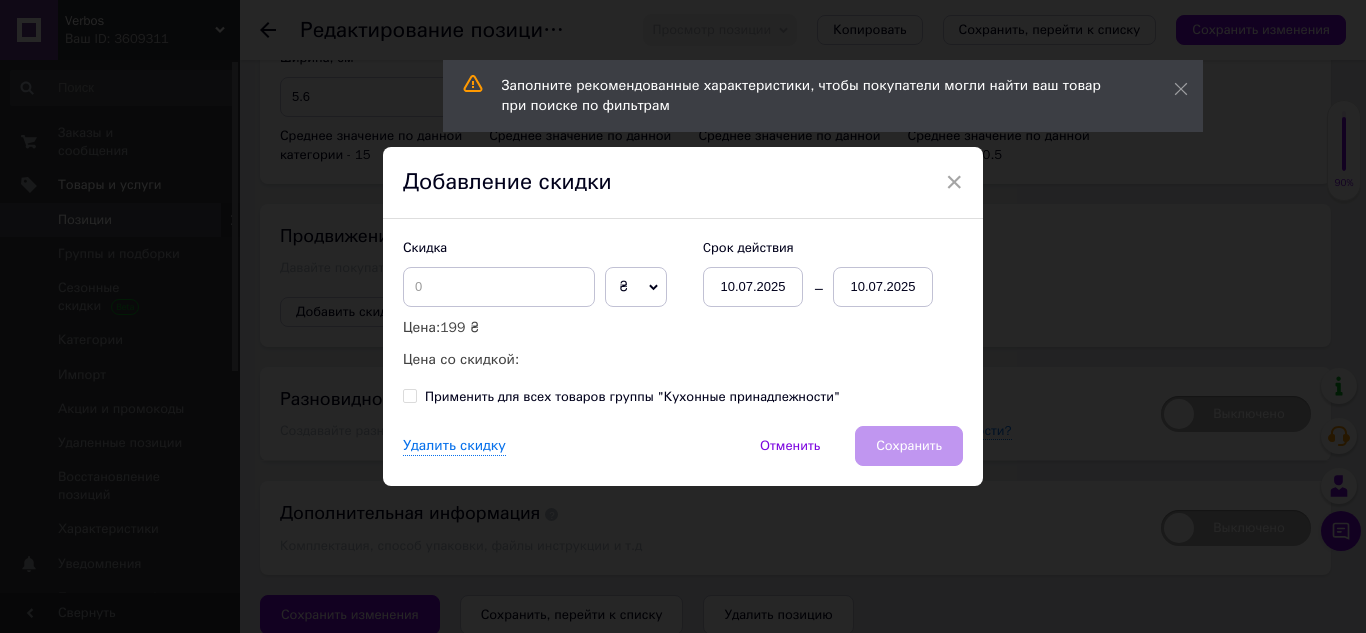 click on "10.07.2025" at bounding box center (883, 287) 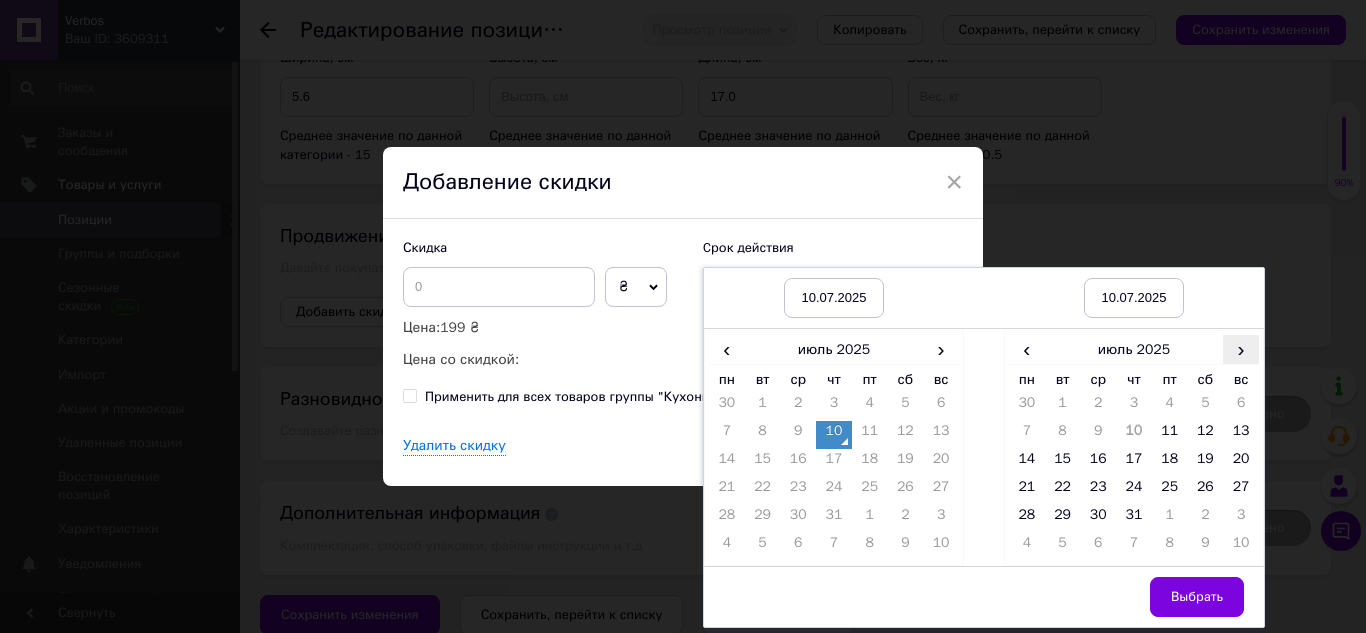 click on "›" at bounding box center (1241, 349) 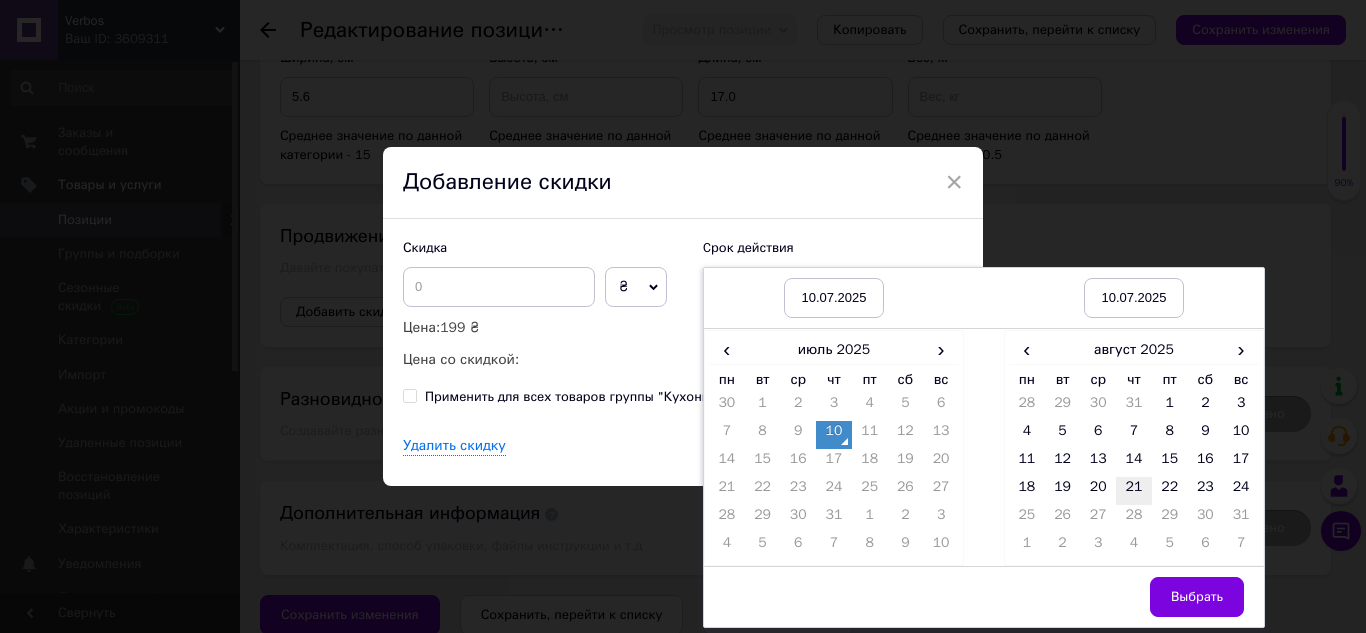 click on "21" at bounding box center [1134, 491] 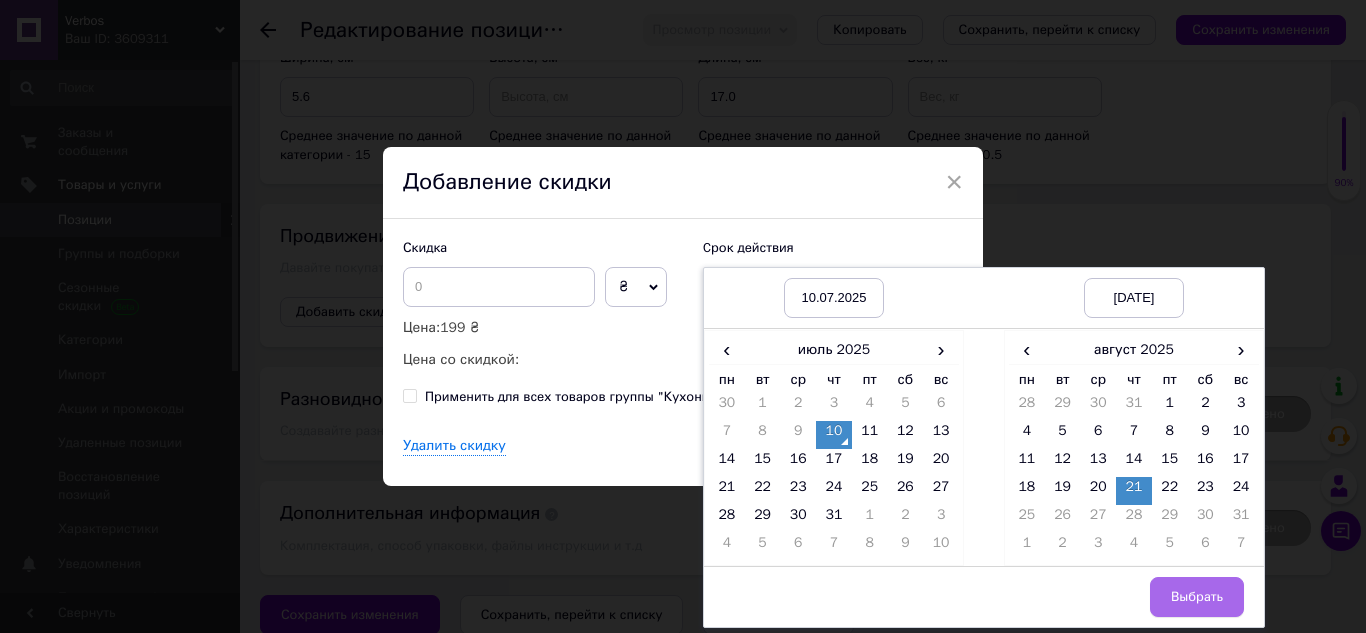 click on "Выбрать" at bounding box center [1197, 597] 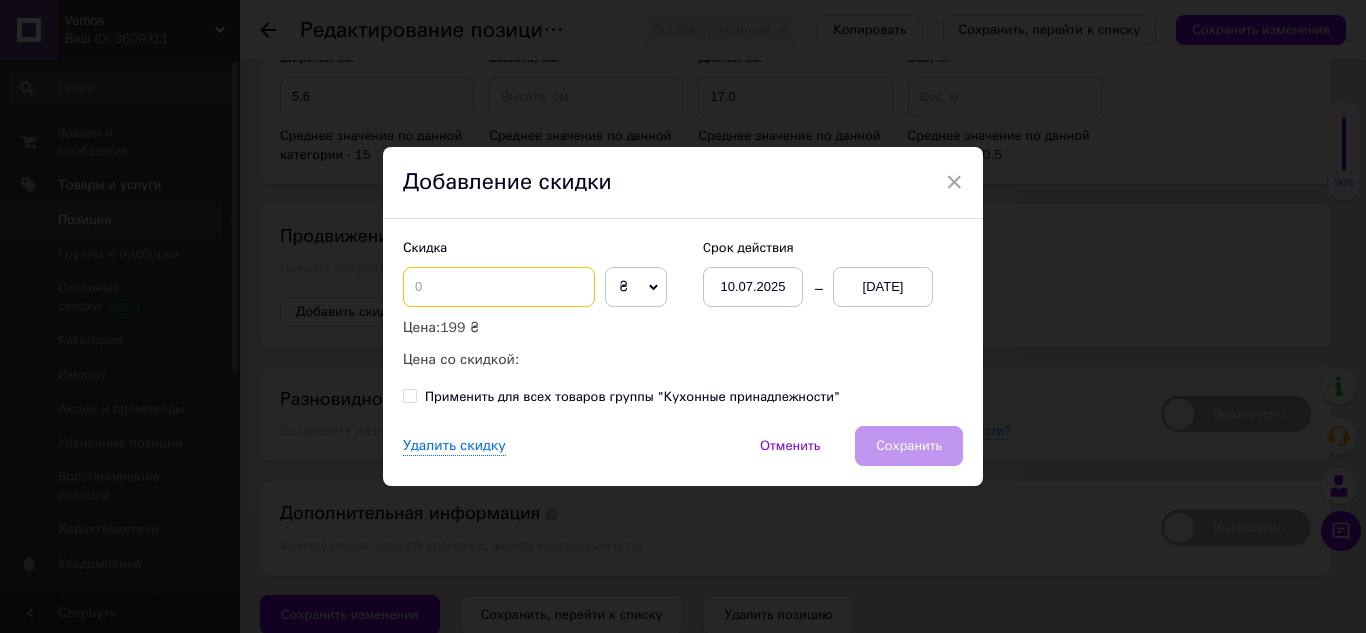 click at bounding box center [499, 287] 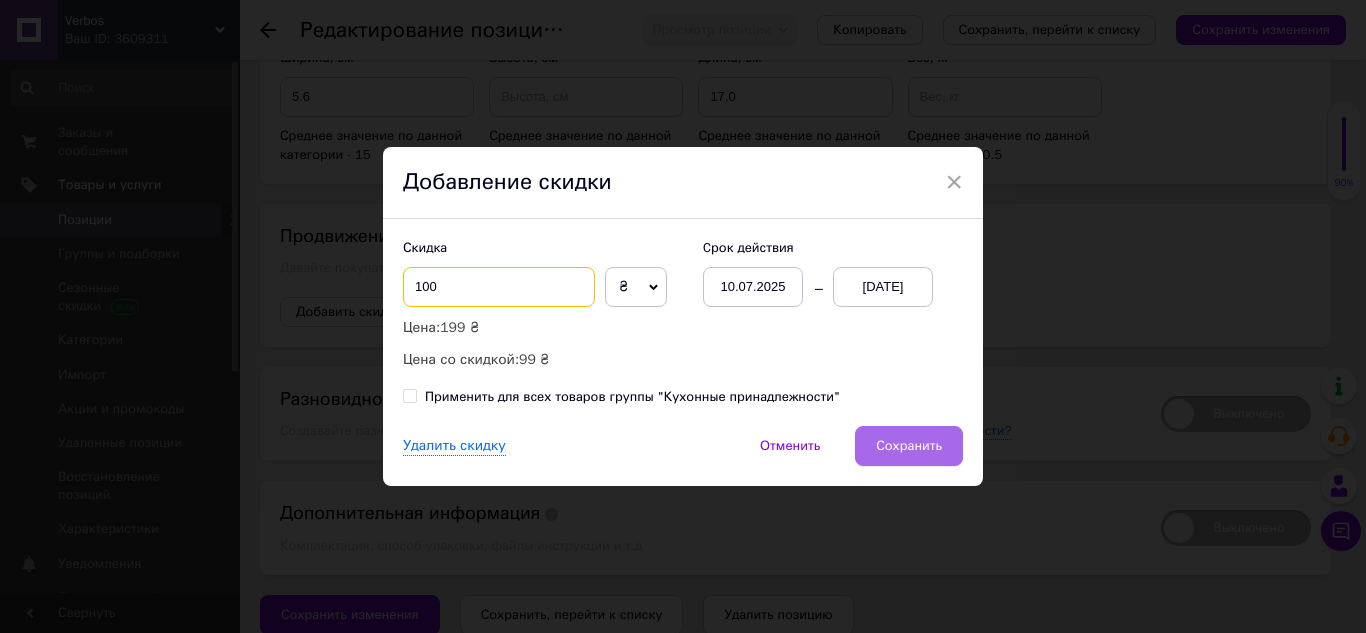 type on "100" 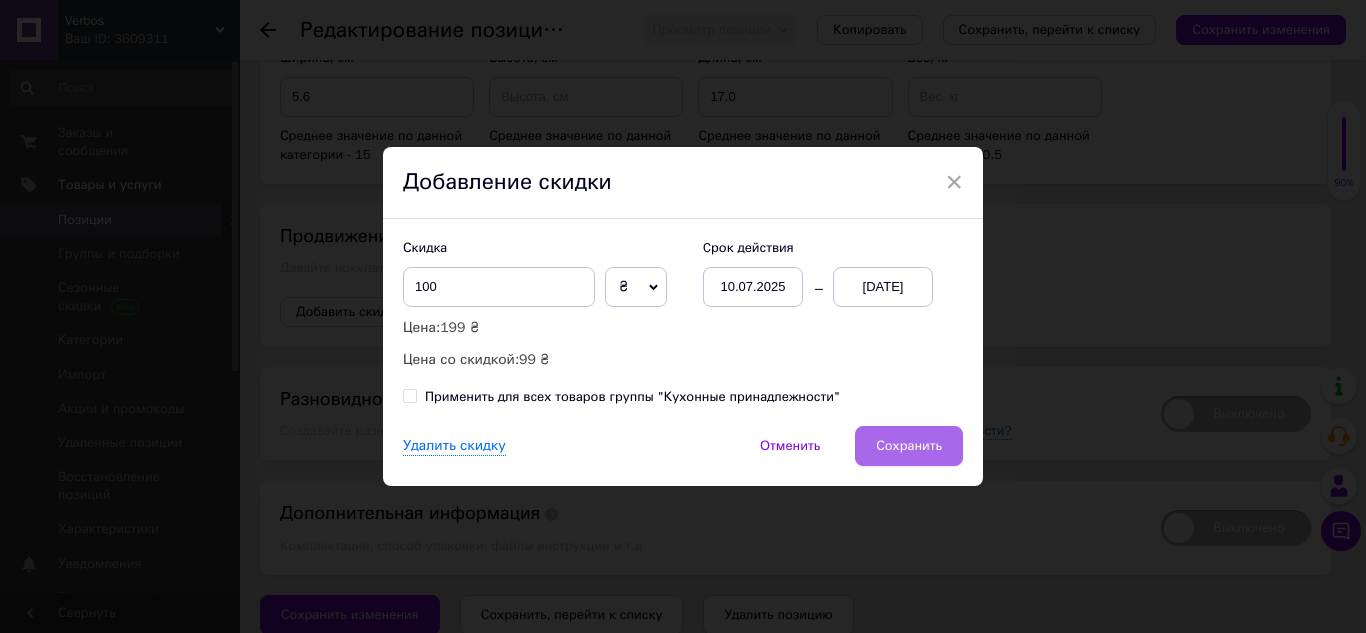 click on "Сохранить" at bounding box center [909, 446] 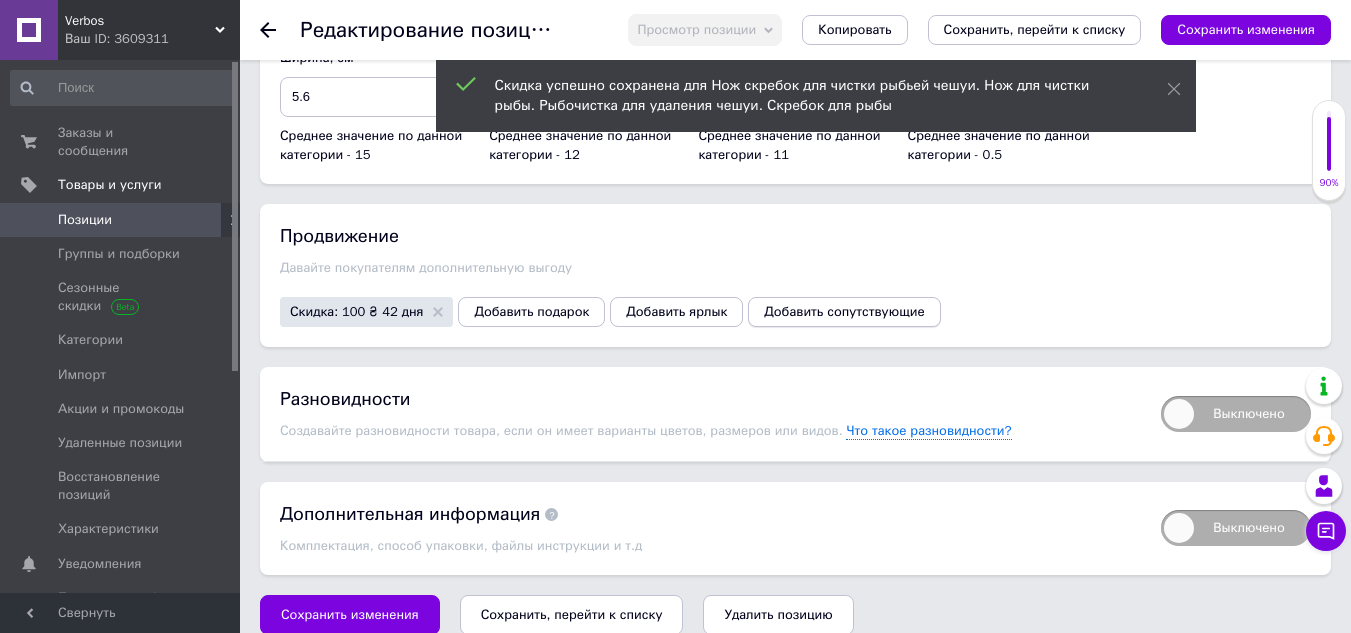 click on "Добавить сопутствующие" at bounding box center (844, 312) 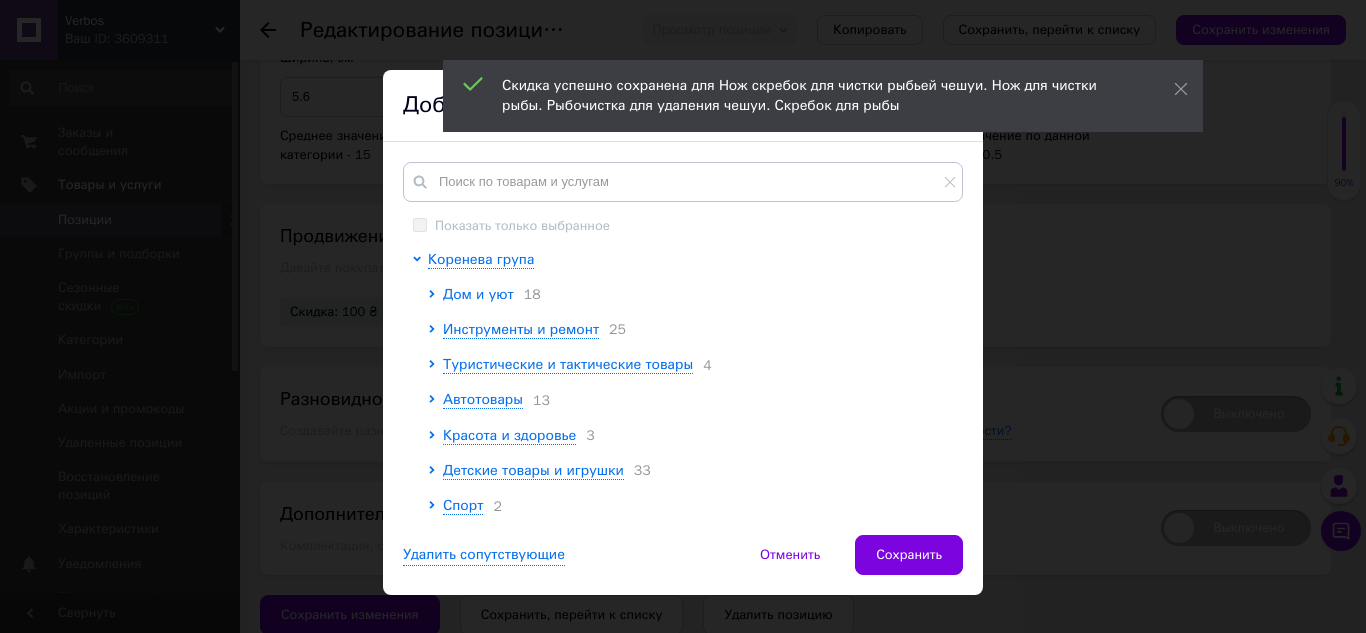 click on "Дом и уют" at bounding box center (478, 294) 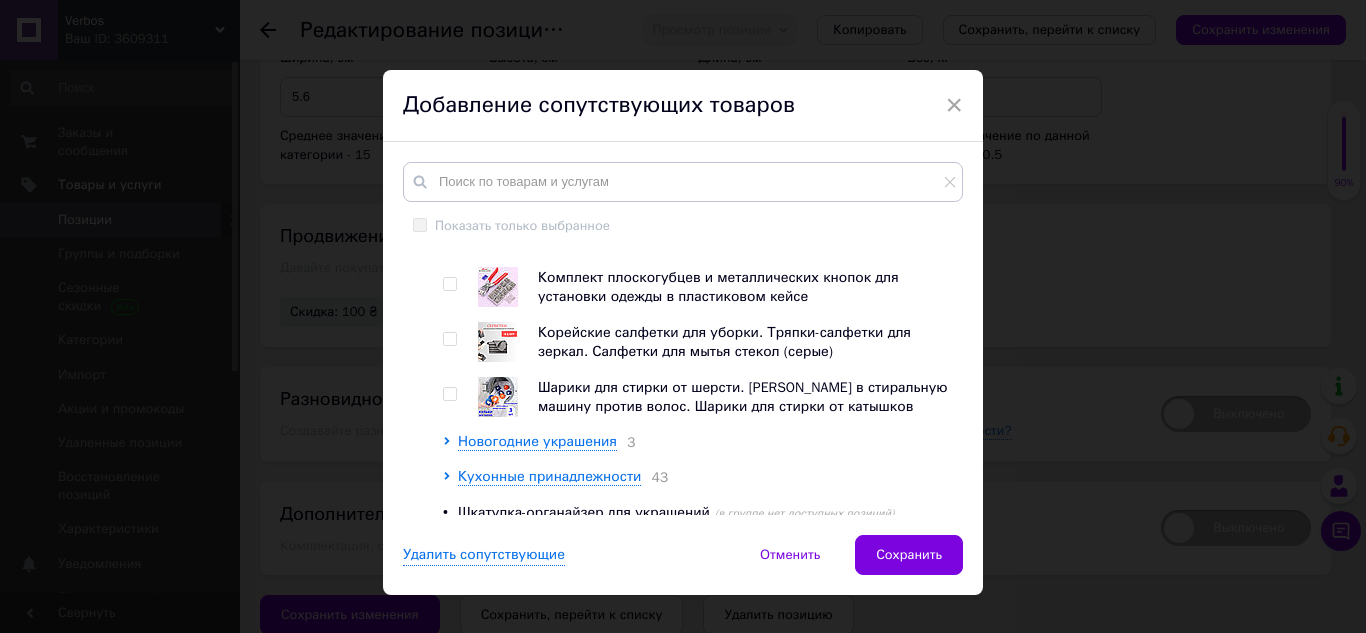 scroll, scrollTop: 800, scrollLeft: 0, axis: vertical 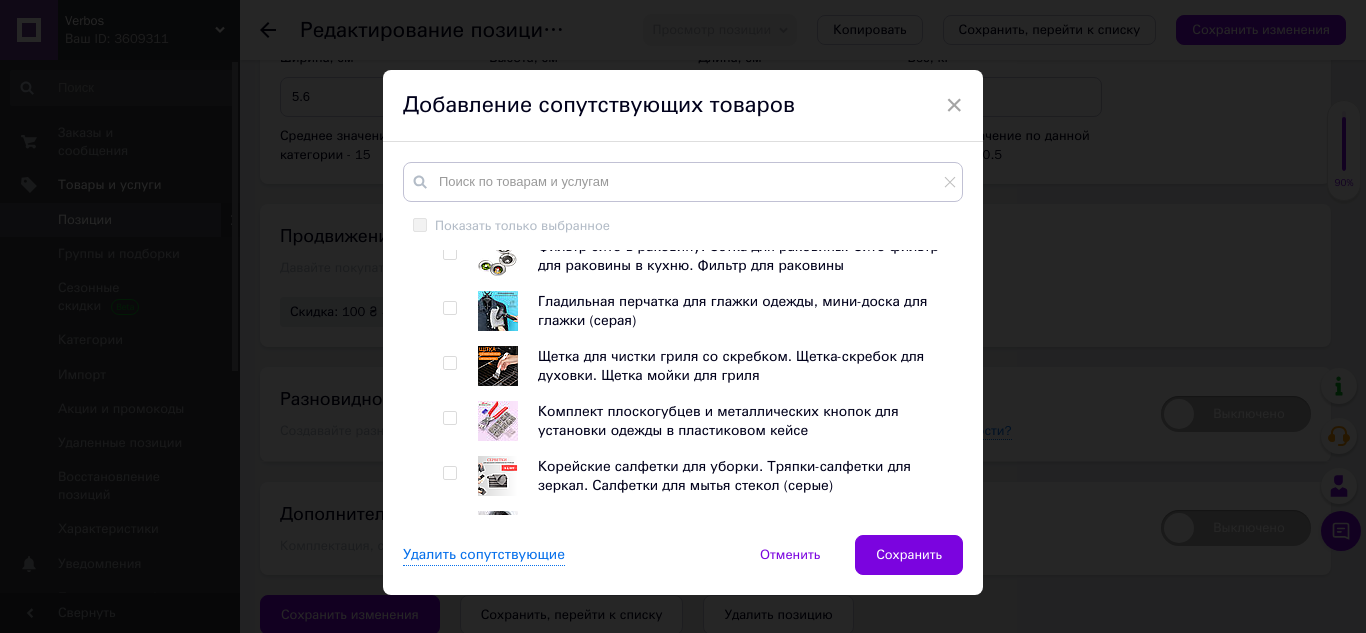 click at bounding box center (449, 363) 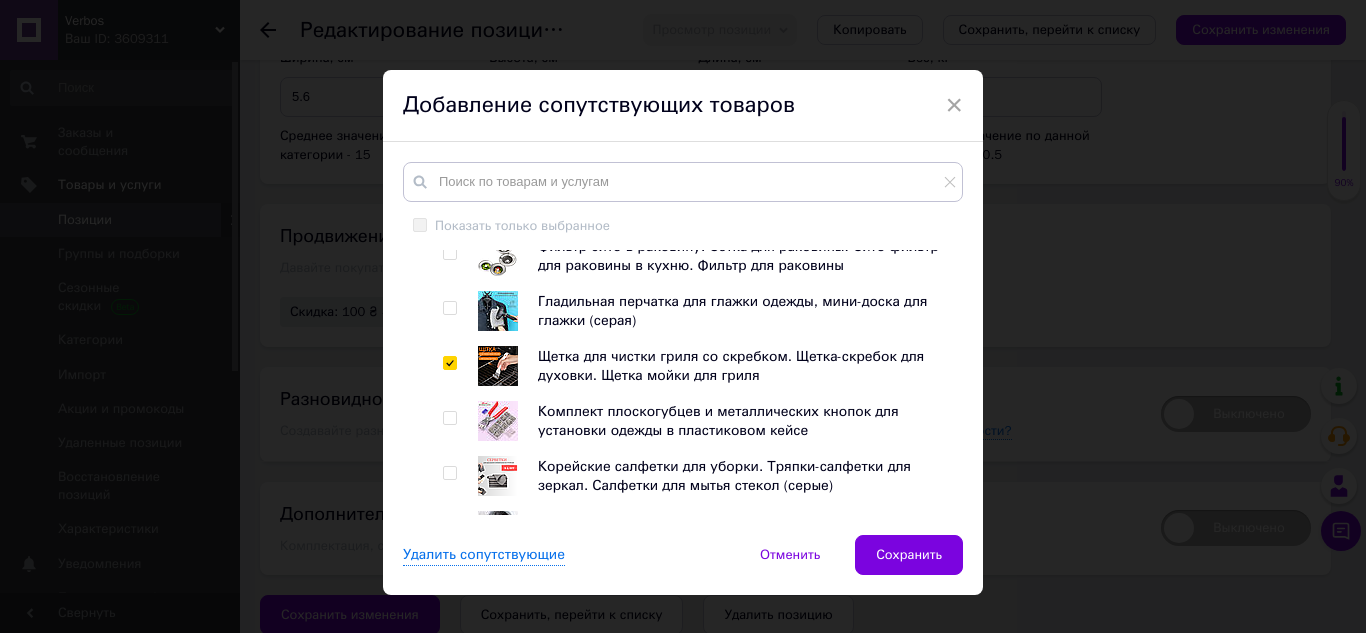 checkbox on "true" 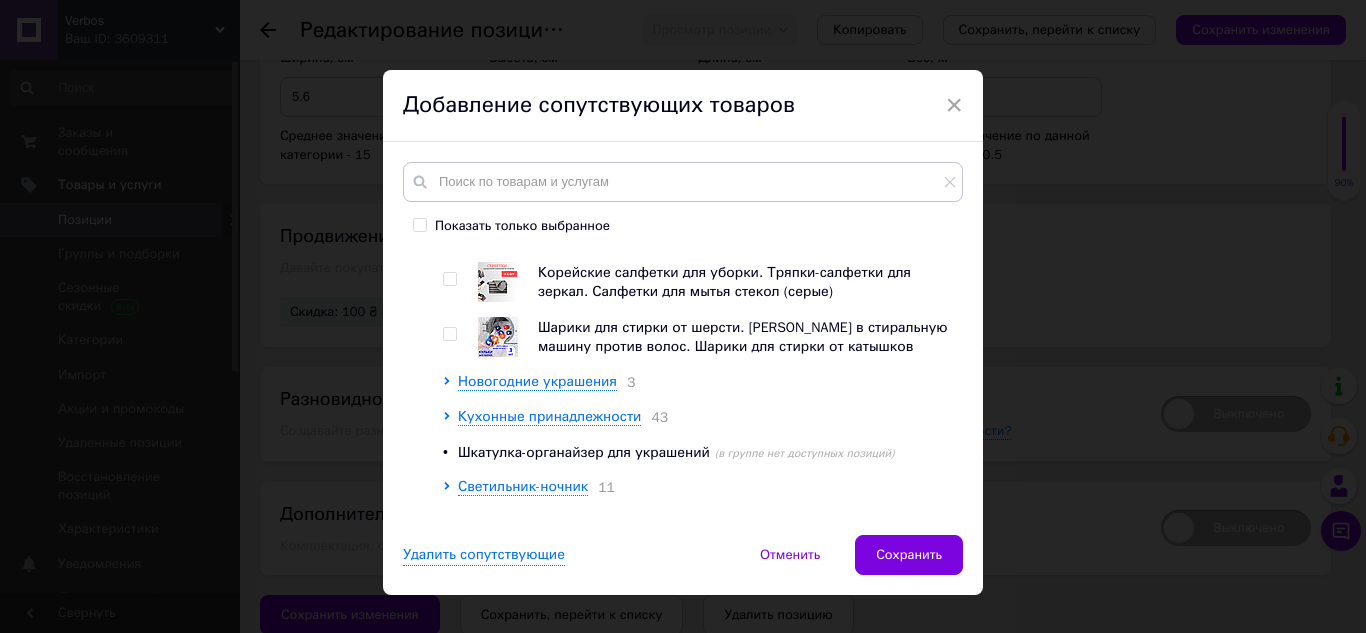 scroll, scrollTop: 1000, scrollLeft: 0, axis: vertical 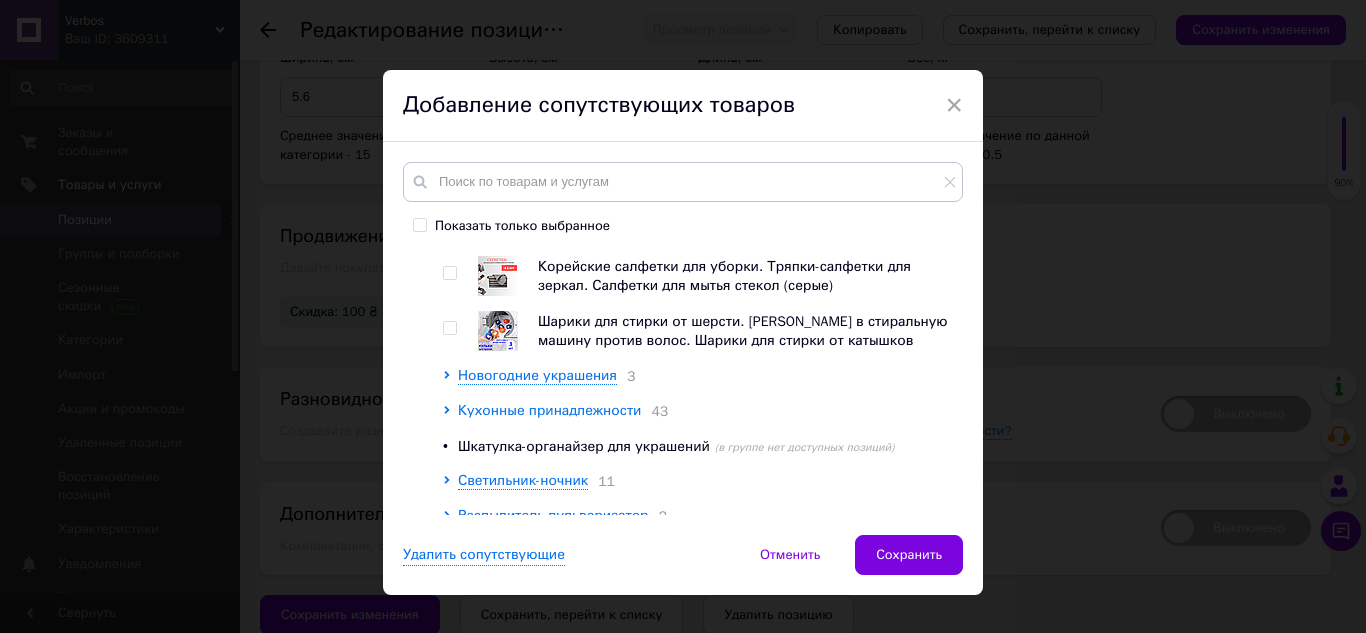 click on "Кухонные принадлежности" at bounding box center (549, 410) 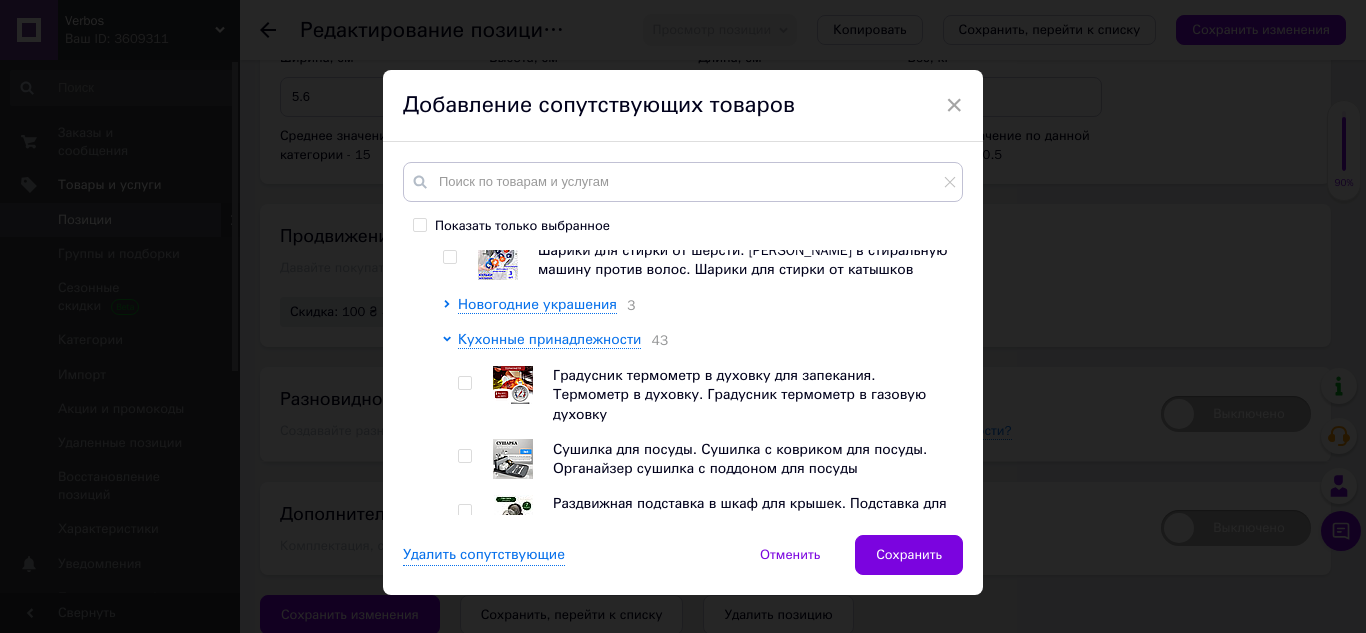 scroll, scrollTop: 1100, scrollLeft: 0, axis: vertical 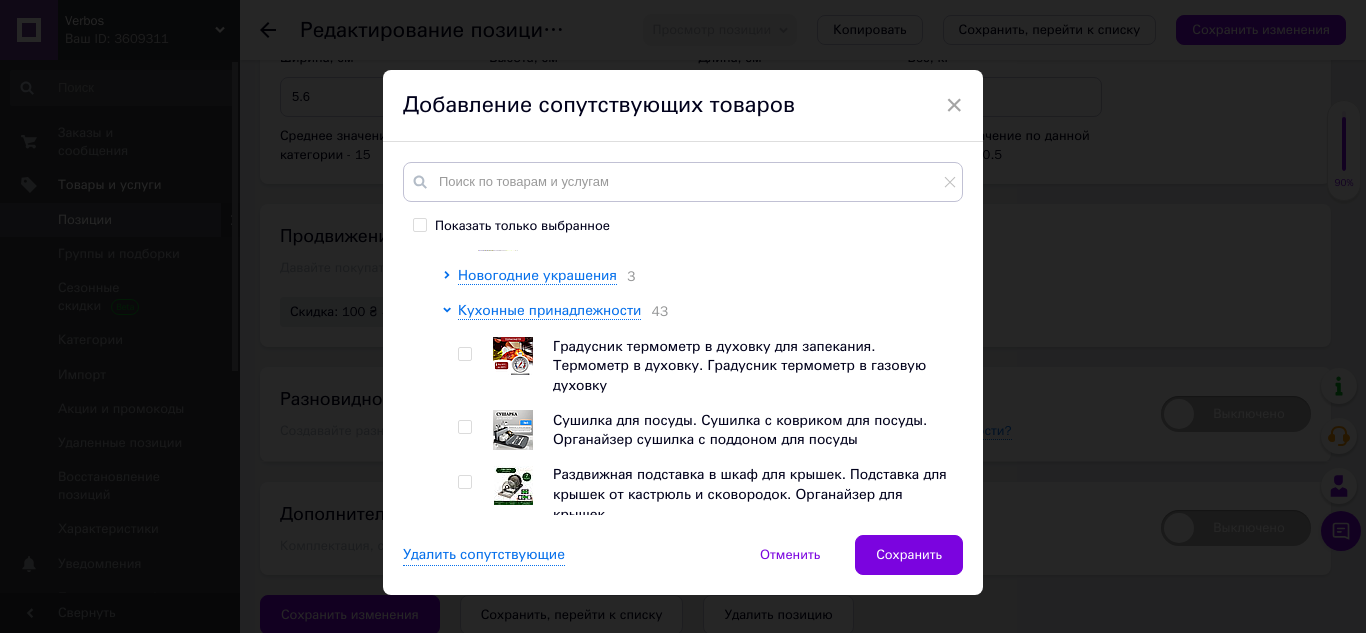 click at bounding box center [464, 354] 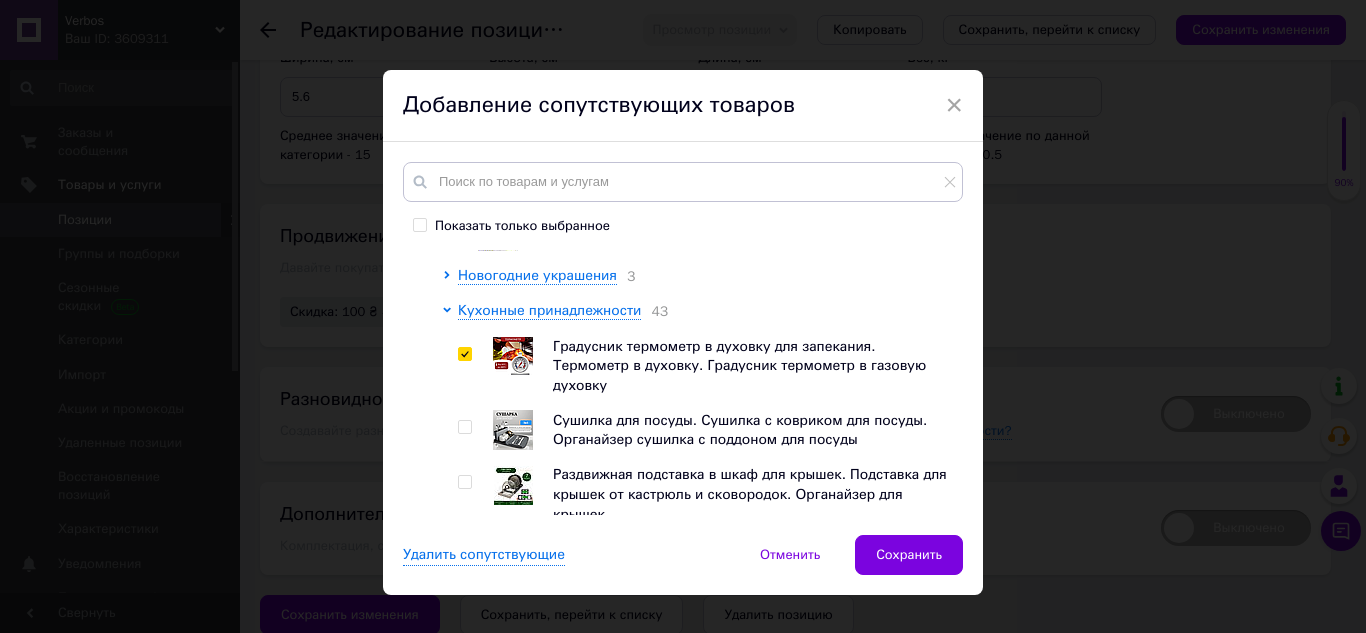 checkbox on "true" 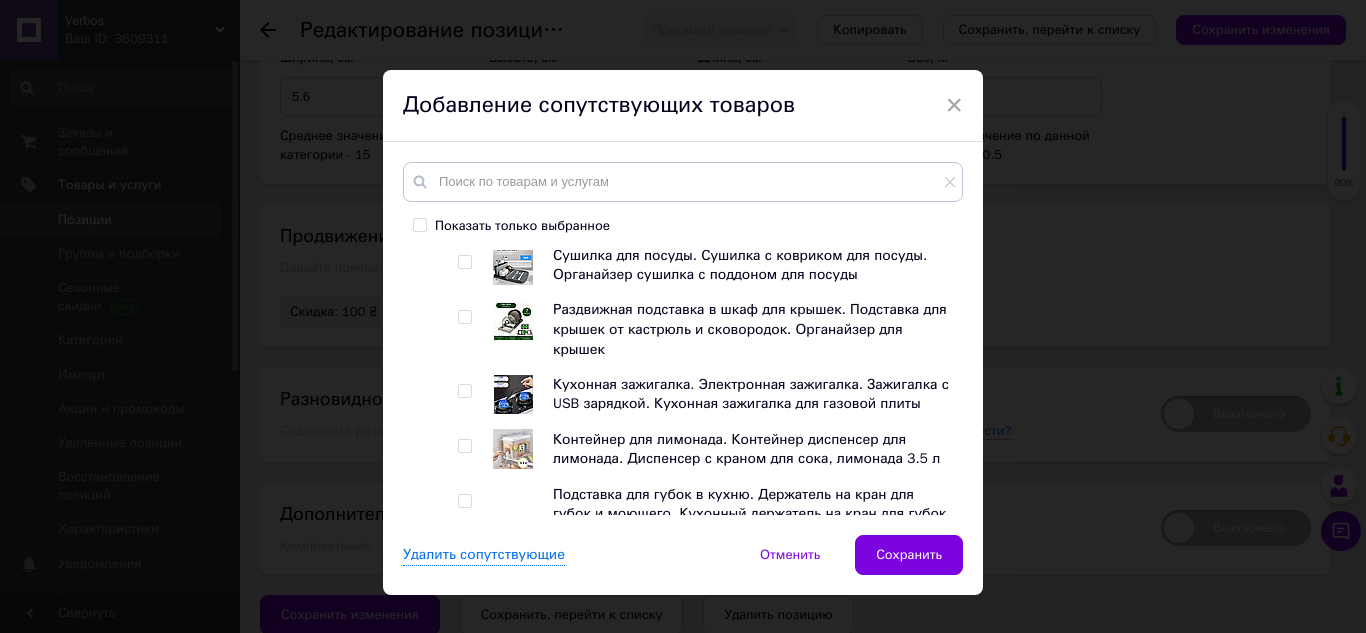scroll, scrollTop: 1300, scrollLeft: 0, axis: vertical 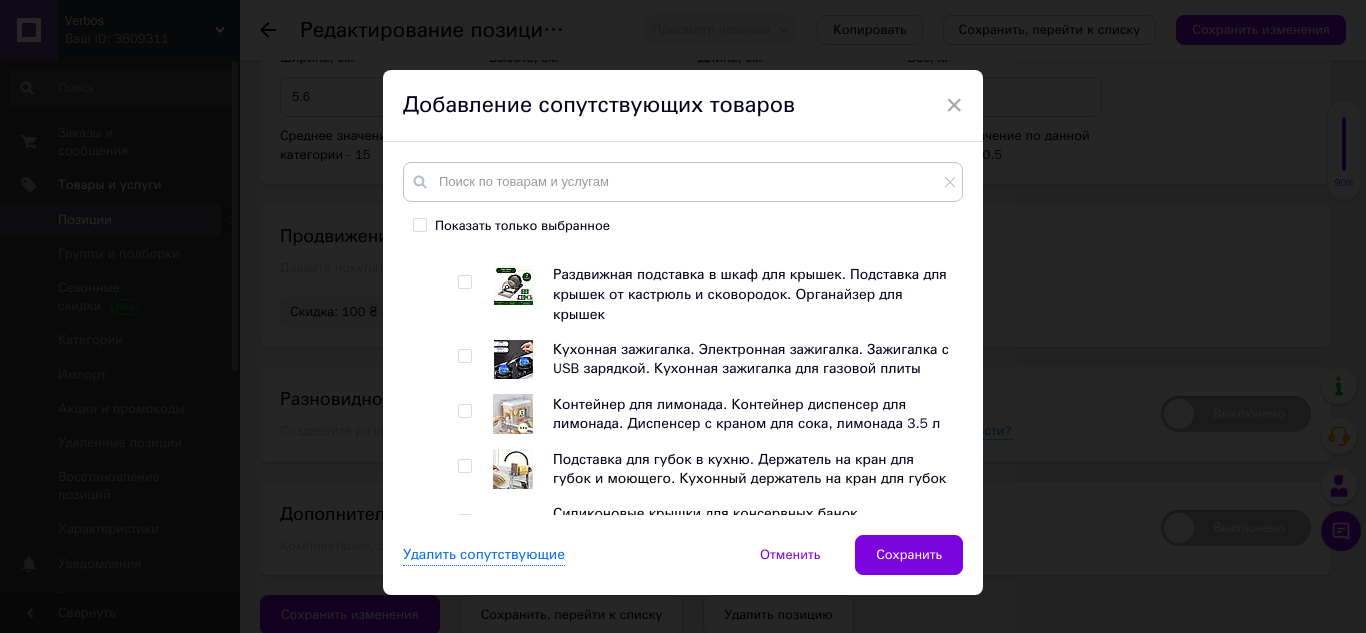 click at bounding box center [464, 356] 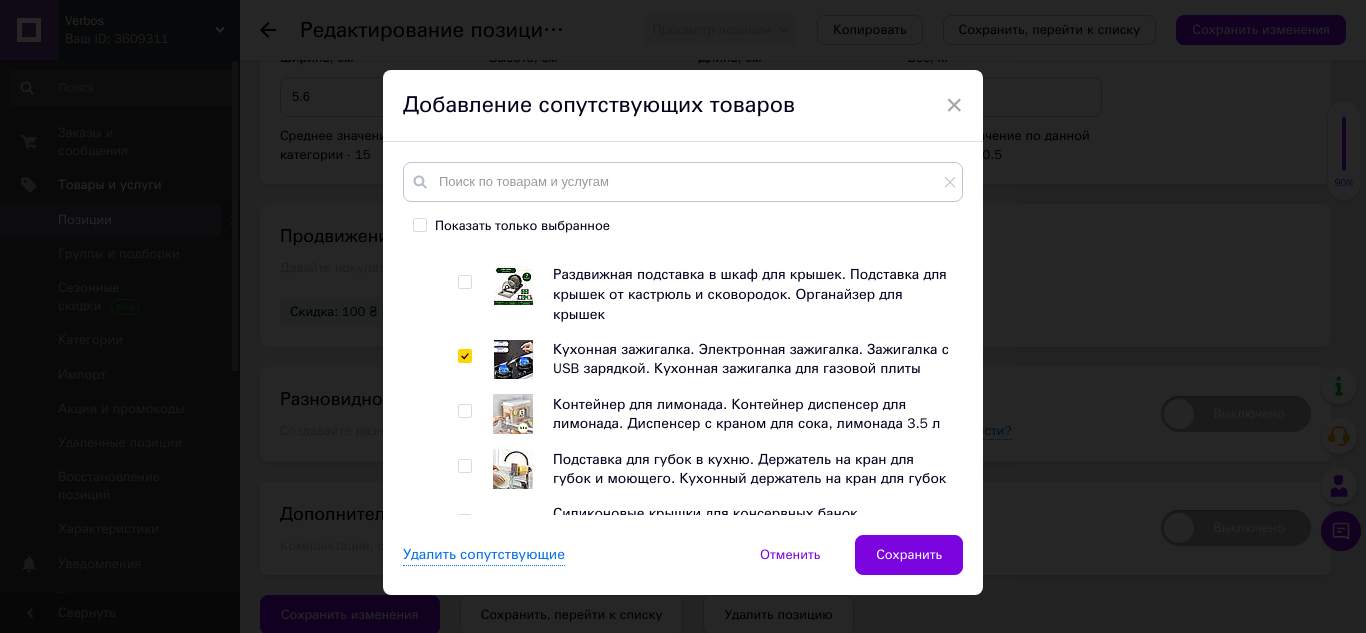 checkbox on "true" 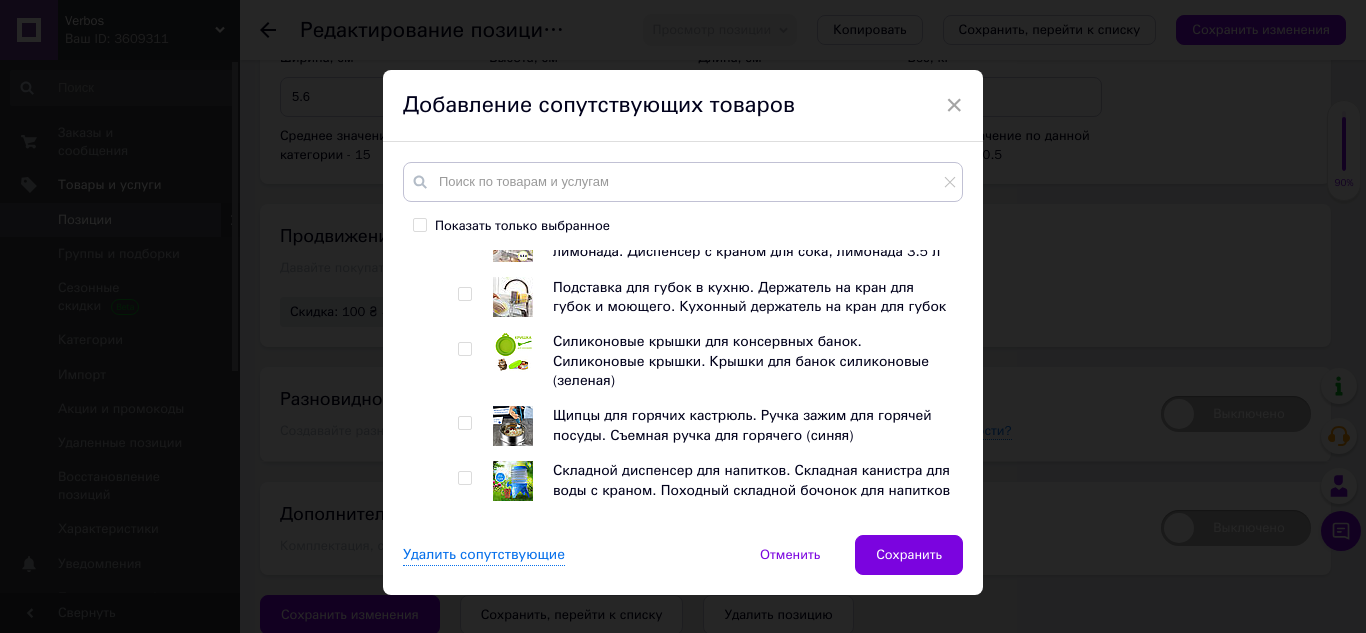 scroll, scrollTop: 1500, scrollLeft: 0, axis: vertical 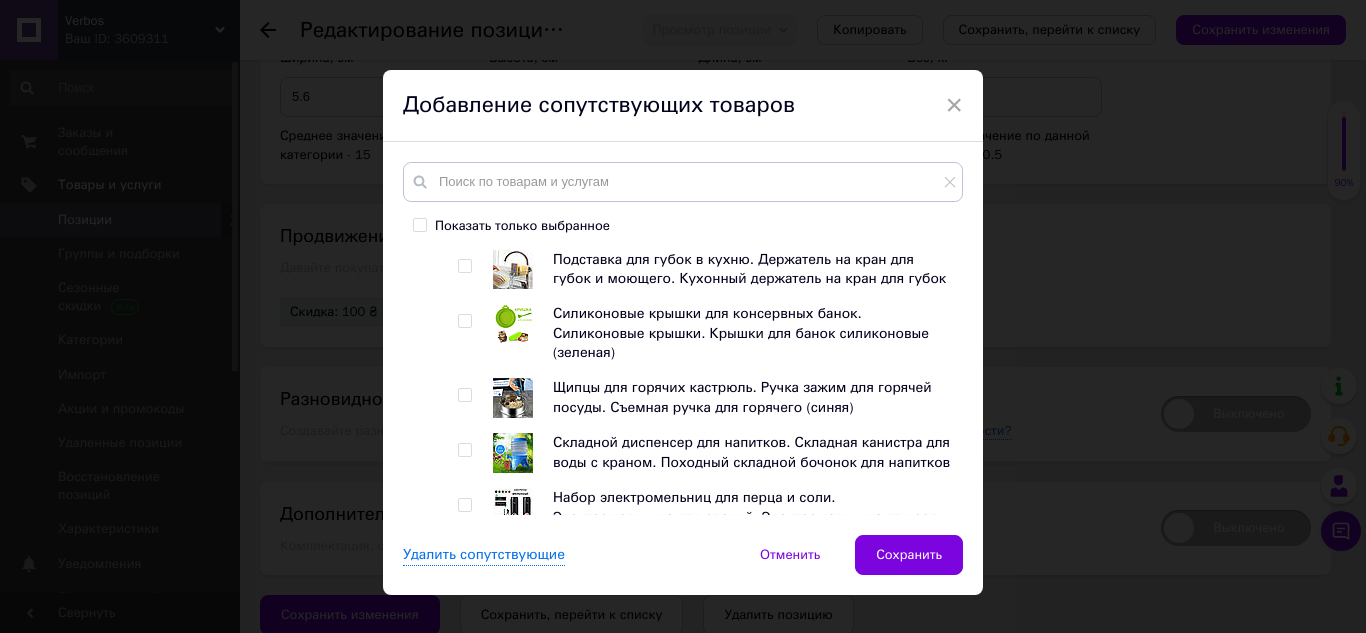 click at bounding box center [464, 395] 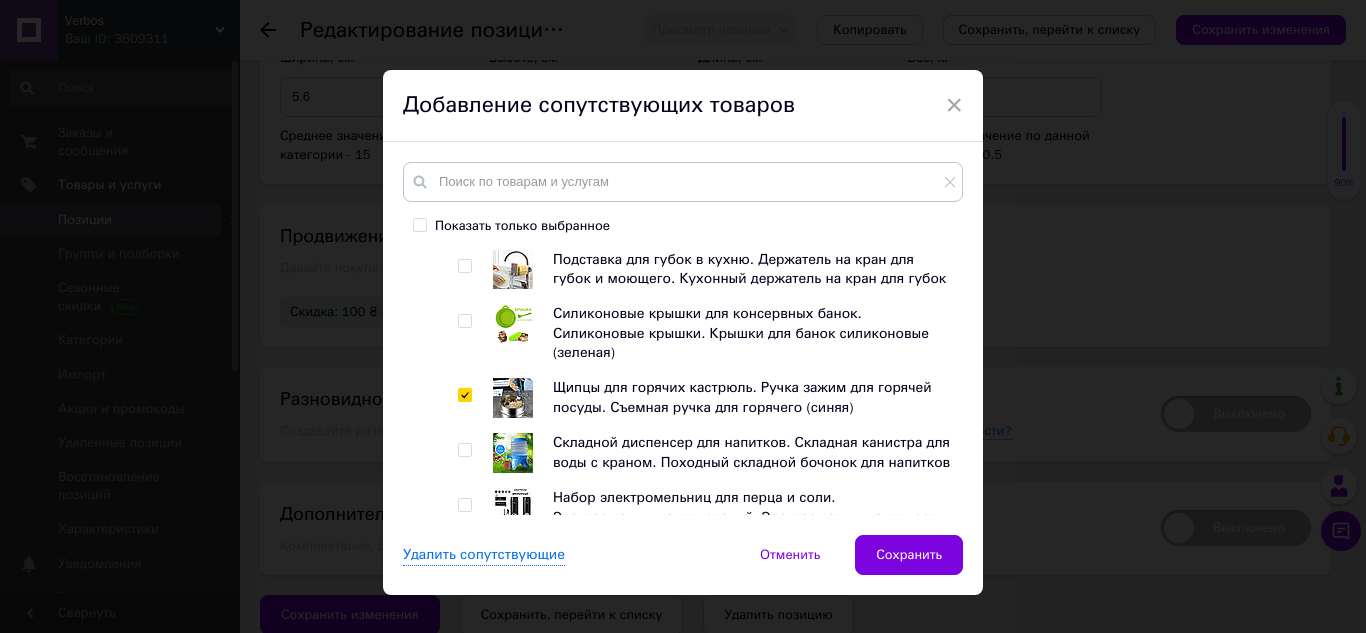 checkbox on "true" 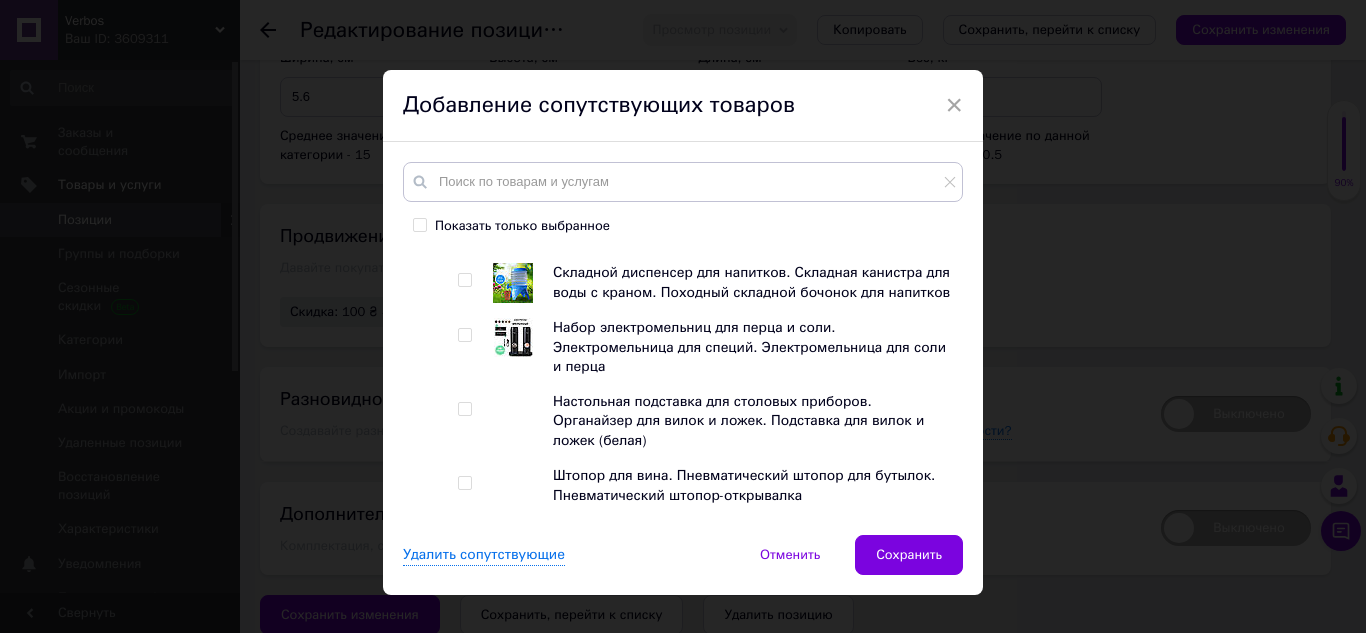 scroll, scrollTop: 1700, scrollLeft: 0, axis: vertical 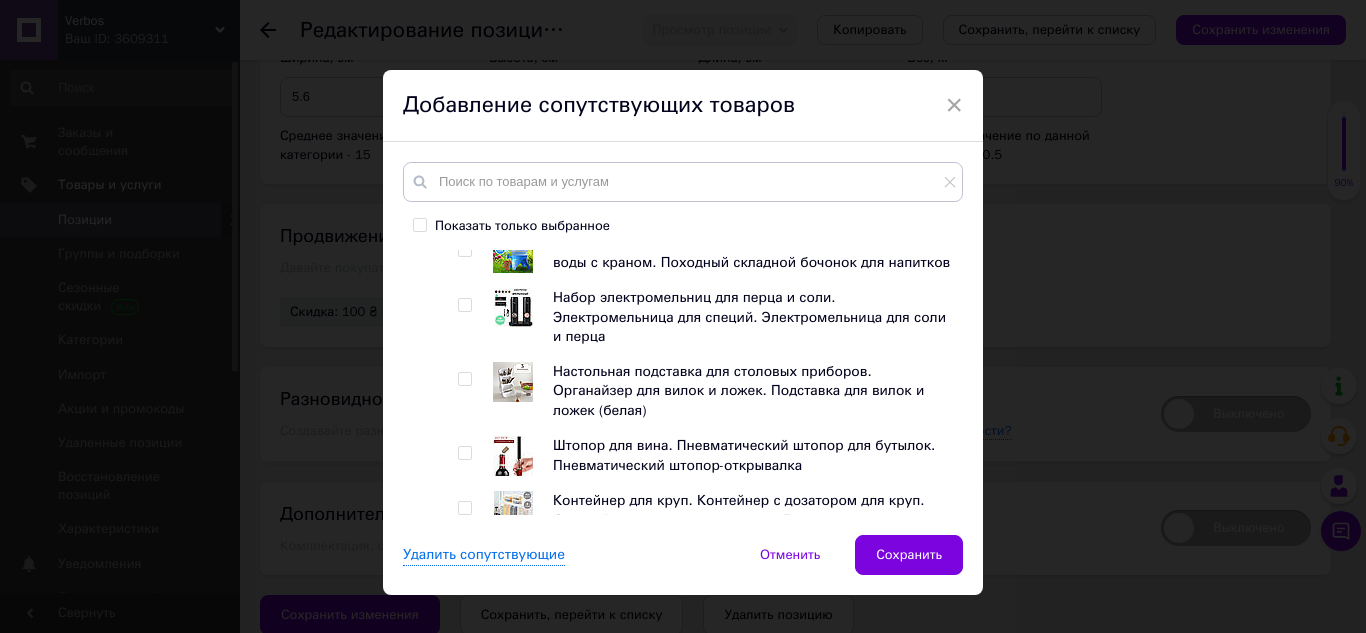 click at bounding box center (464, 453) 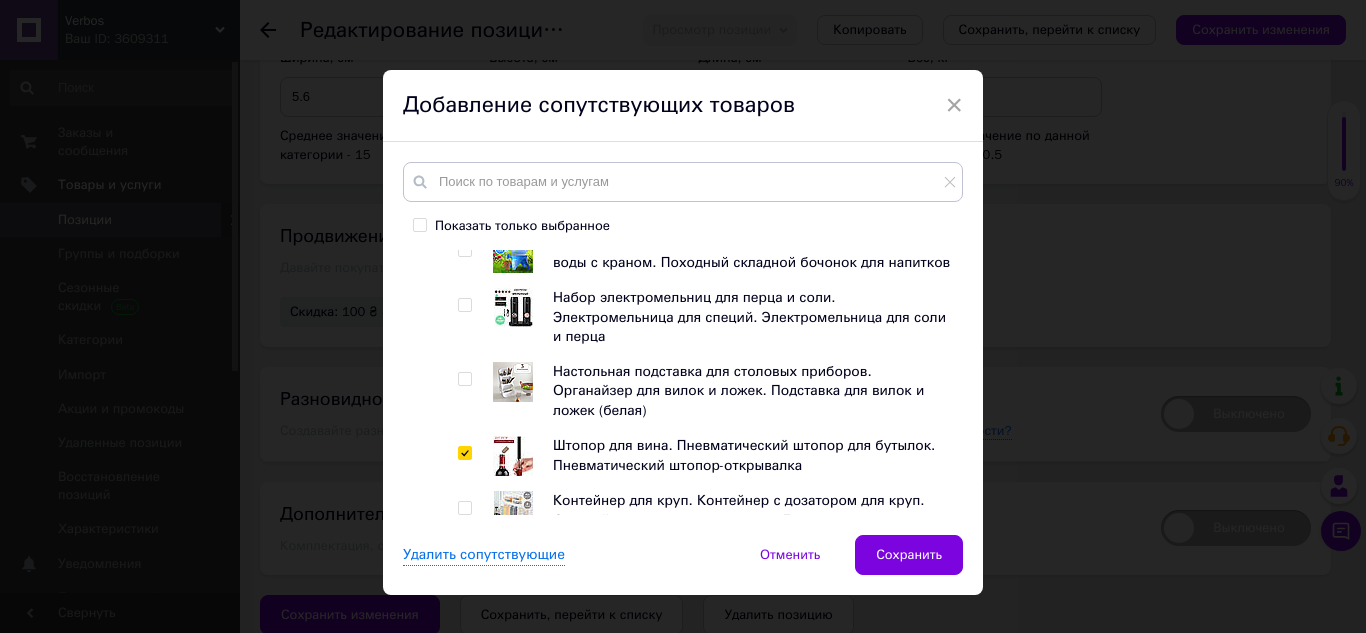 checkbox on "true" 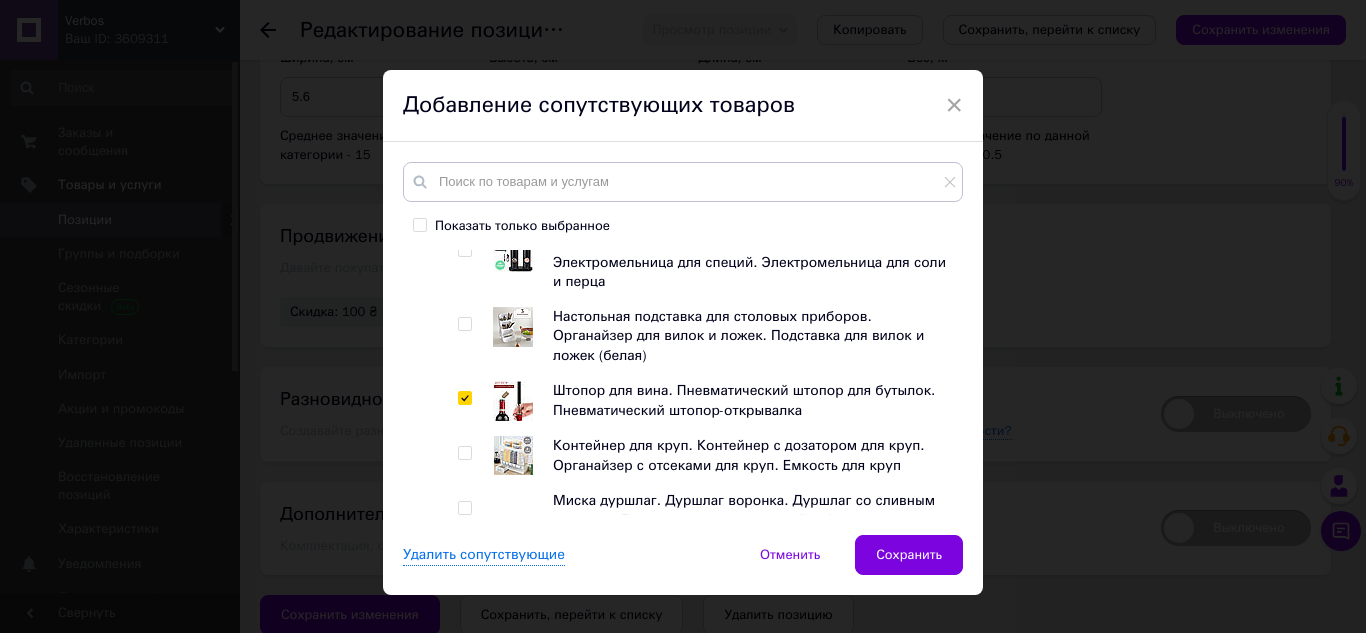 scroll, scrollTop: 1800, scrollLeft: 0, axis: vertical 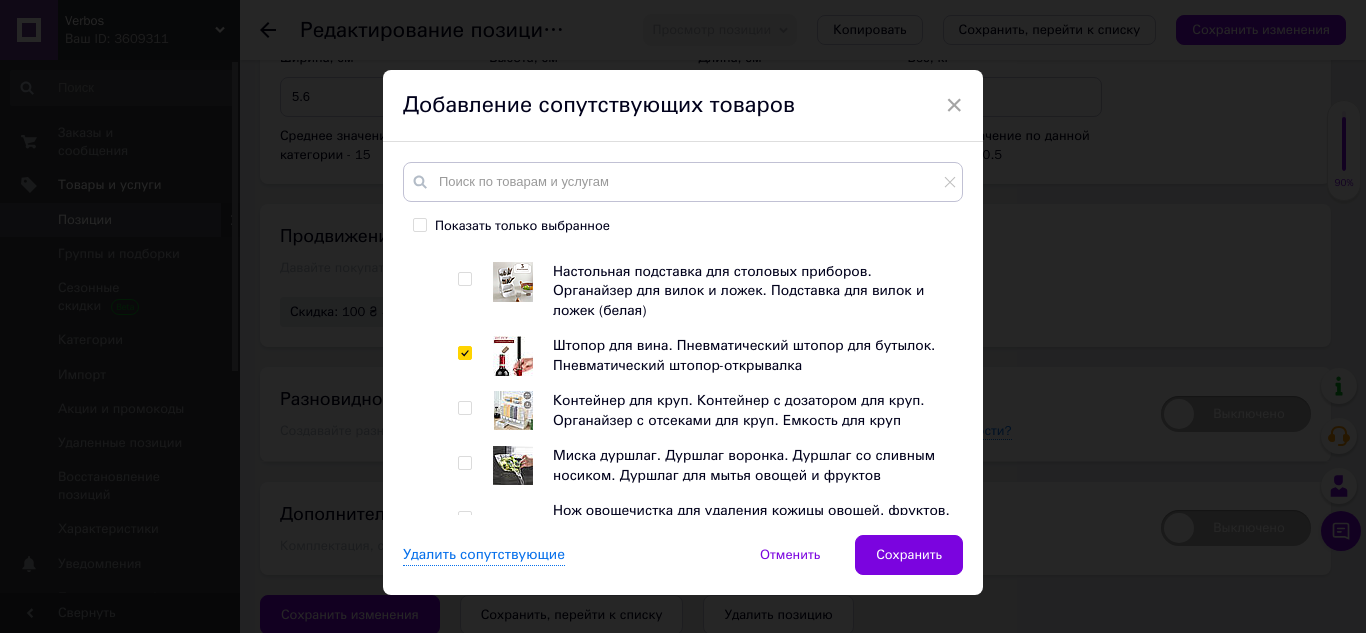 click at bounding box center [464, 518] 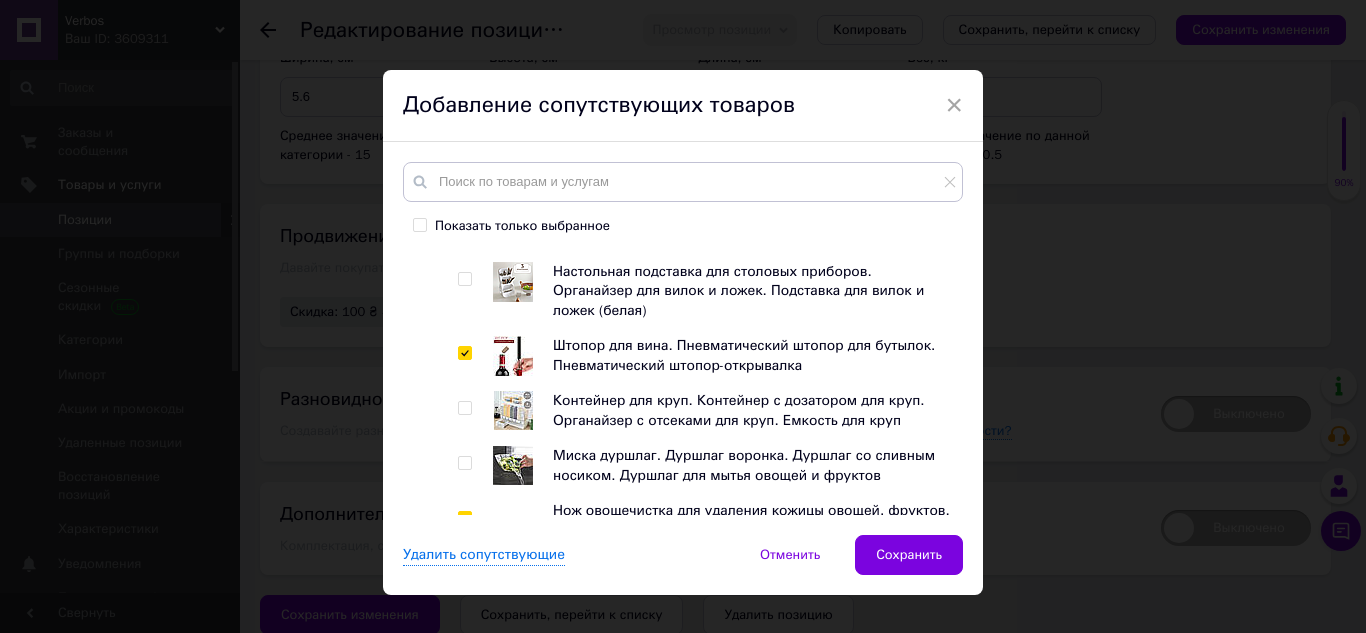 checkbox on "true" 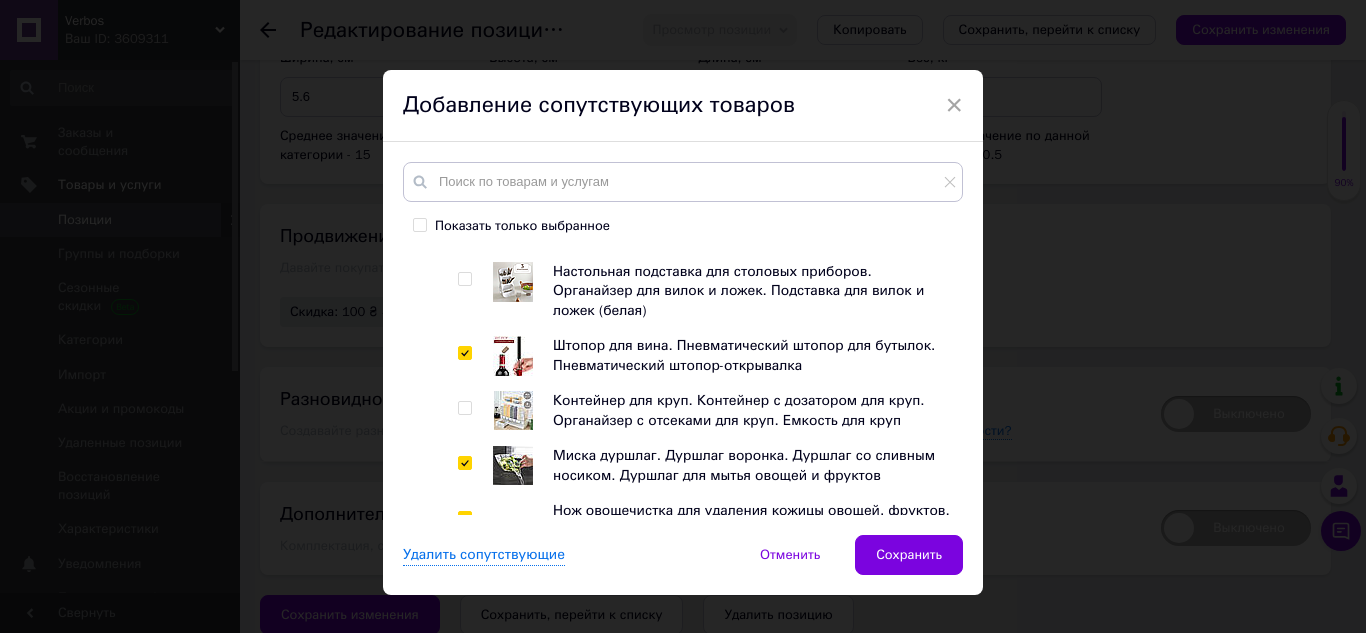 checkbox on "true" 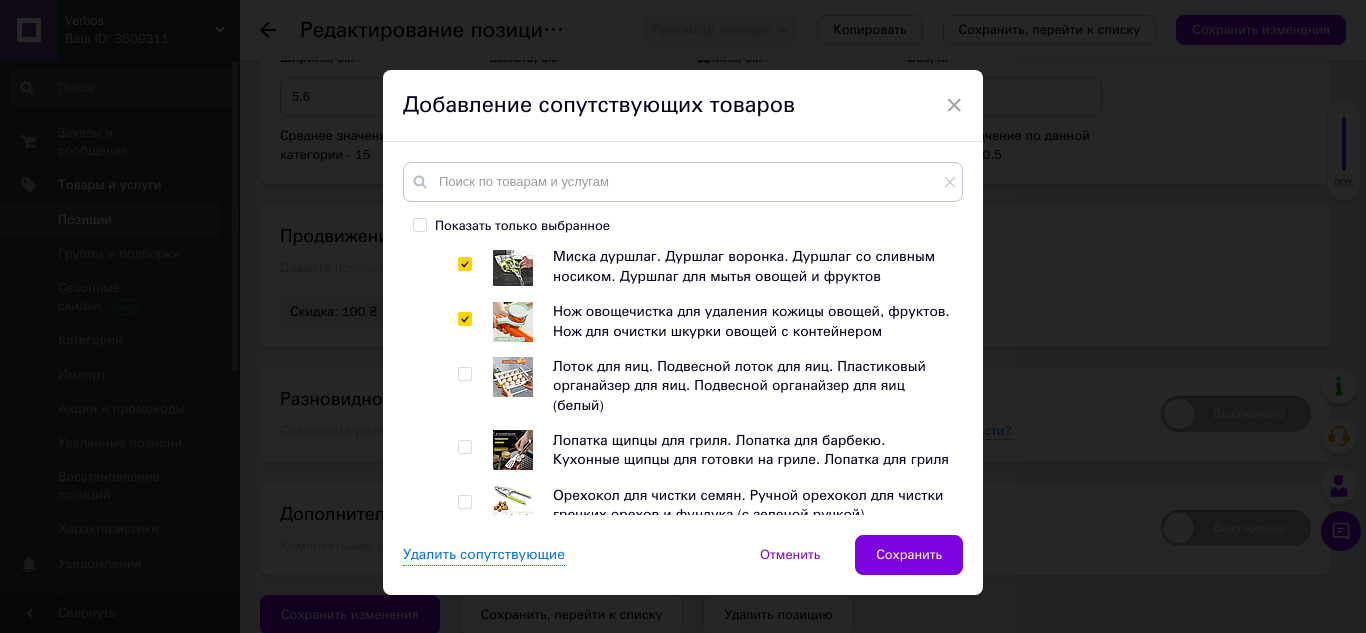 scroll, scrollTop: 2000, scrollLeft: 0, axis: vertical 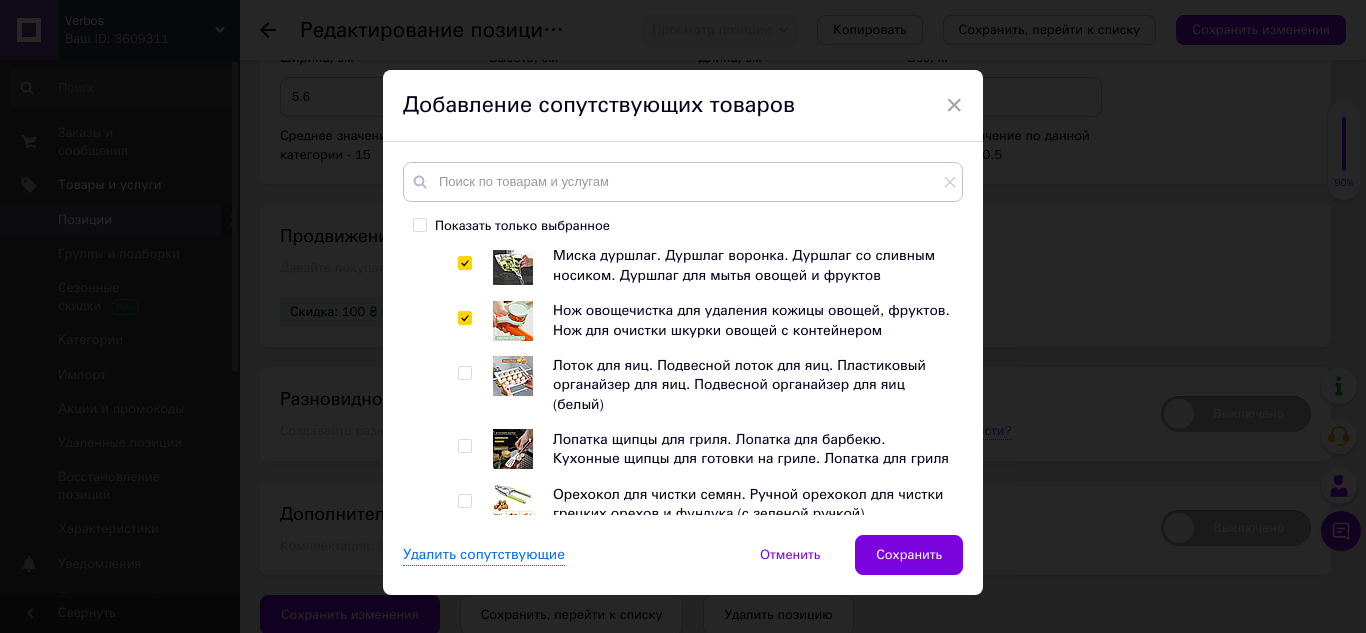 click at bounding box center (464, 446) 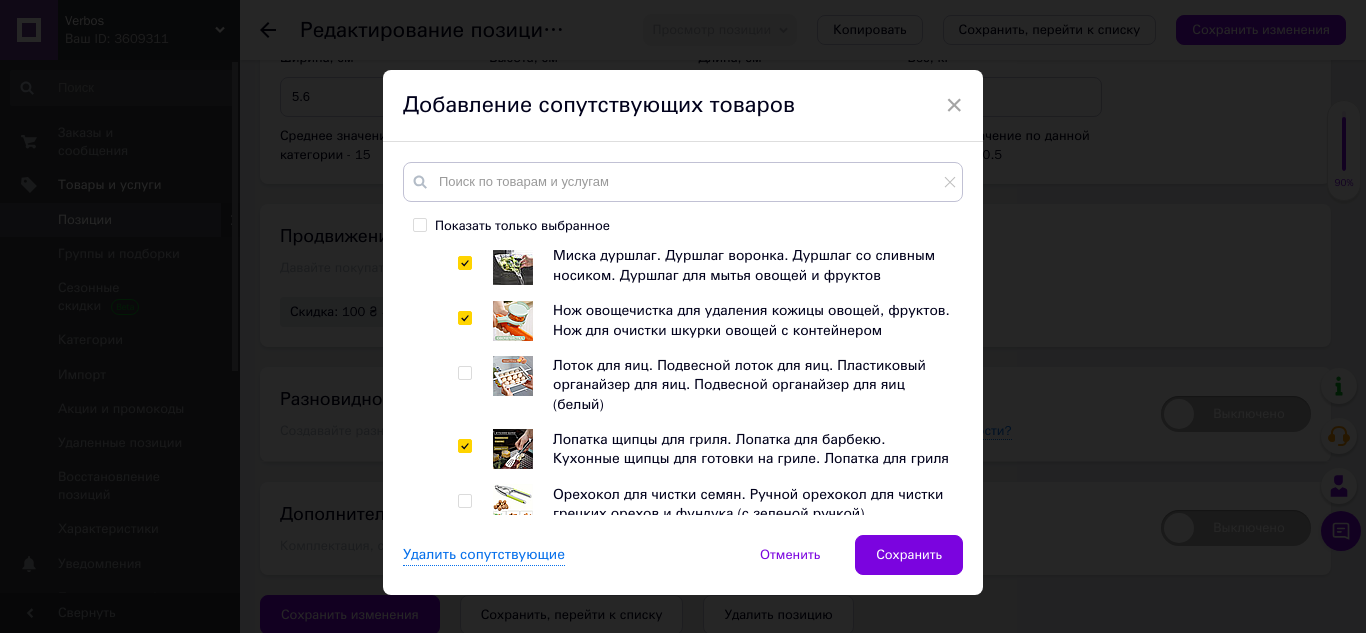 checkbox on "true" 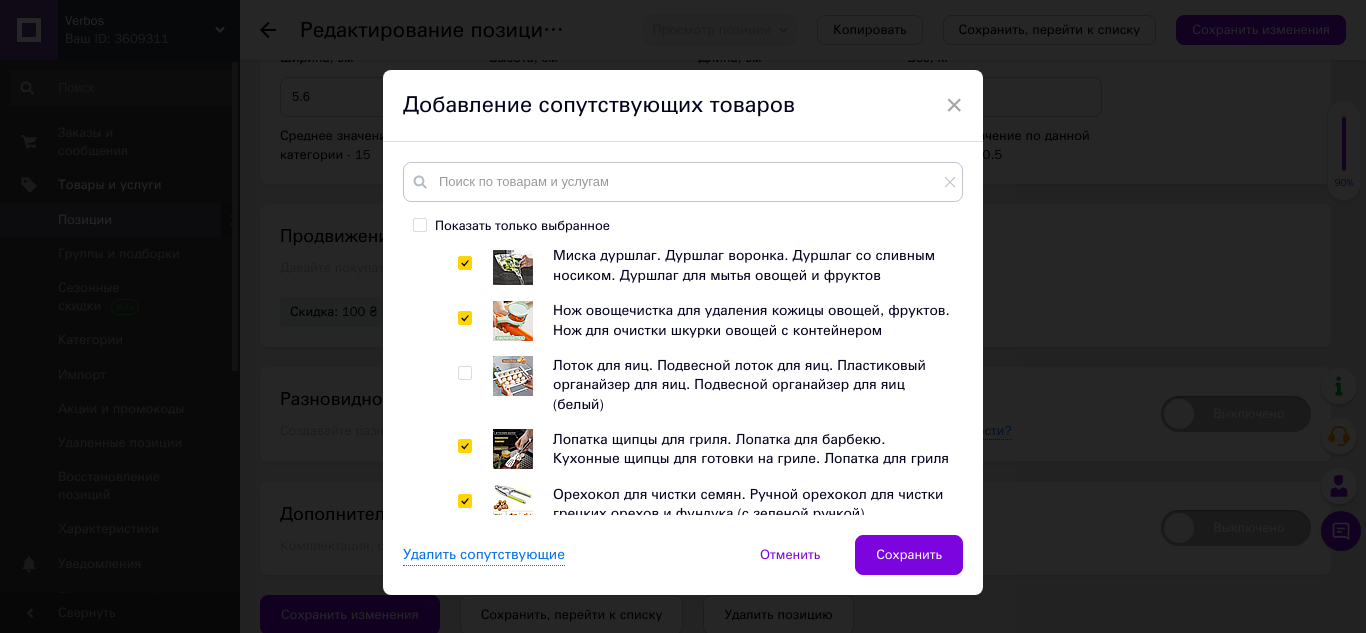 checkbox on "true" 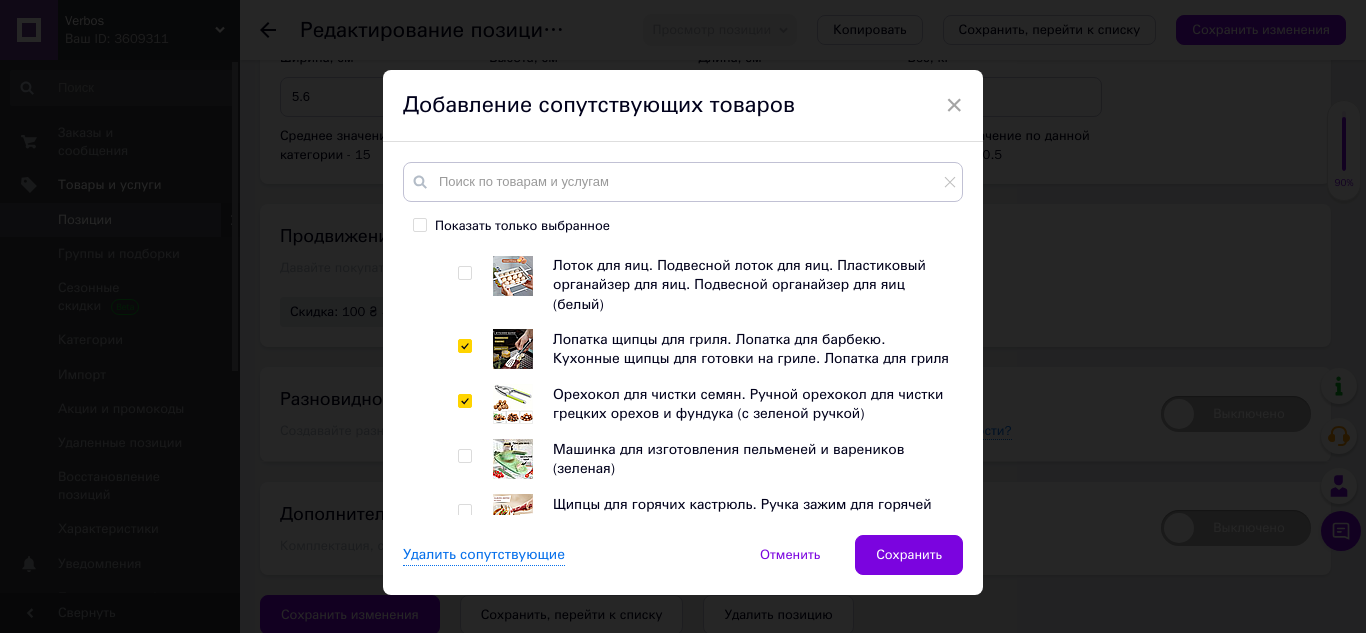 click at bounding box center (464, 511) 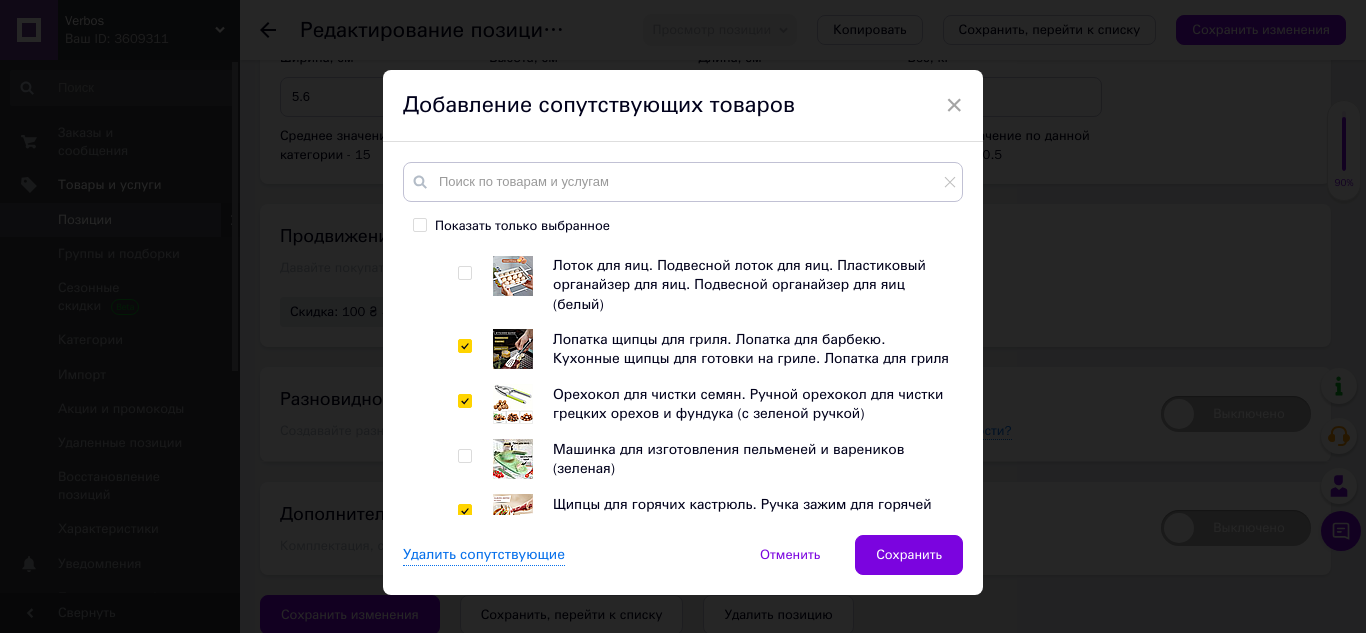 checkbox on "true" 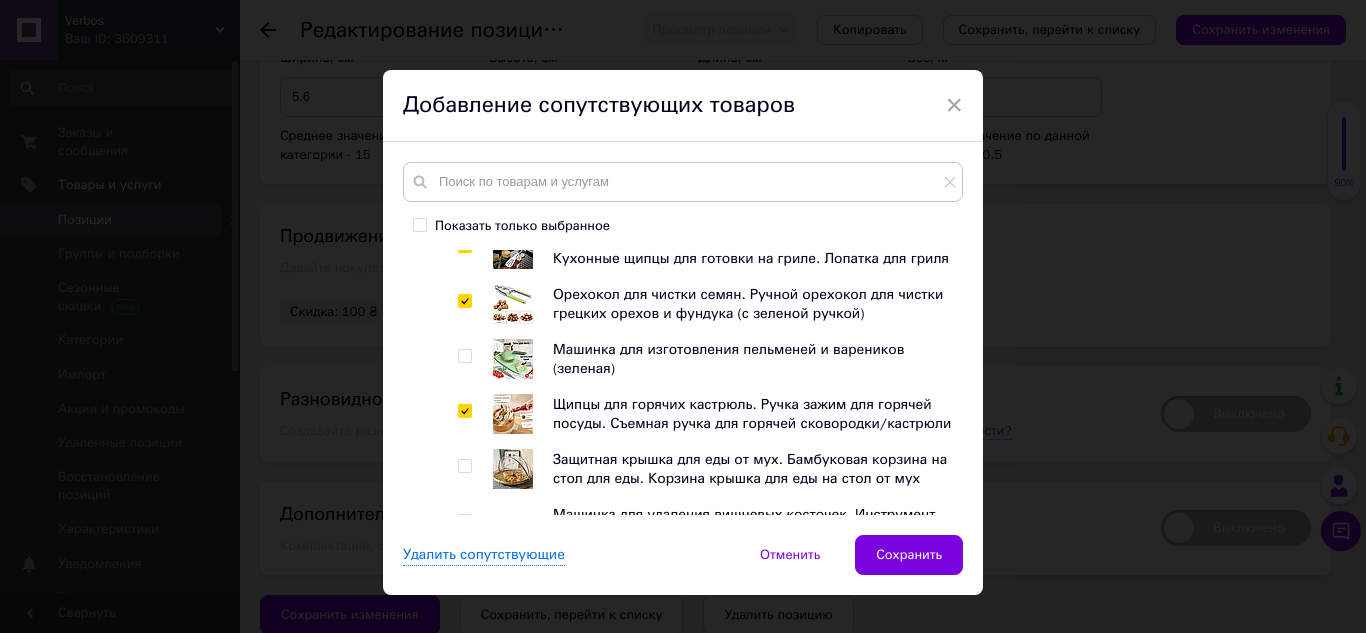 scroll, scrollTop: 2300, scrollLeft: 0, axis: vertical 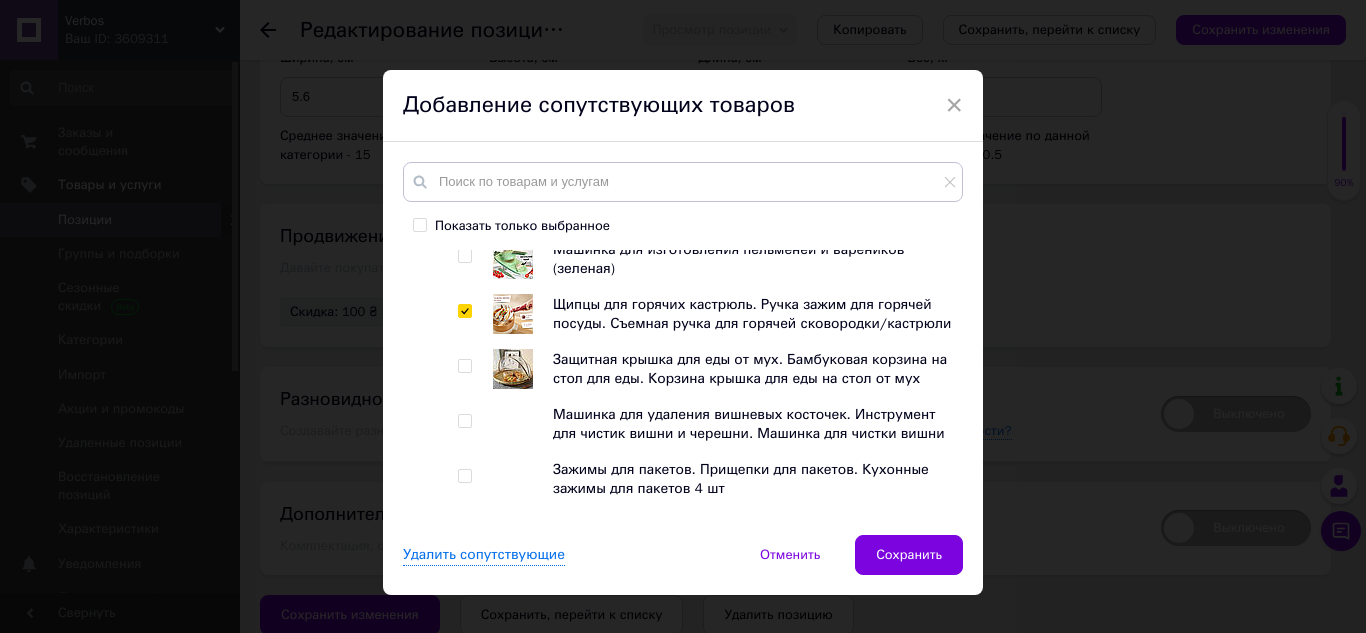 click at bounding box center [465, 531] 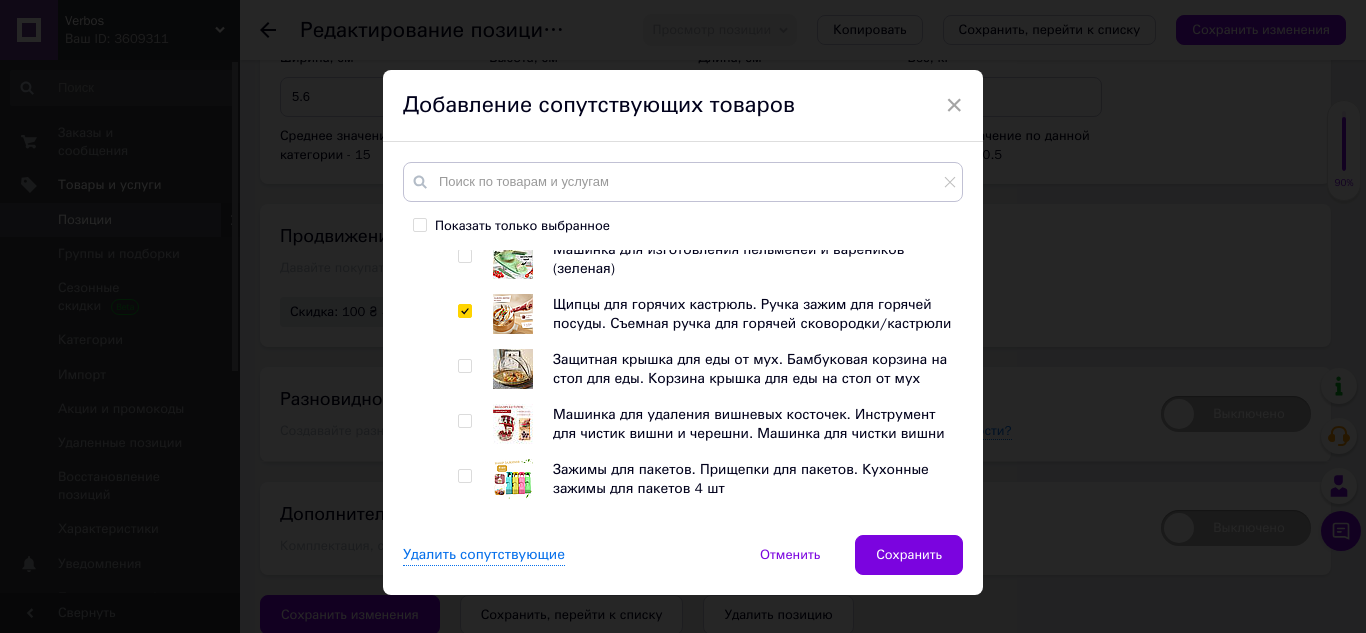 click at bounding box center (464, 531) 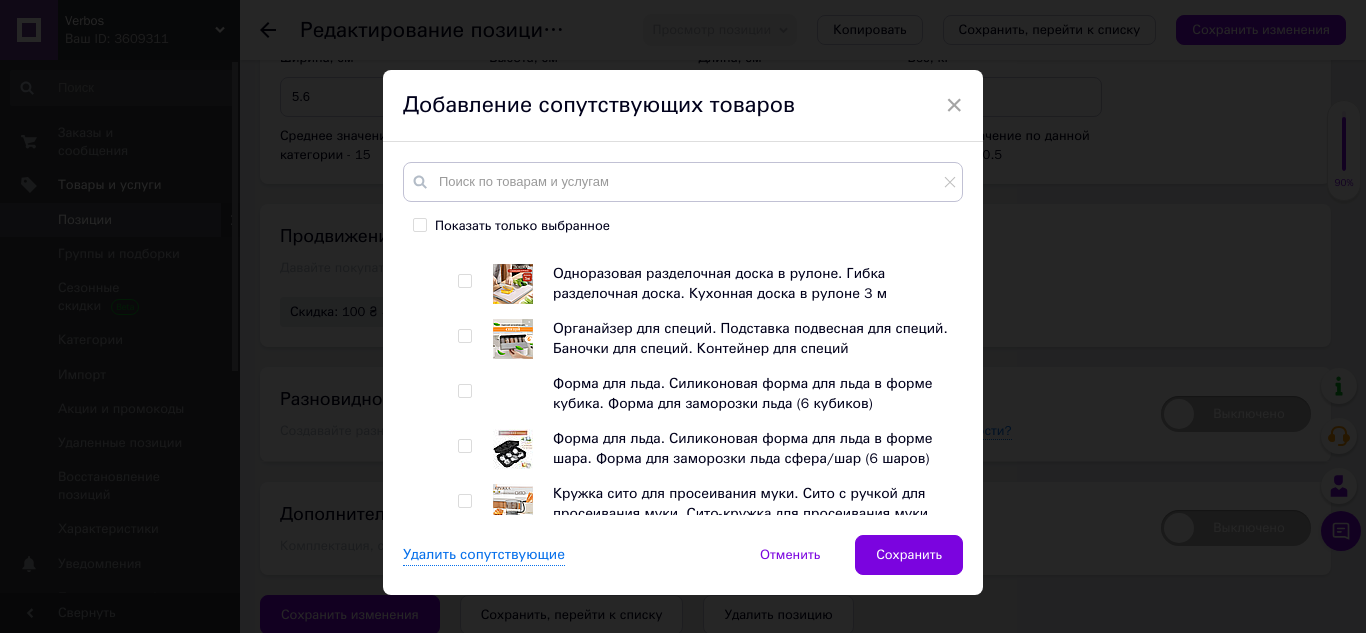 scroll, scrollTop: 2700, scrollLeft: 0, axis: vertical 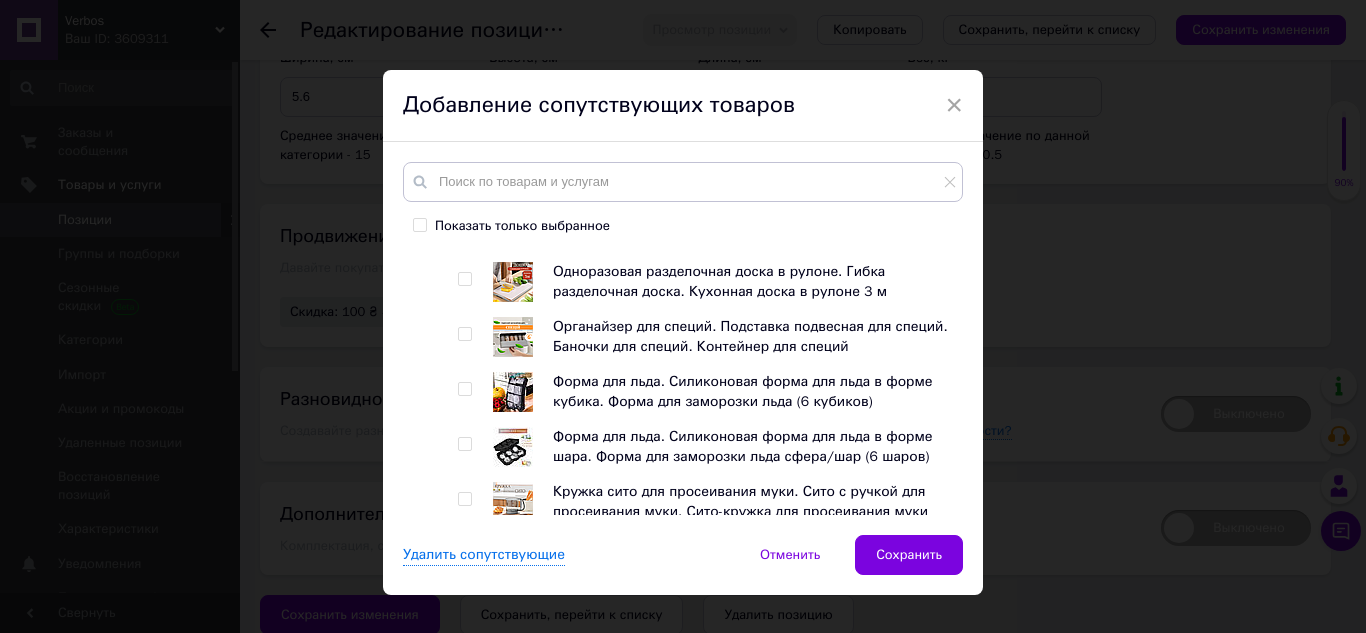 click at bounding box center (464, 554) 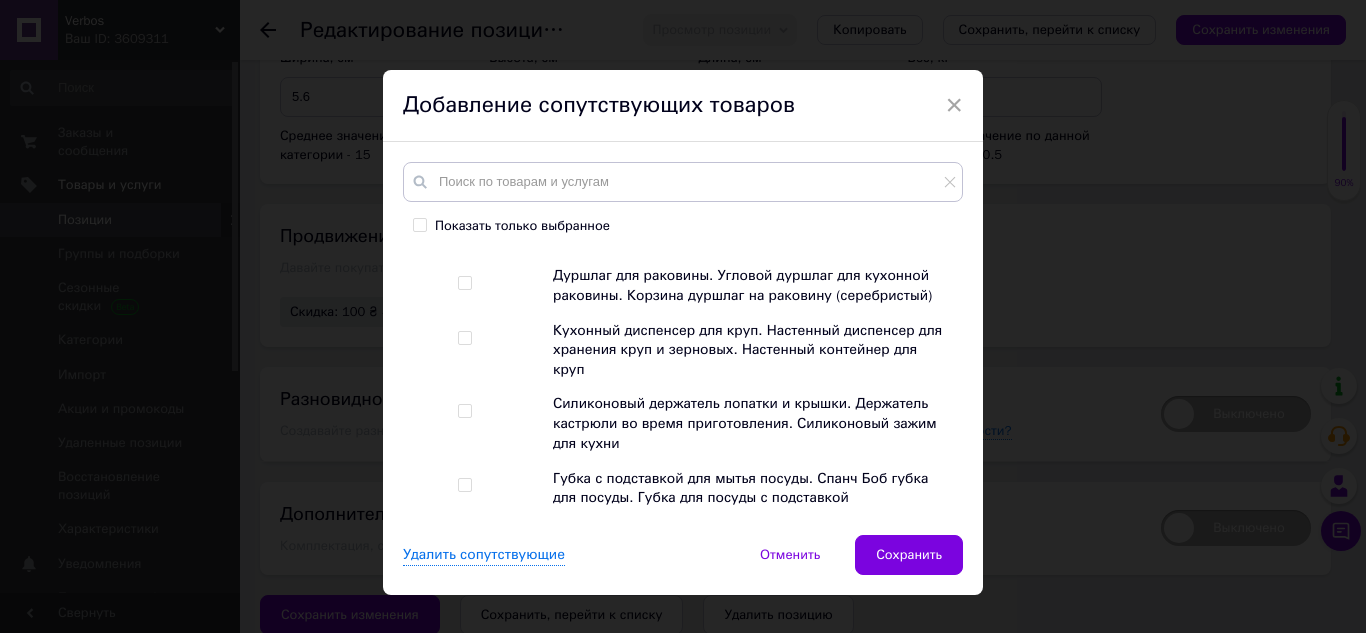 scroll, scrollTop: 3200, scrollLeft: 0, axis: vertical 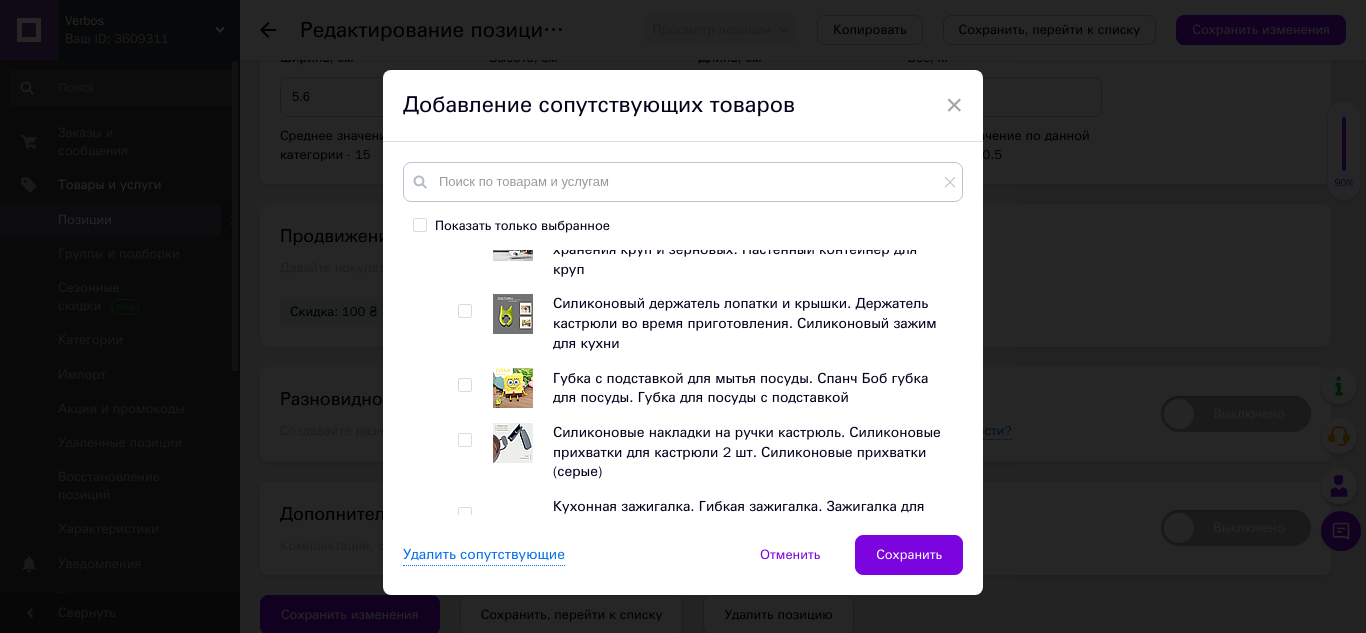 click at bounding box center (464, 643) 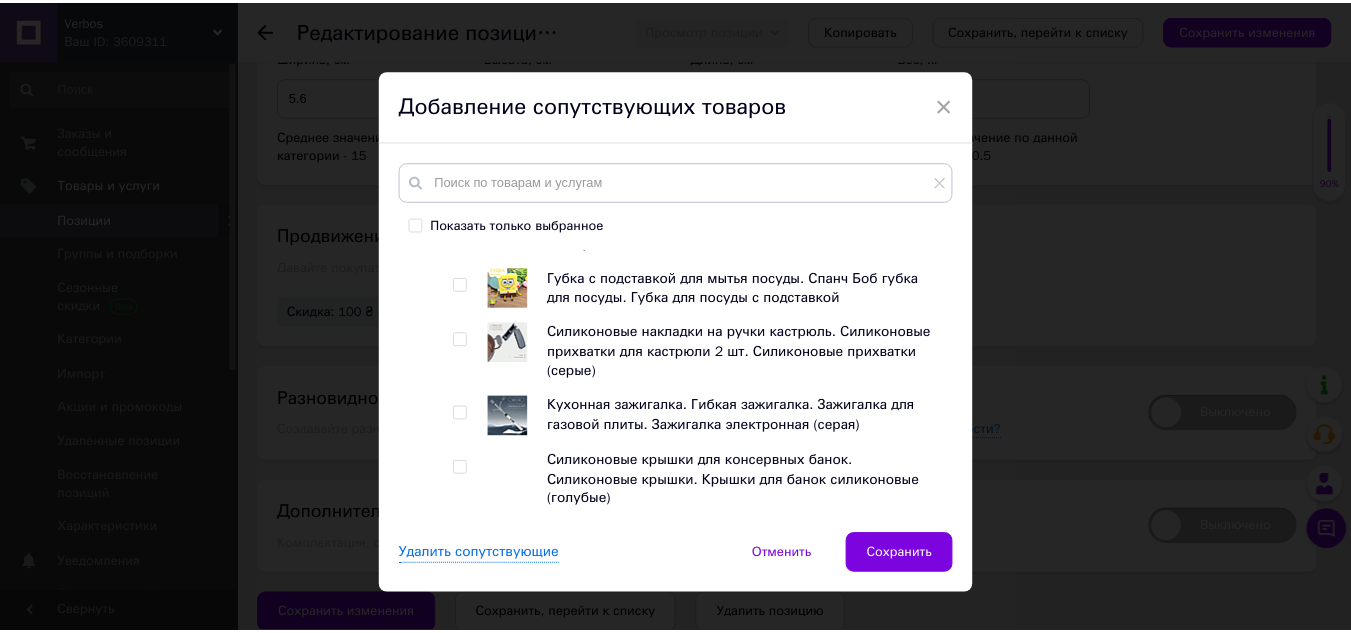 scroll, scrollTop: 3400, scrollLeft: 0, axis: vertical 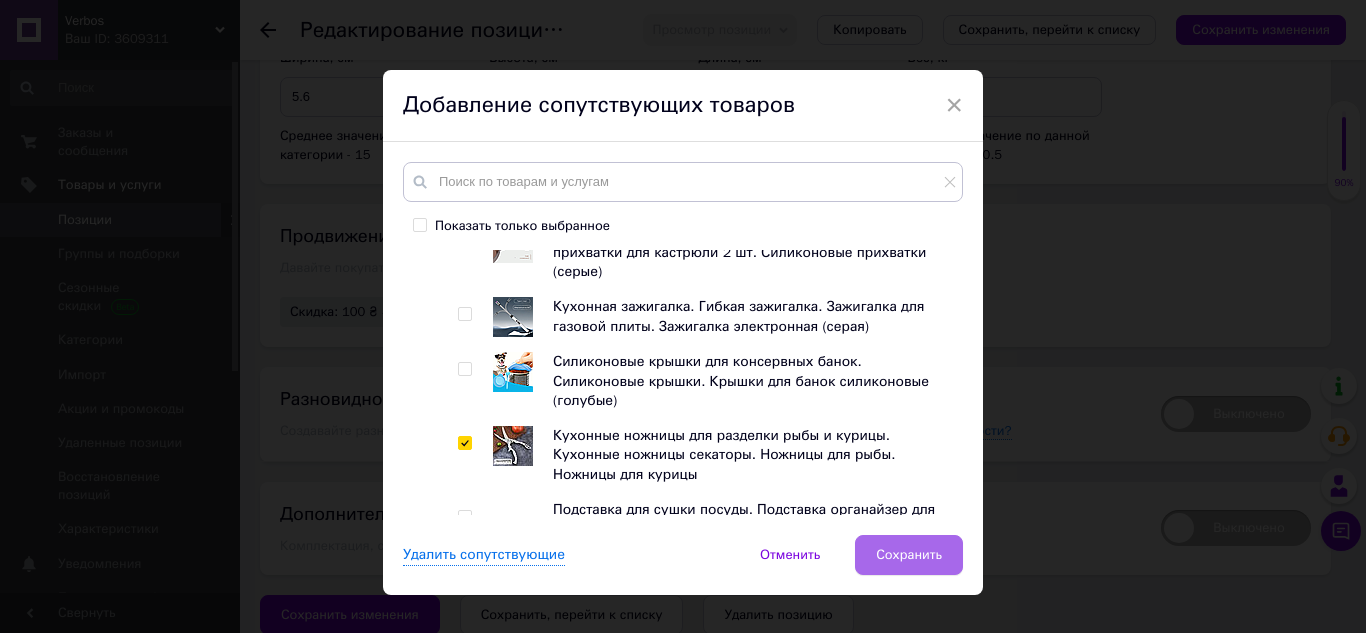 click on "Сохранить" at bounding box center (909, 555) 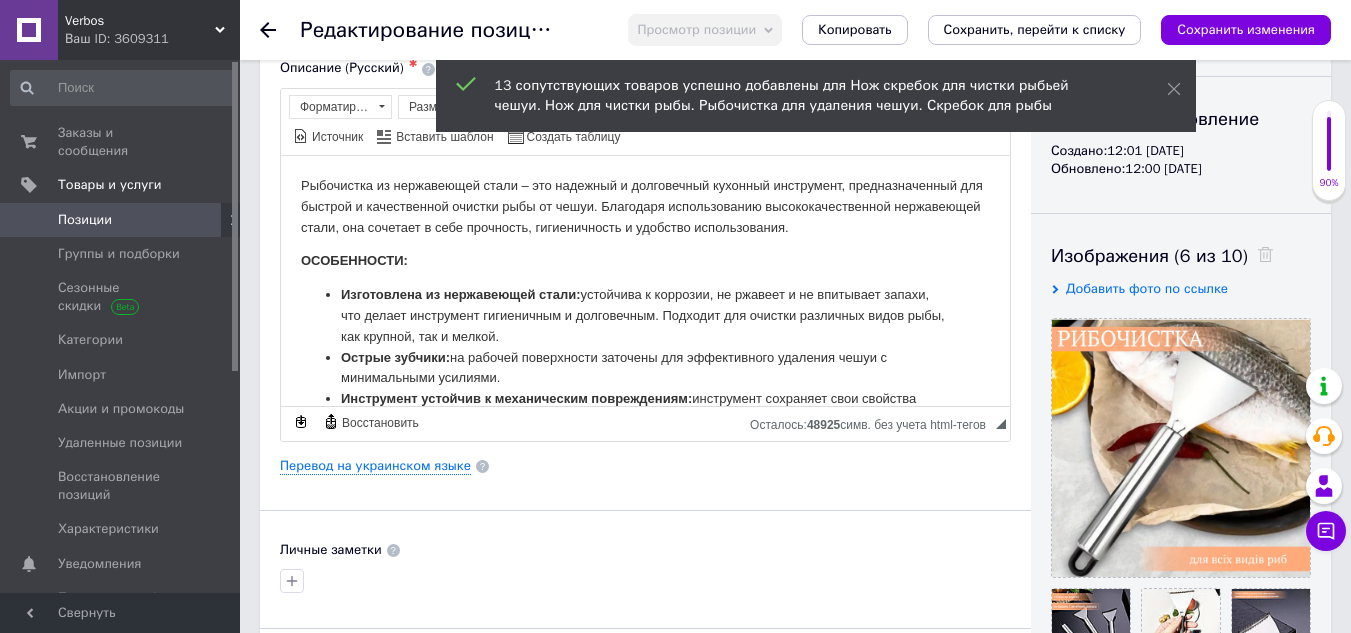 scroll, scrollTop: 0, scrollLeft: 0, axis: both 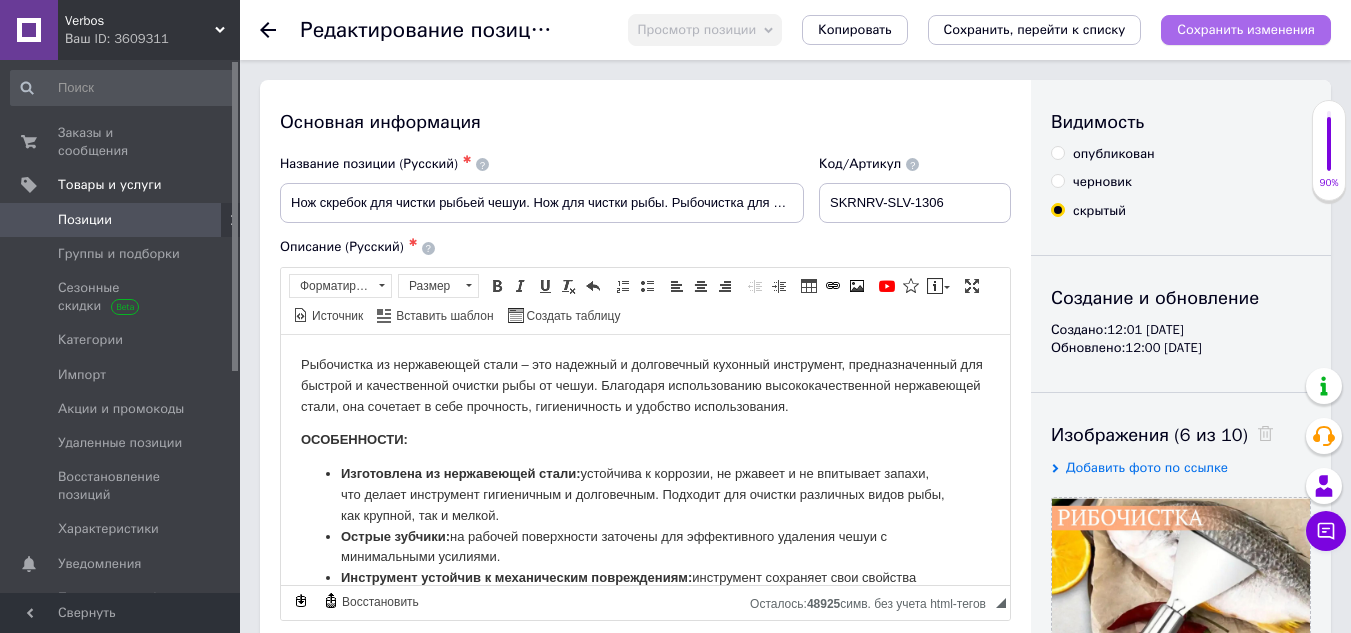 click on "Сохранить изменения" at bounding box center [1246, 29] 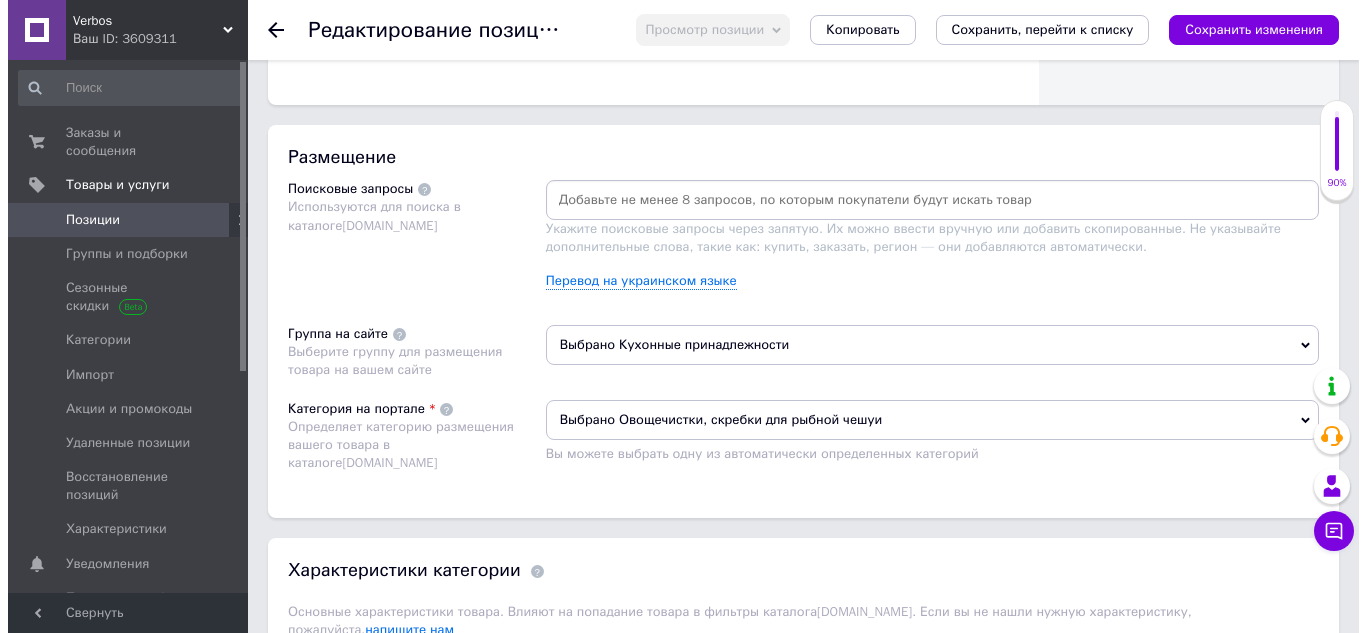 scroll, scrollTop: 1100, scrollLeft: 0, axis: vertical 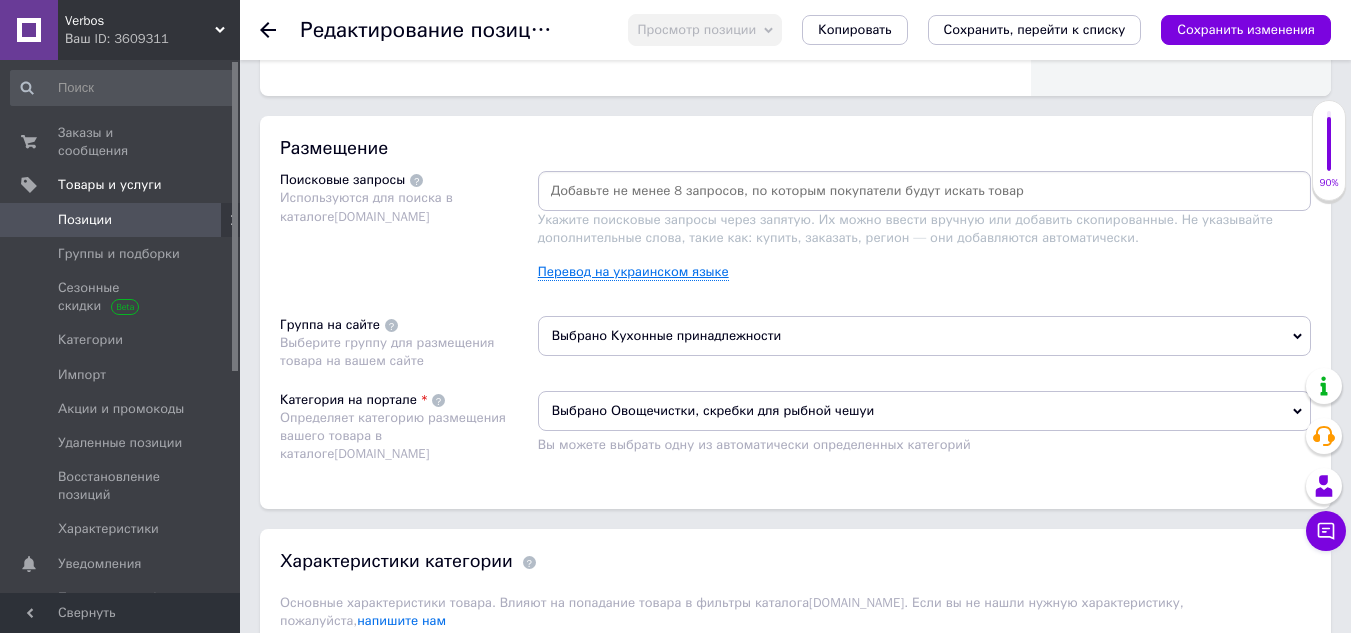 click on "Перевод на украинском языке" at bounding box center (633, 272) 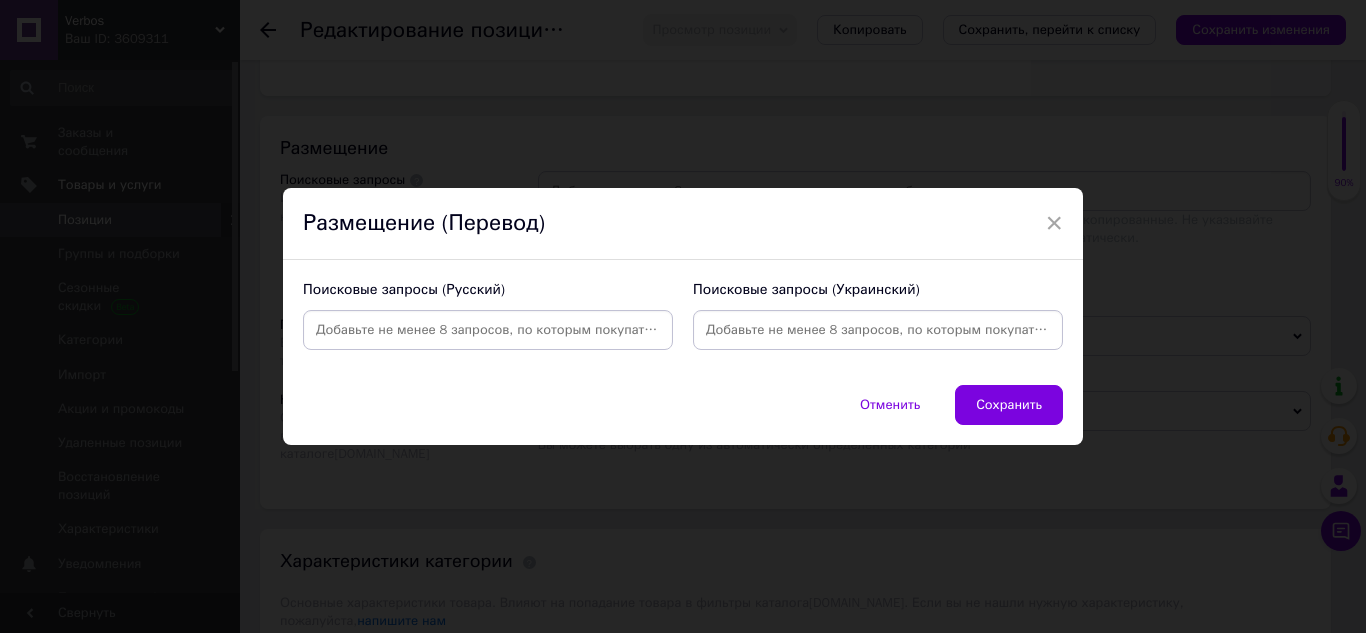 click at bounding box center [488, 330] 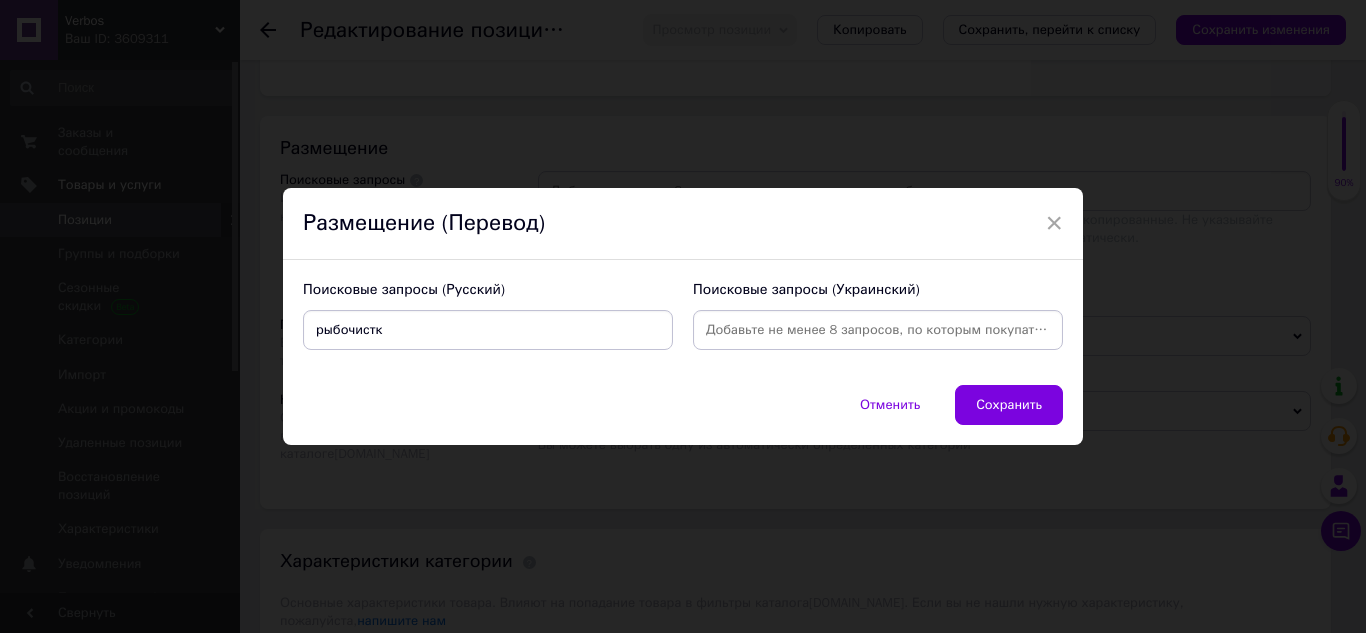 type on "рыбочистка" 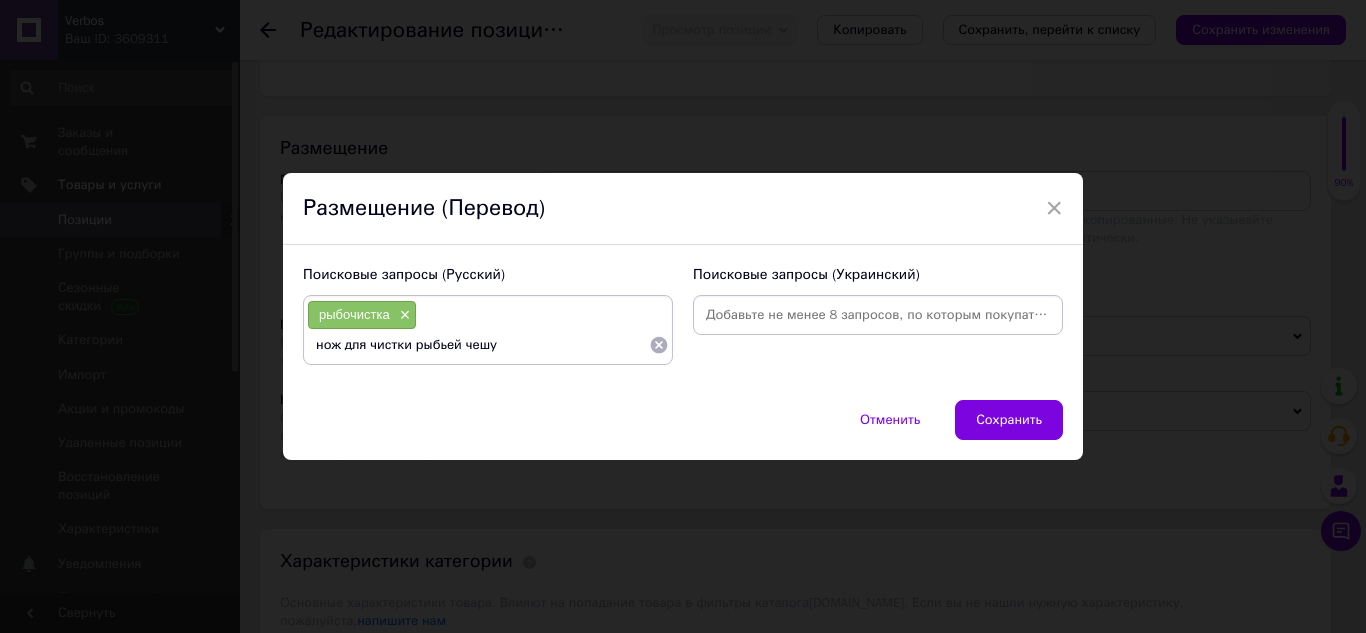 type on "нож для чистки рыбьей чешуи" 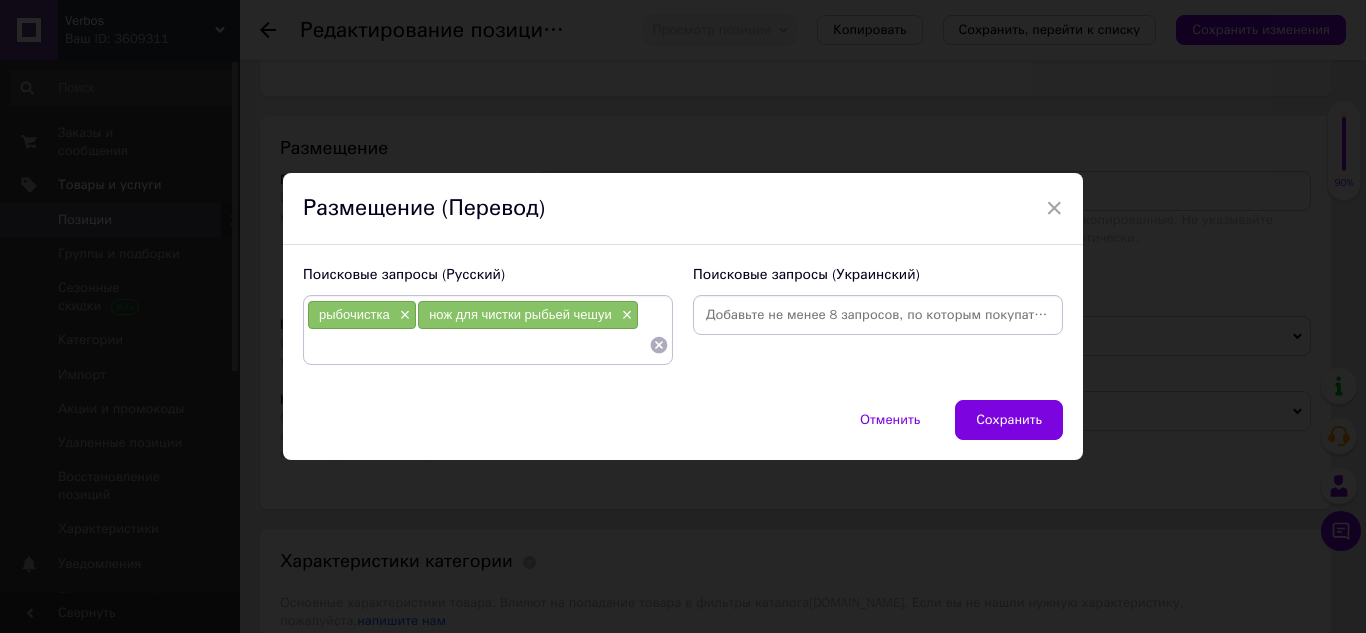 paste on "нож для чистки рыбьей чешуи" 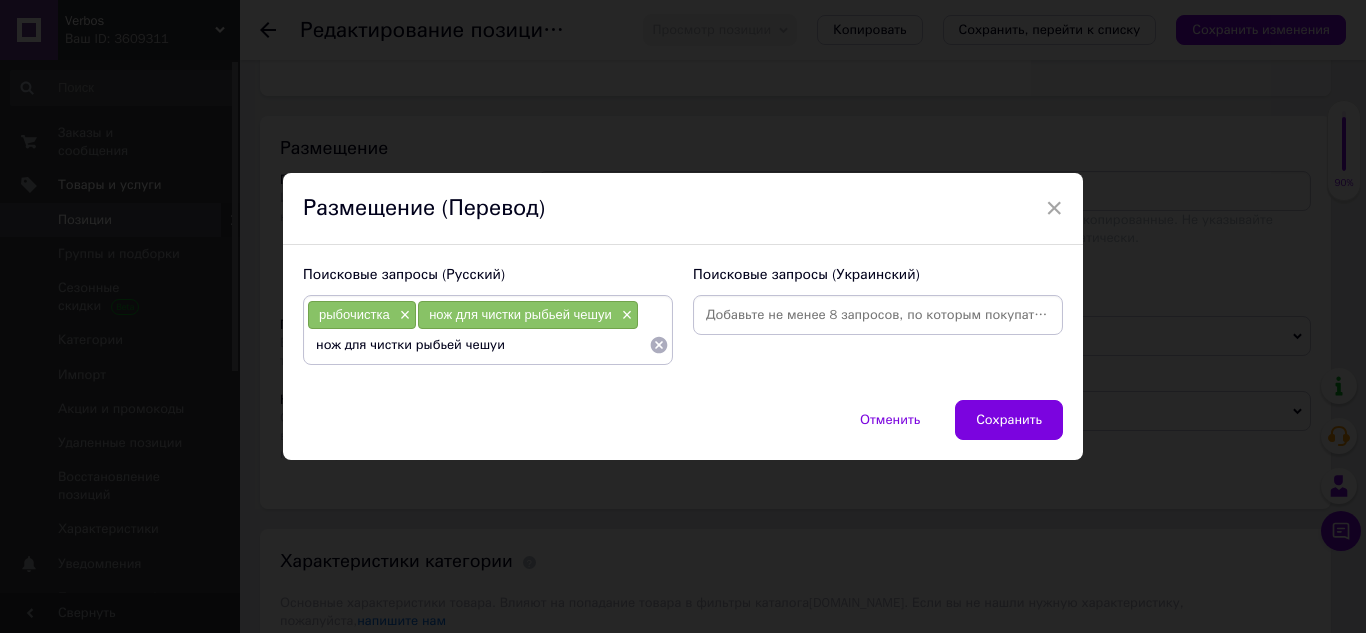 click on "нож для чистки рыбьей чешуи" at bounding box center (478, 345) 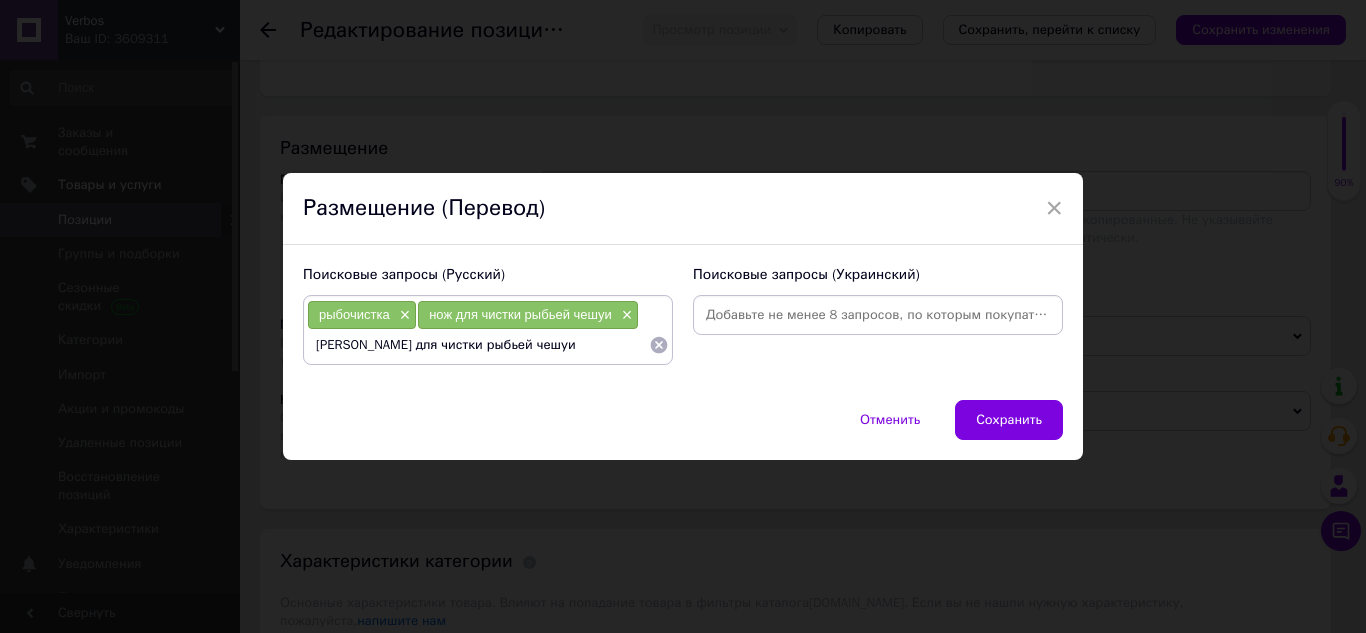 type on "скребок для чистки рыбьей чешуи" 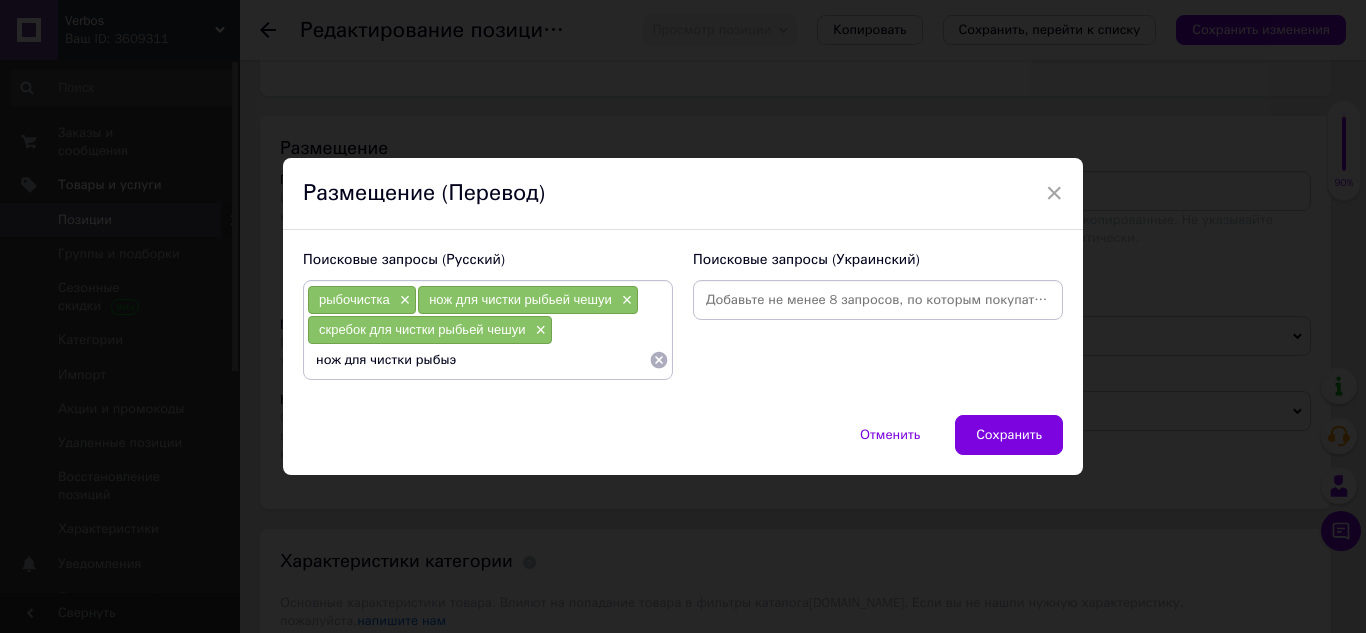 type on "нож для чистки рыбы" 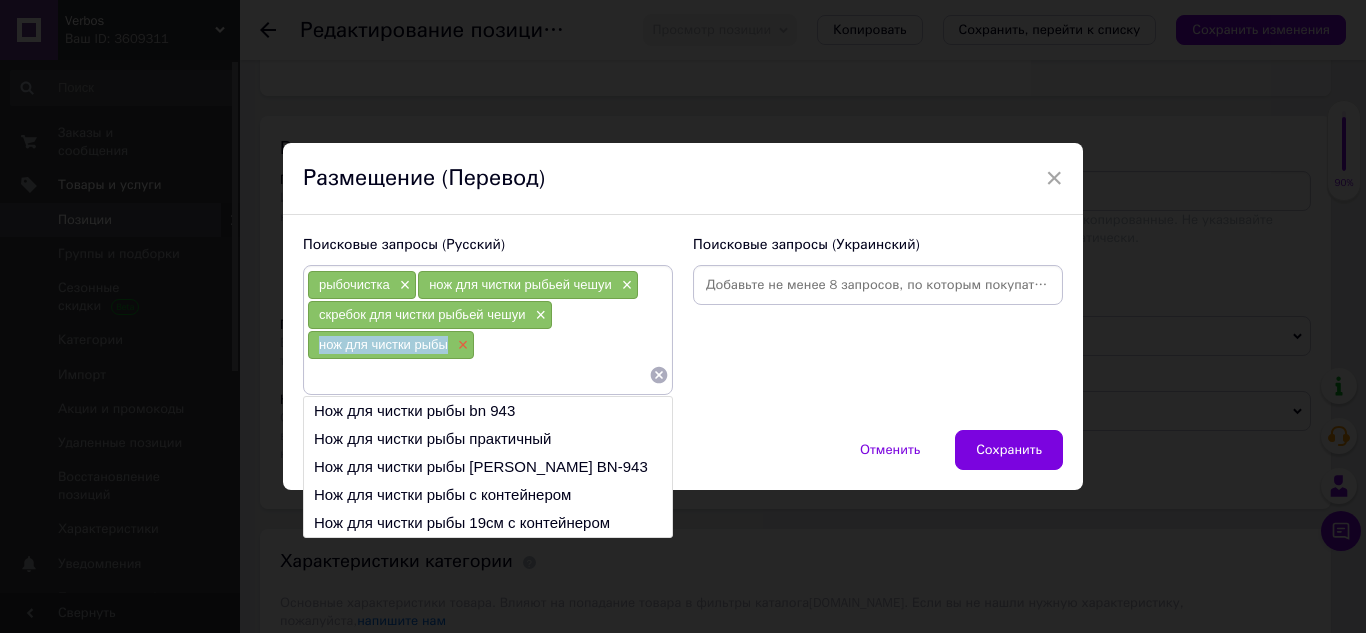 drag, startPoint x: 314, startPoint y: 339, endPoint x: 449, endPoint y: 351, distance: 135.53229 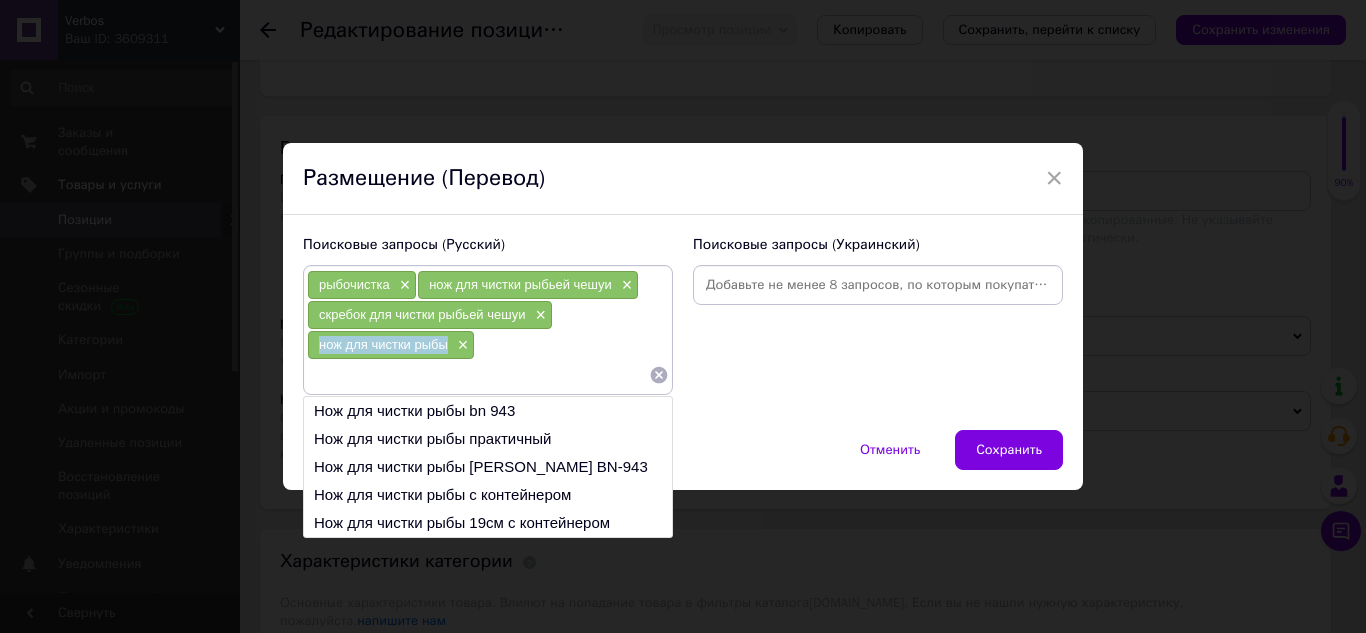 copy on "нож для чистки рыбы" 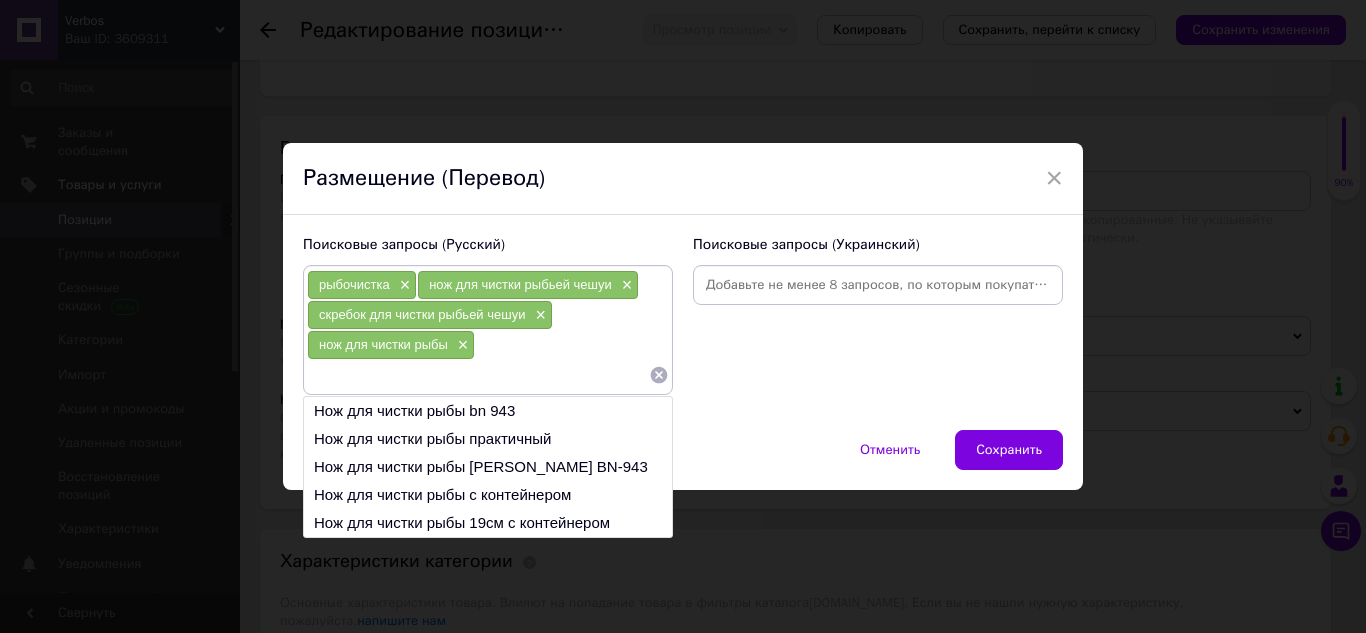 click at bounding box center [478, 375] 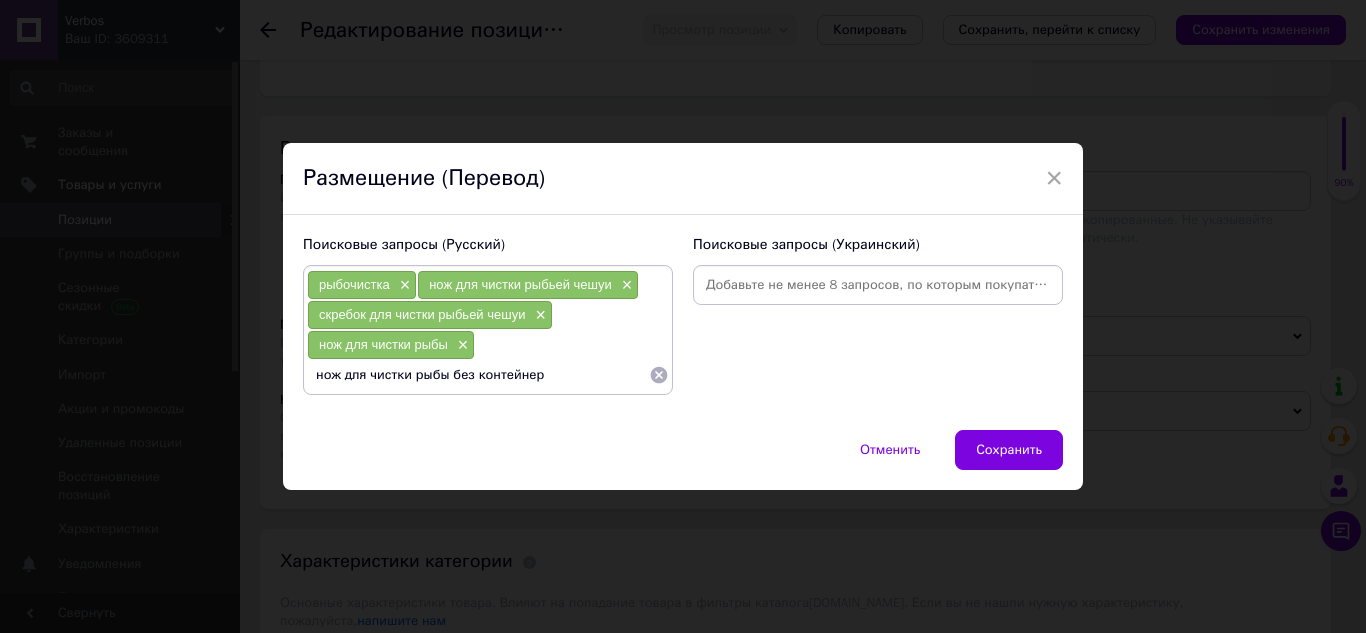 type on "нож для чистки рыбы без контейнера" 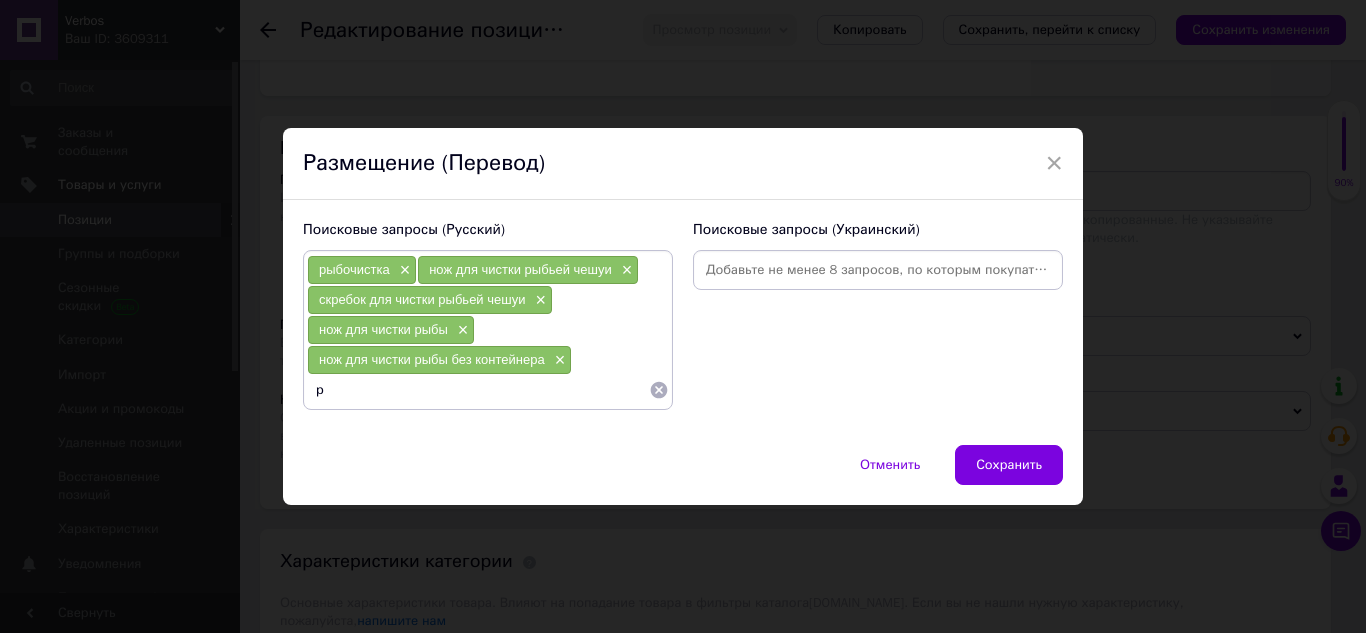 paste on "ыбочистка для удаления чешуи" 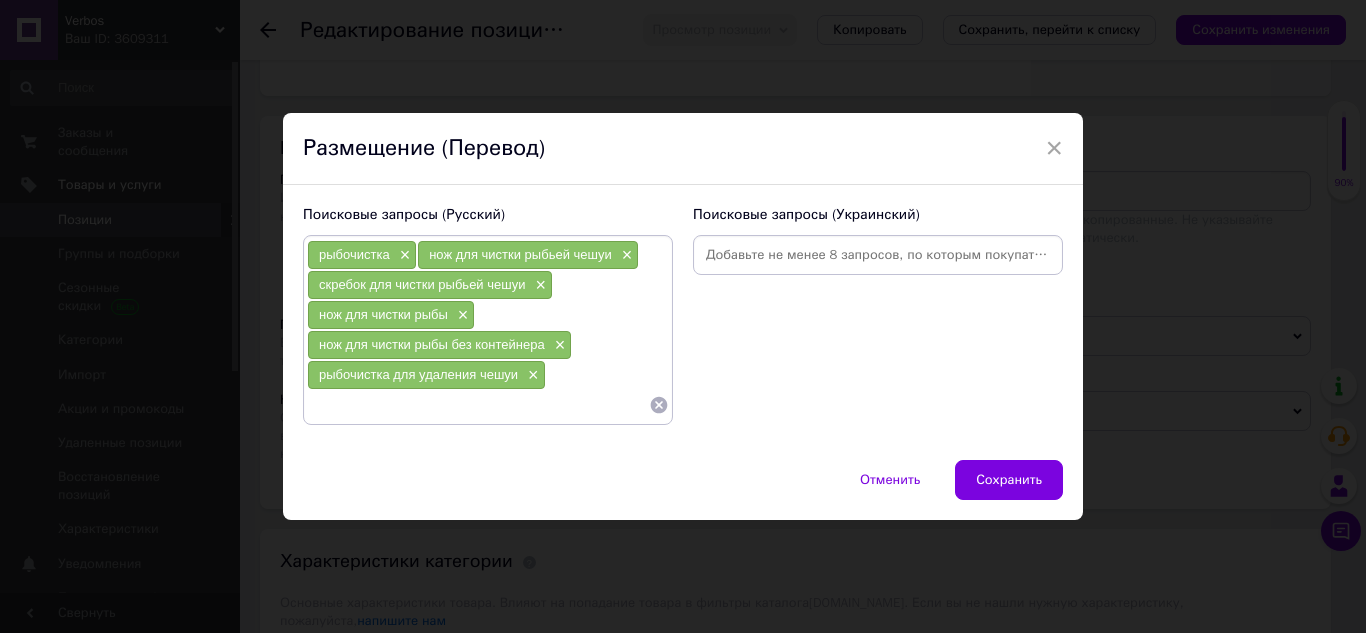 paste on "ыбочистка для удаления чешуи" 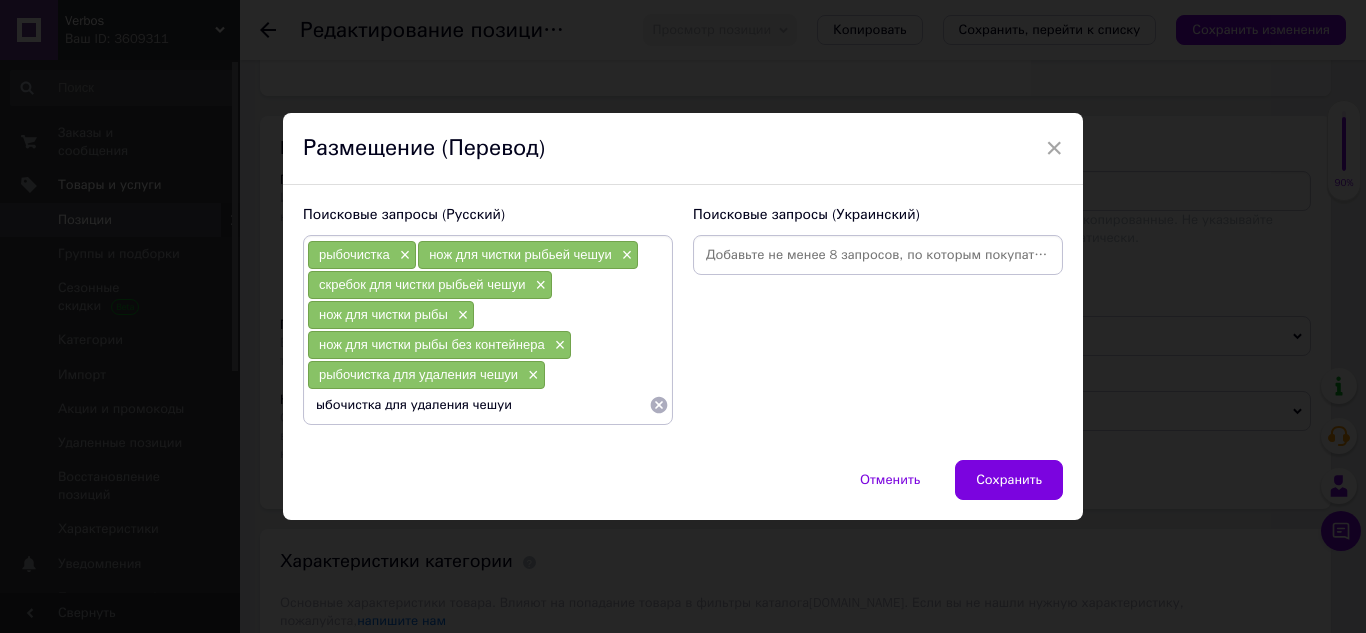 click on "ыбочистка для удаления чешуи" at bounding box center (478, 405) 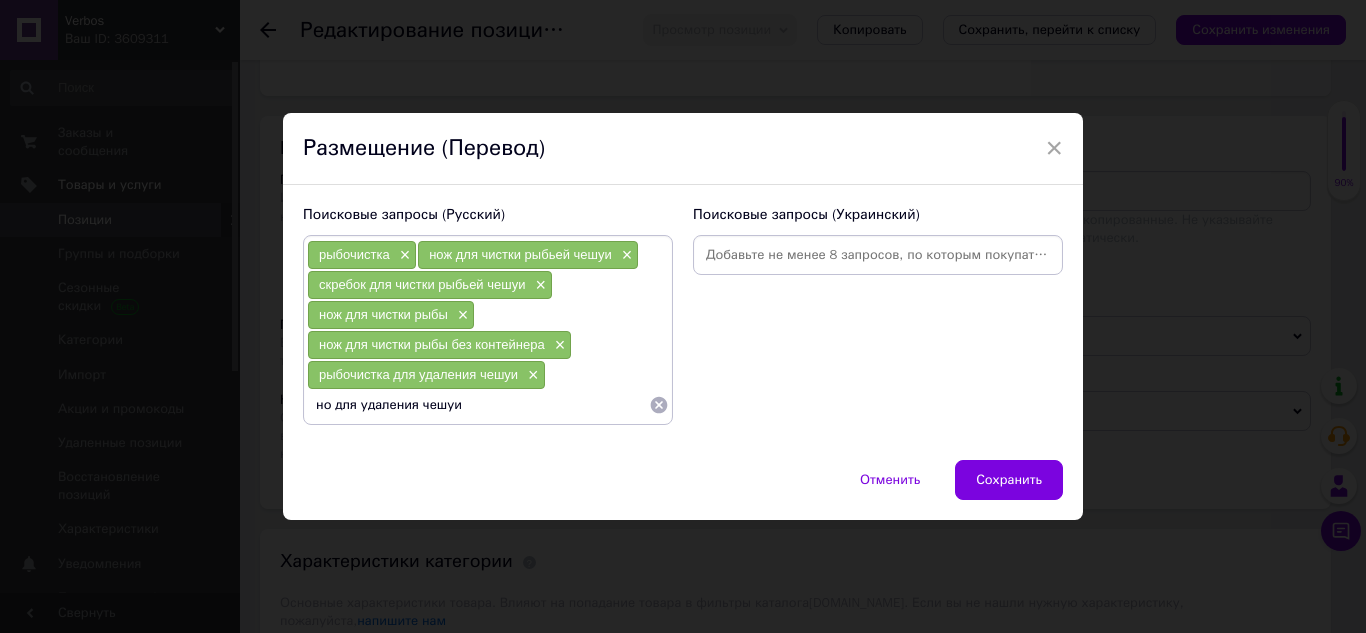 type on "нож для удаления чешуи" 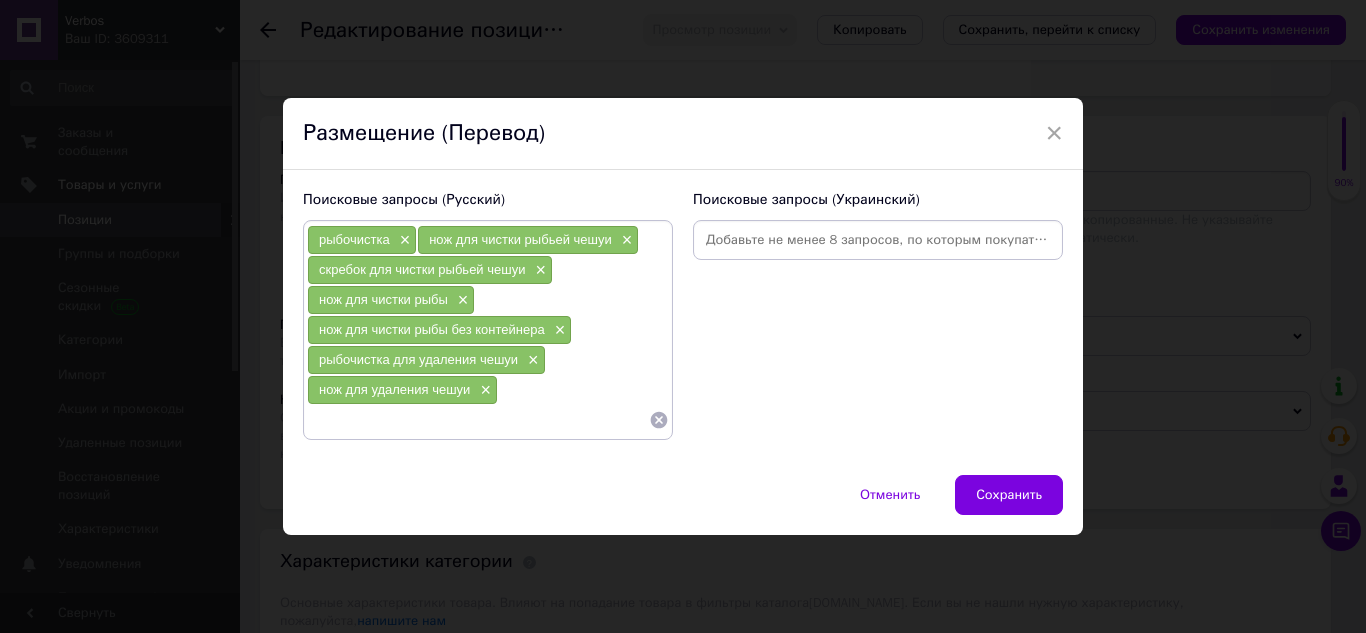 type on "М" 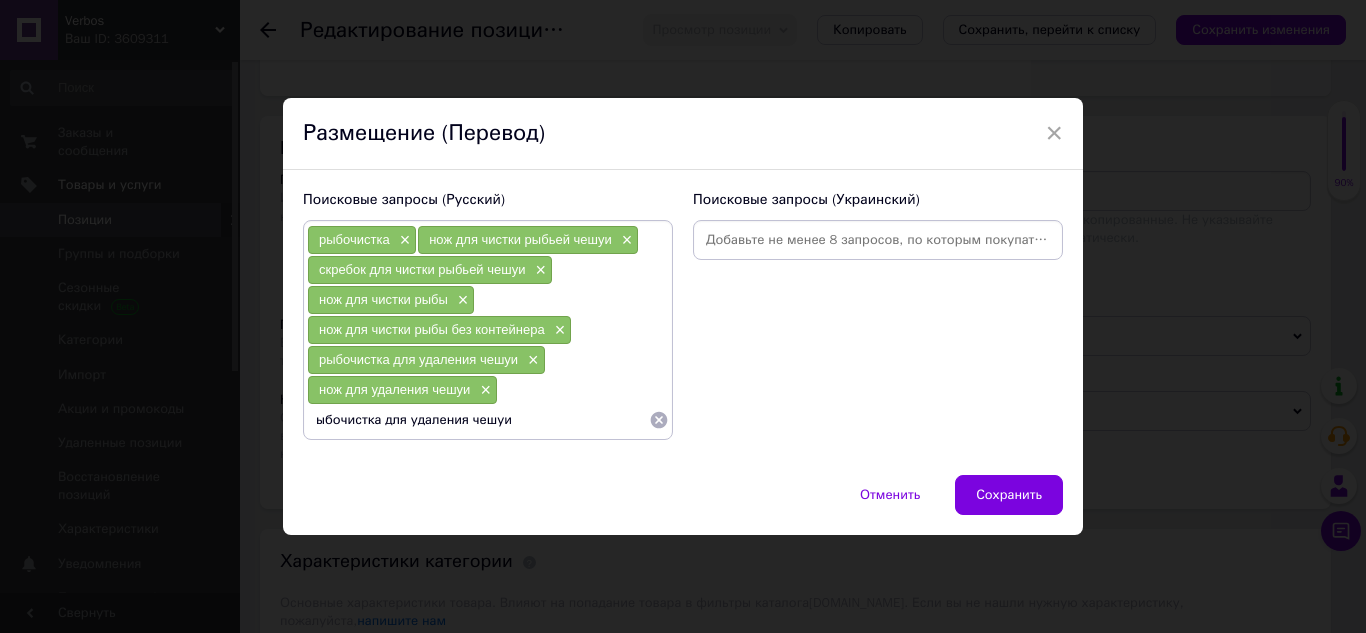 click on "ыбочистка для удаления чешуи" at bounding box center (478, 420) 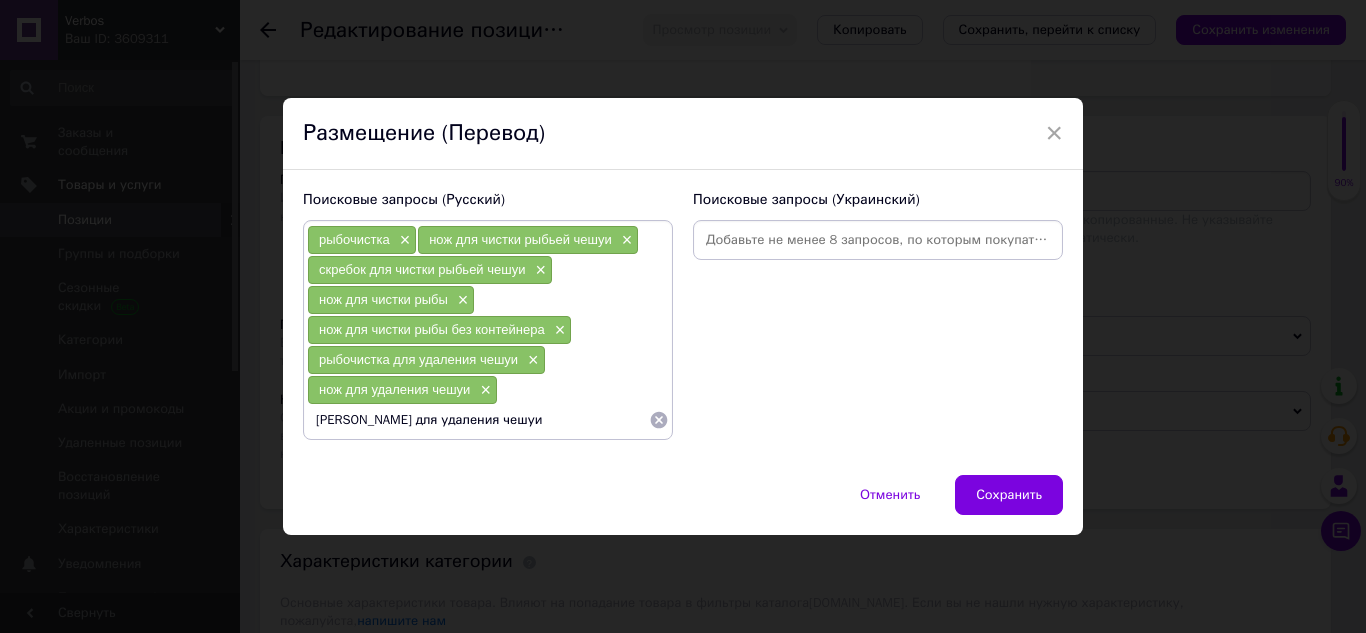type on "скребок для удаления чешуи" 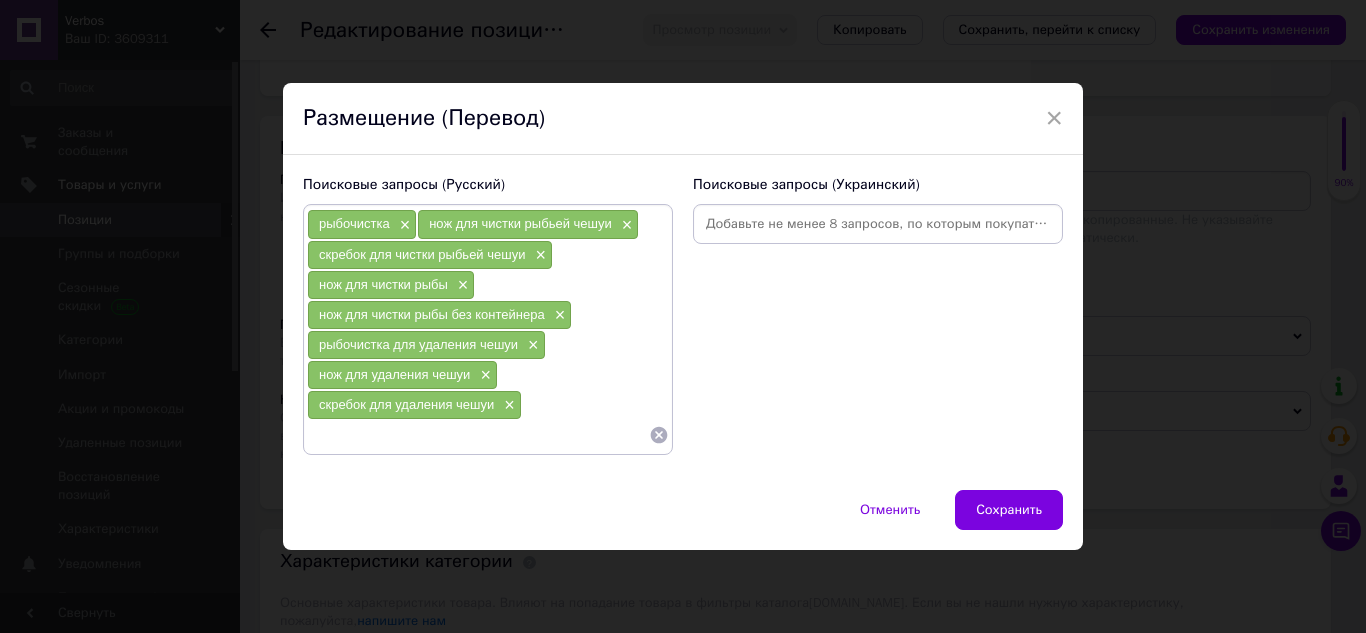 paste on "Скребок для рыбы" 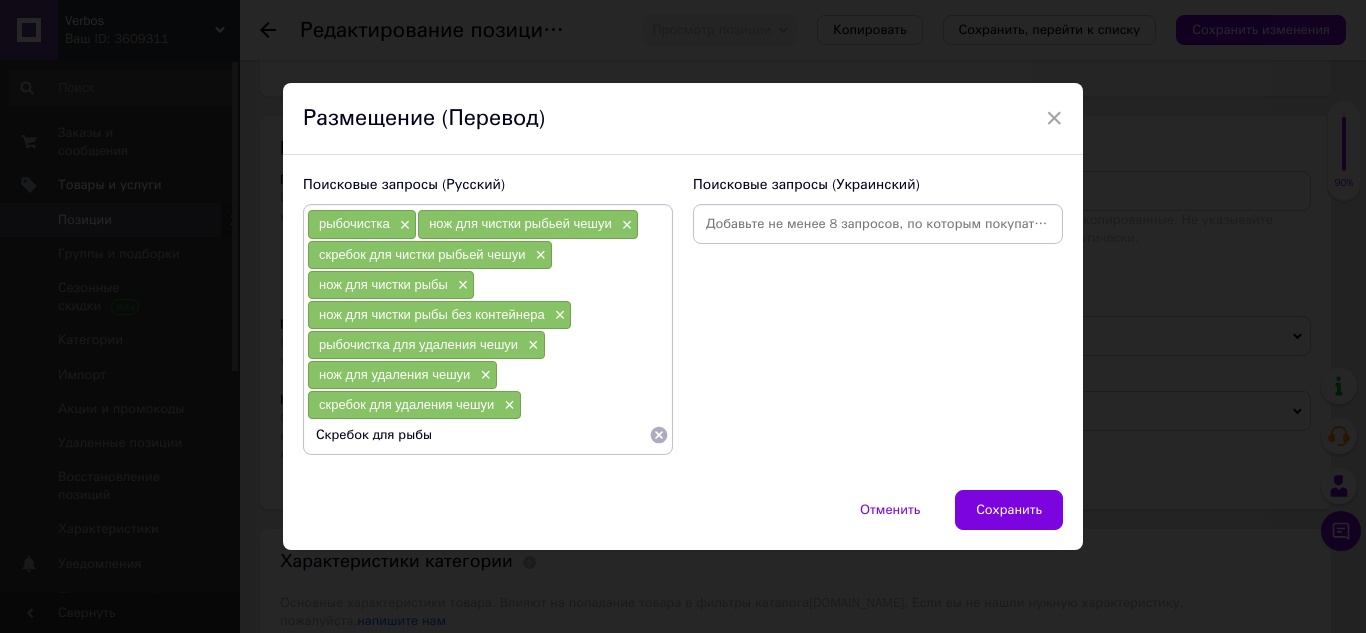type 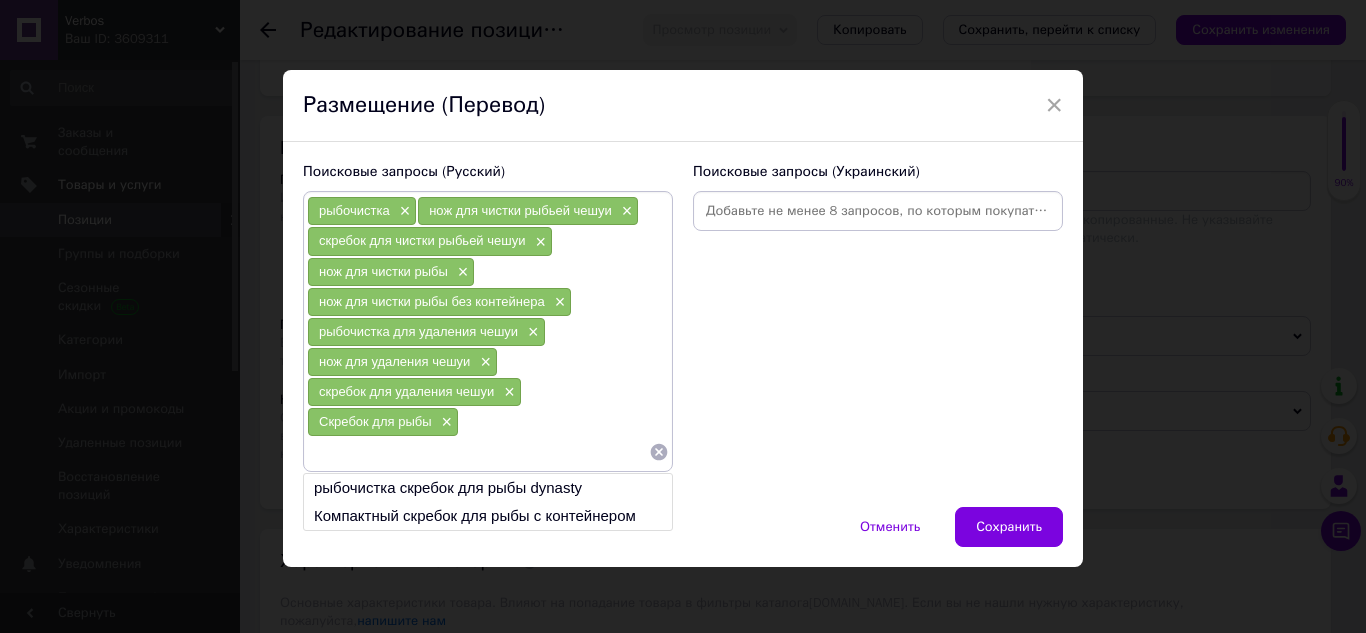 scroll, scrollTop: 4, scrollLeft: 0, axis: vertical 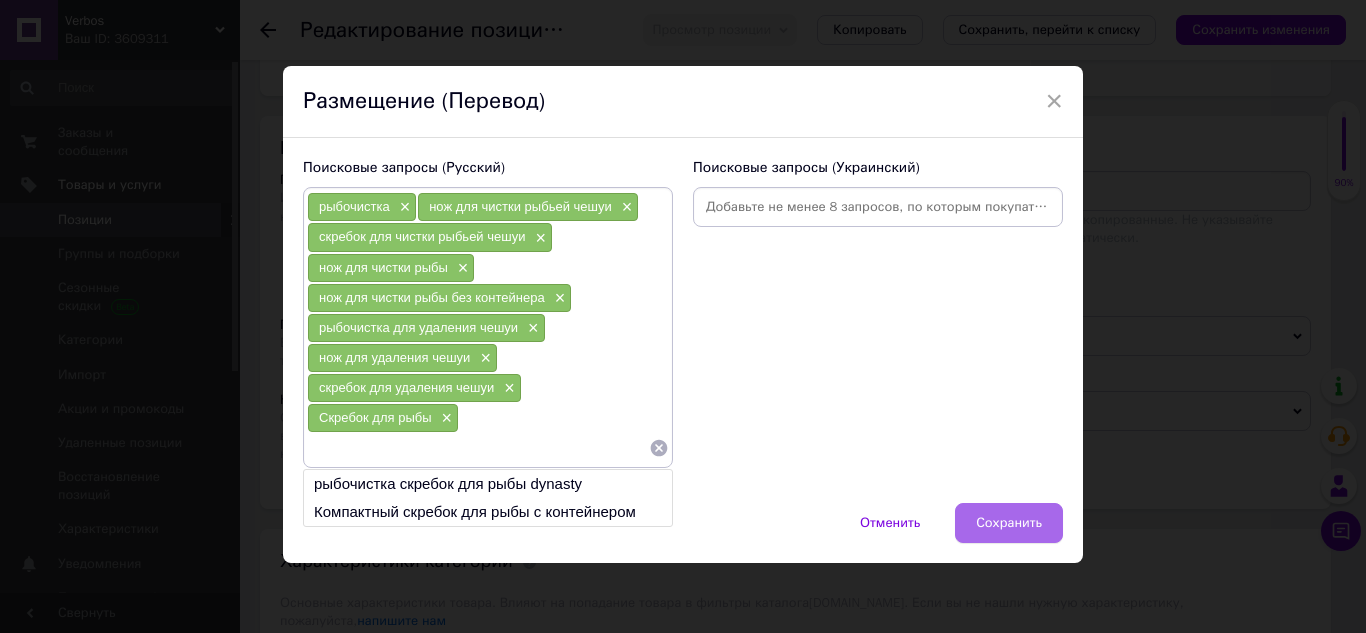 click on "Сохранить" at bounding box center [1009, 523] 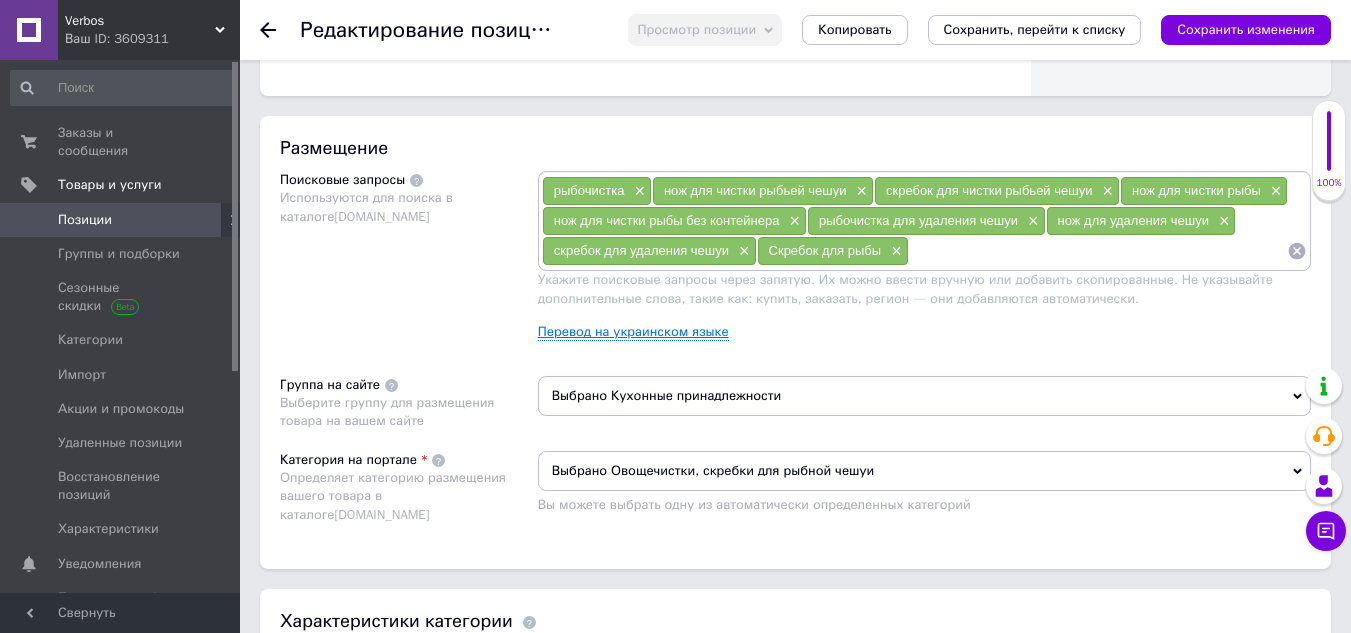 click on "Перевод на украинском языке" at bounding box center [633, 332] 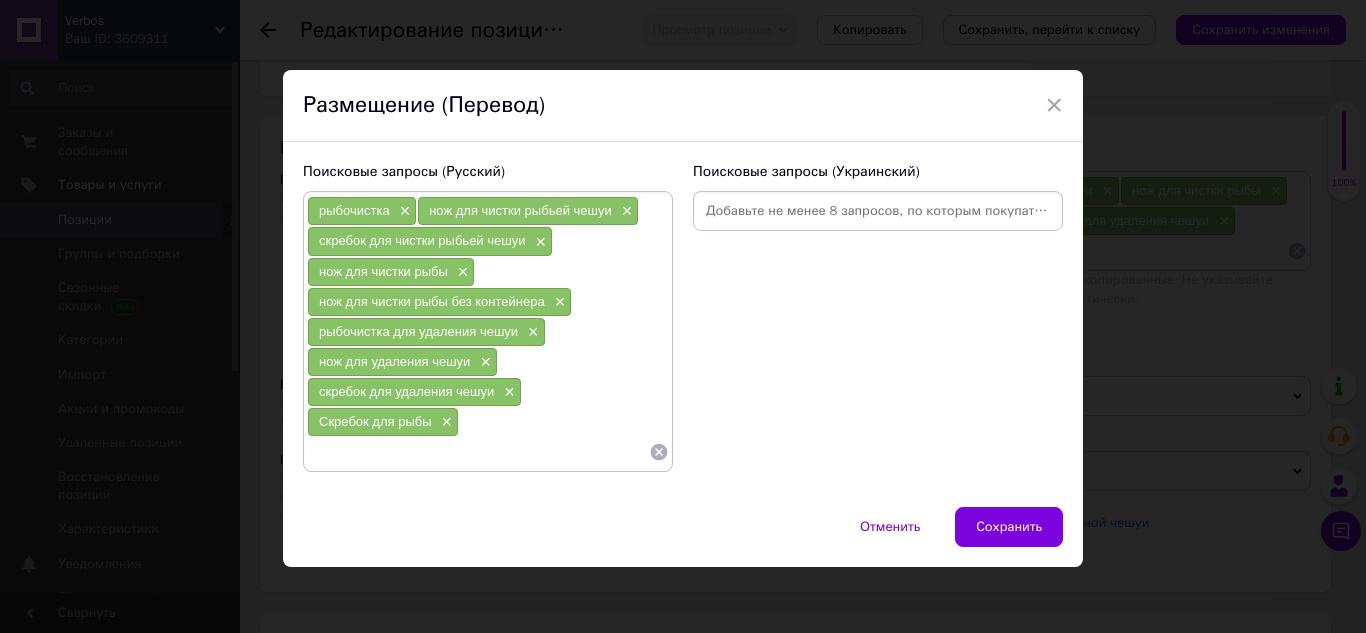 scroll, scrollTop: 4, scrollLeft: 0, axis: vertical 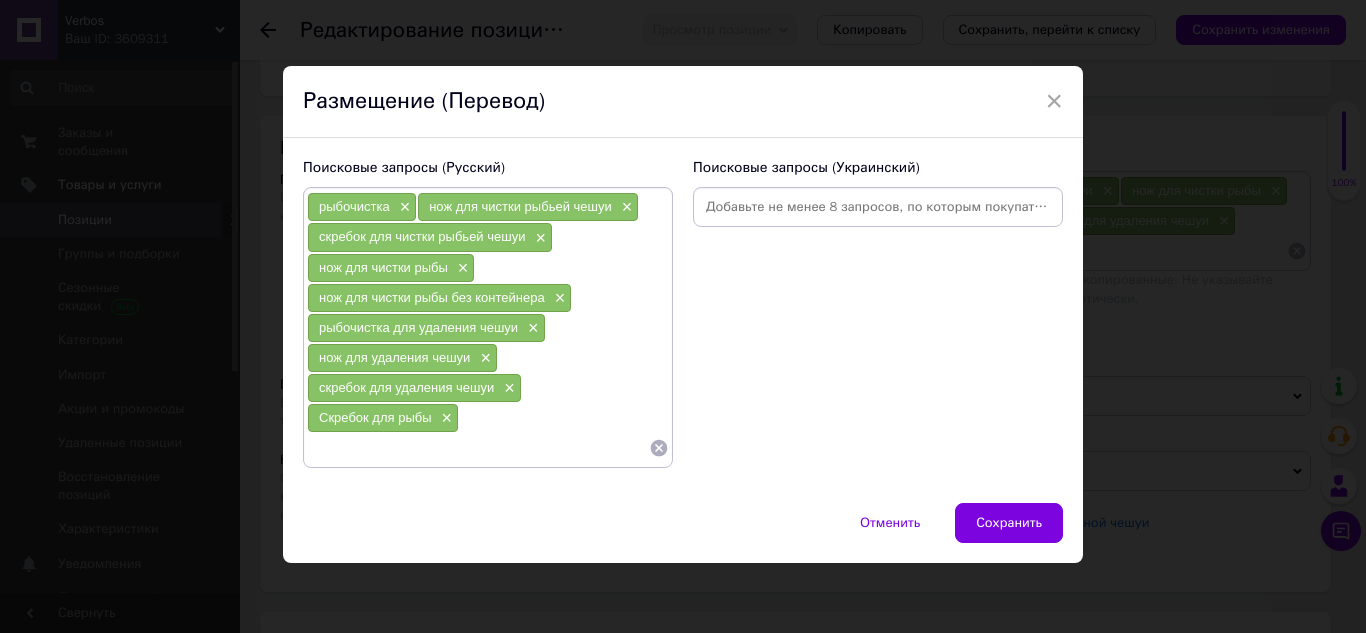 click on "рыбочистка" at bounding box center (354, 206) 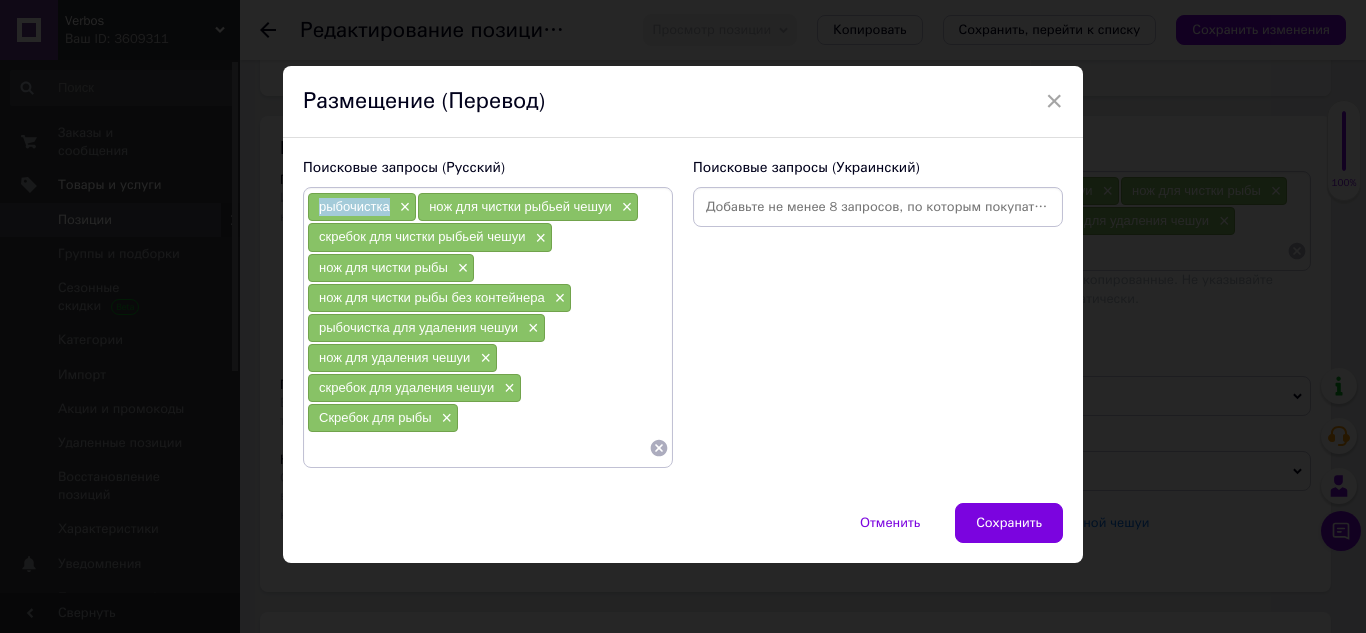 click on "рыбочистка" at bounding box center [354, 206] 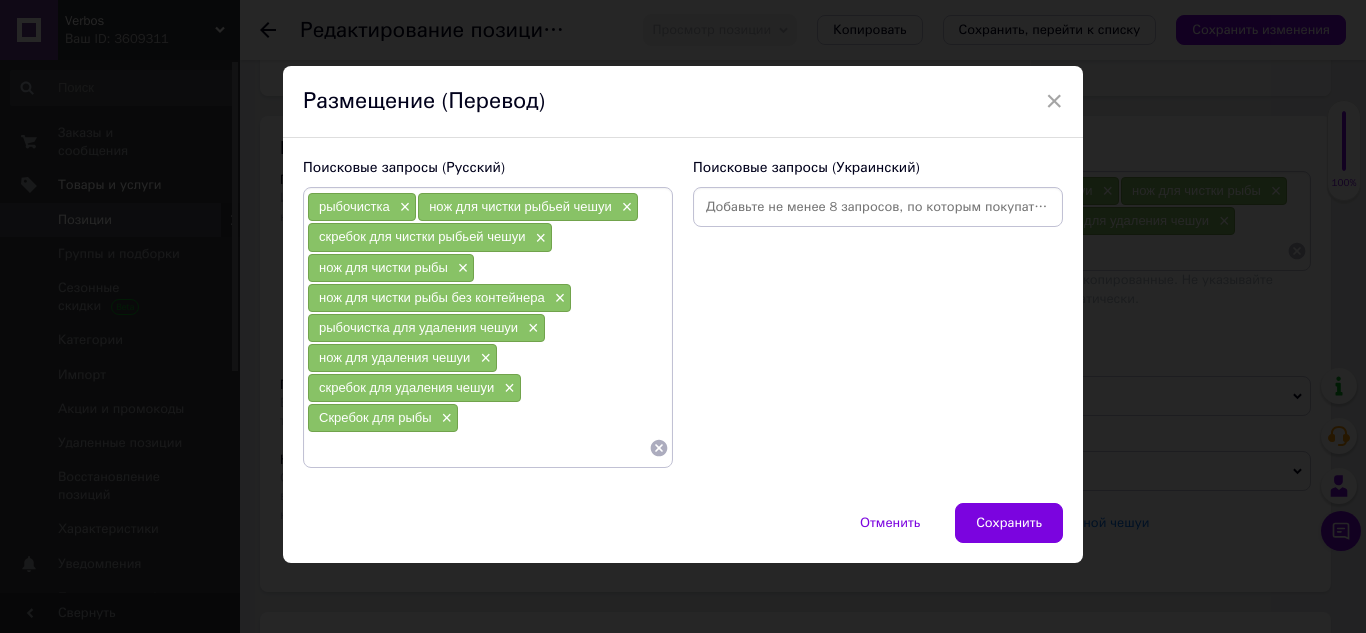 click at bounding box center [478, 448] 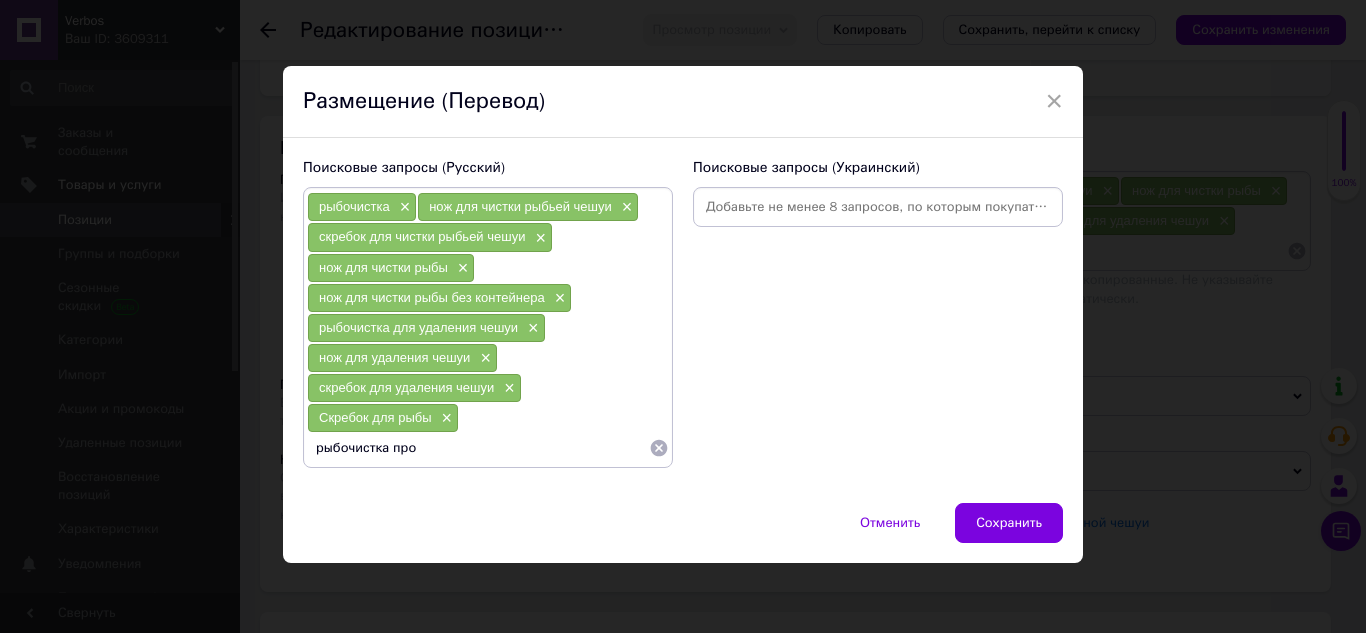 type on "рыбочистка пром" 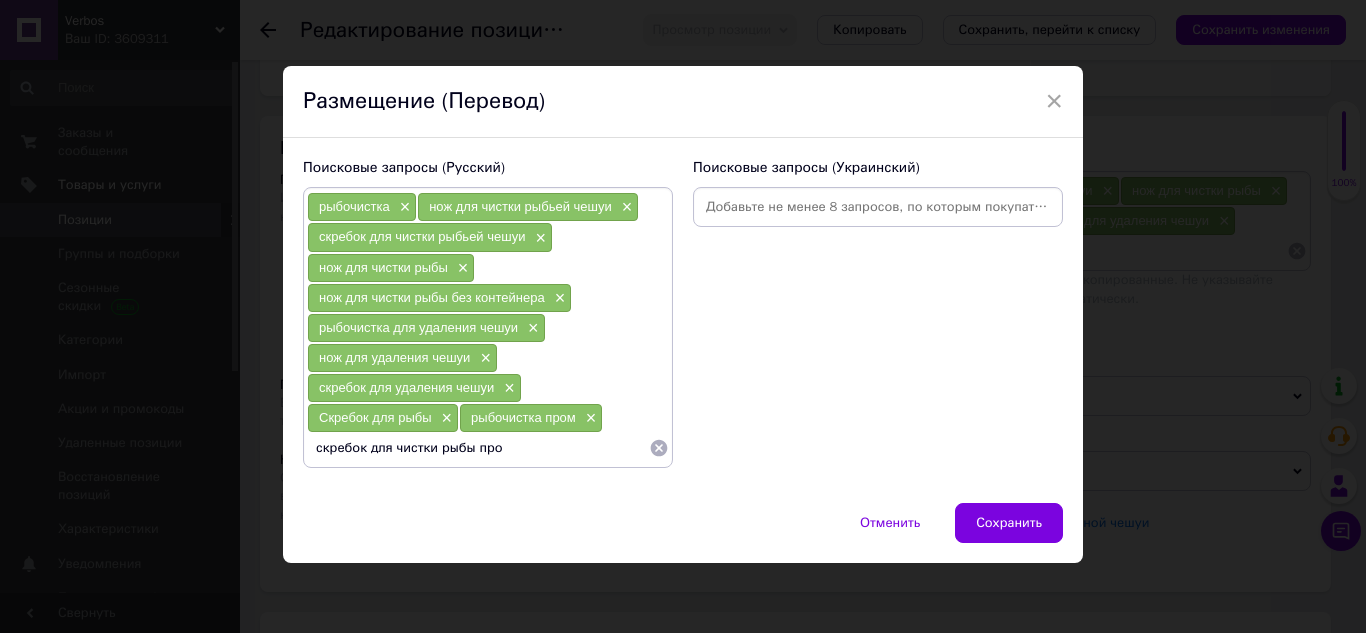 type on "скребок для чистки рыбы пром" 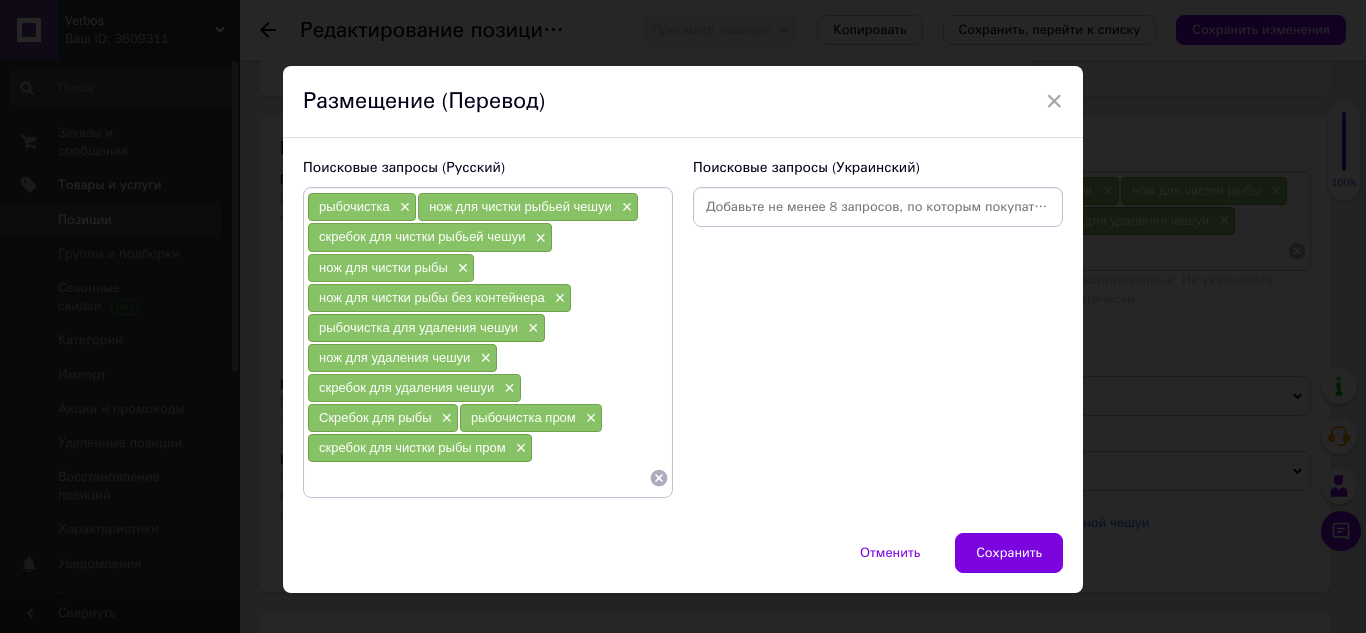 paste on "скребок для чистки рыбы пром" 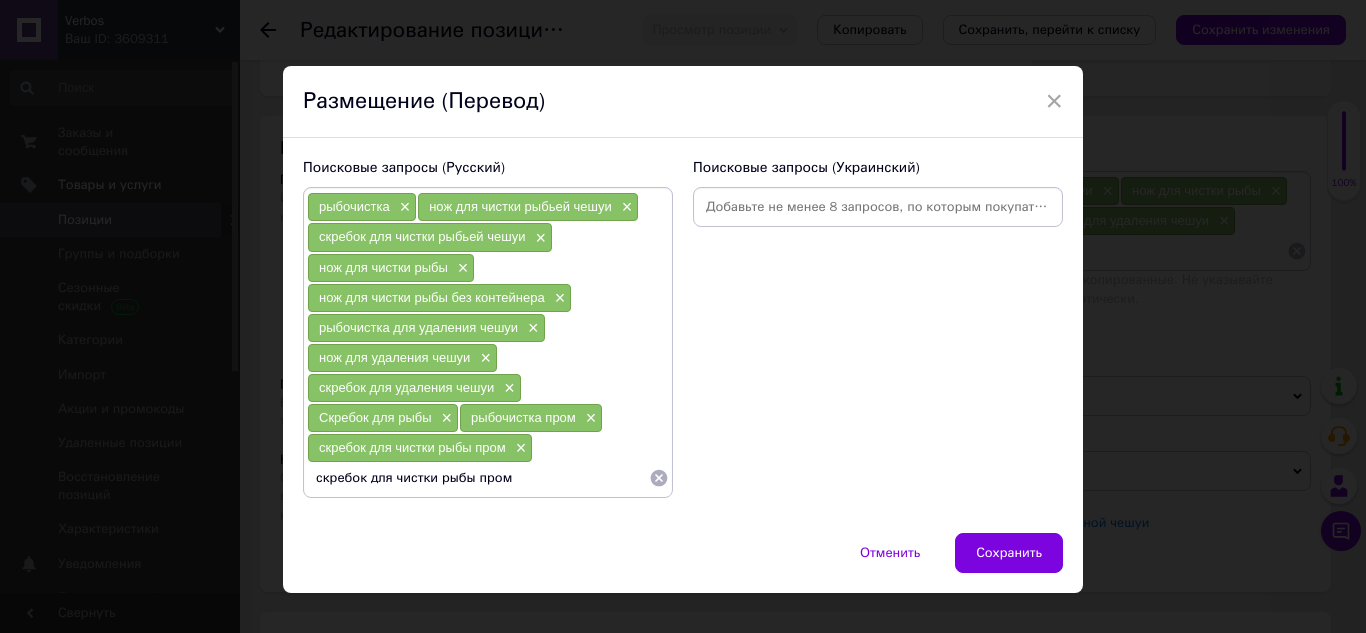 click on "скребок для чистки рыбы пром" at bounding box center (478, 478) 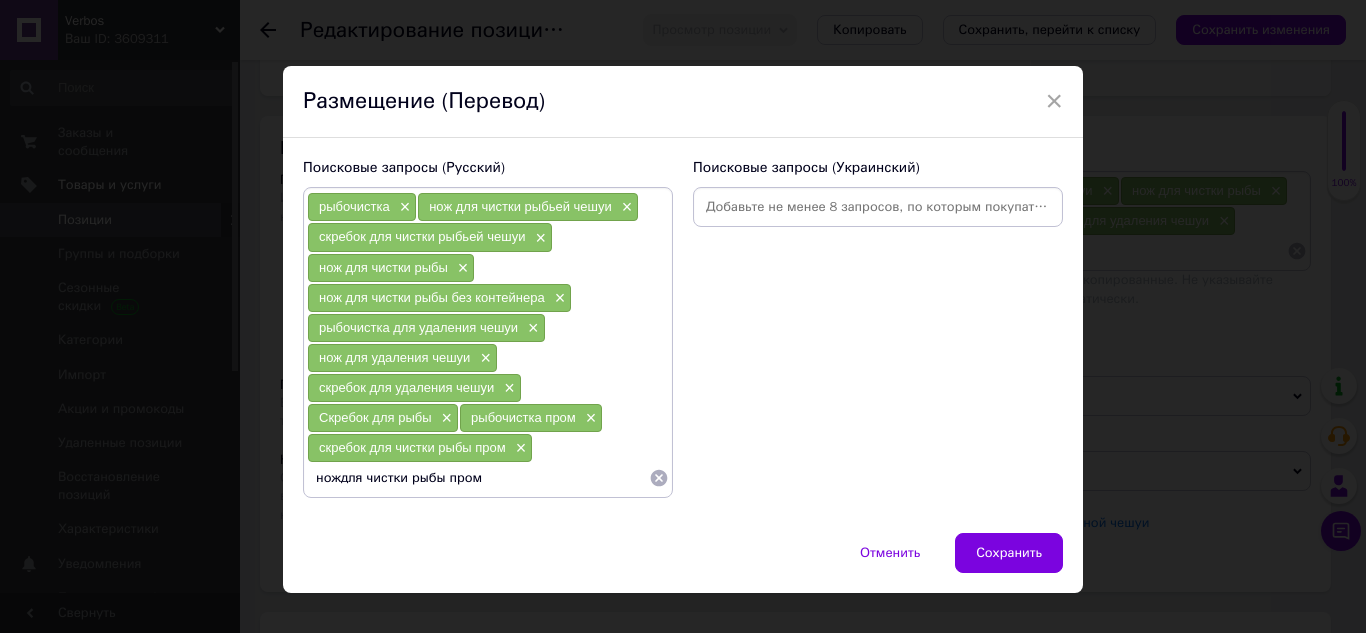 type on "нож для чистки рыбы пром" 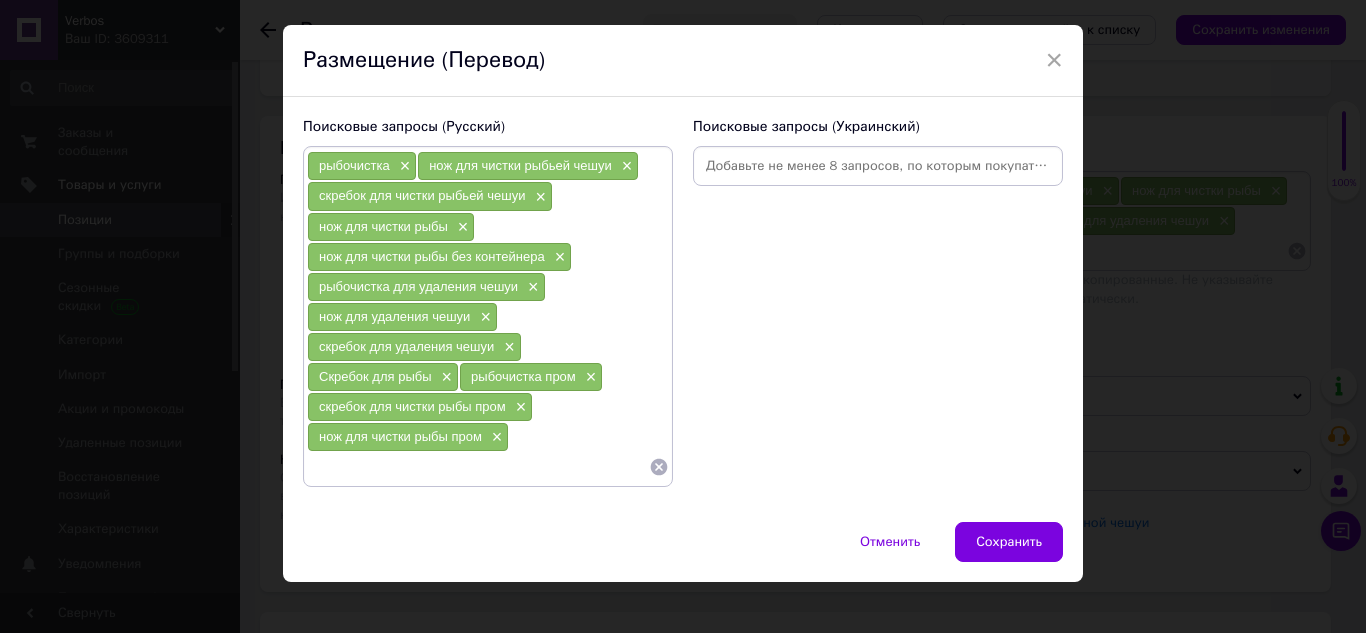 scroll, scrollTop: 65, scrollLeft: 0, axis: vertical 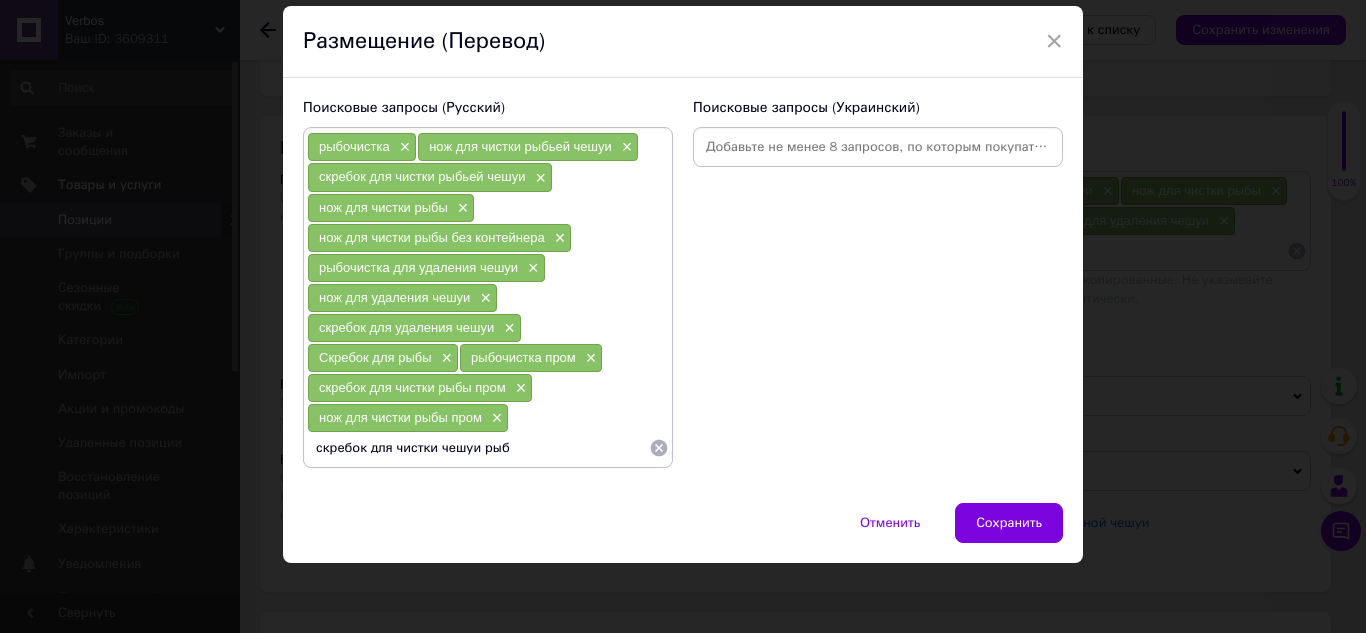 type on "скребок для чистки чешуи рыбы" 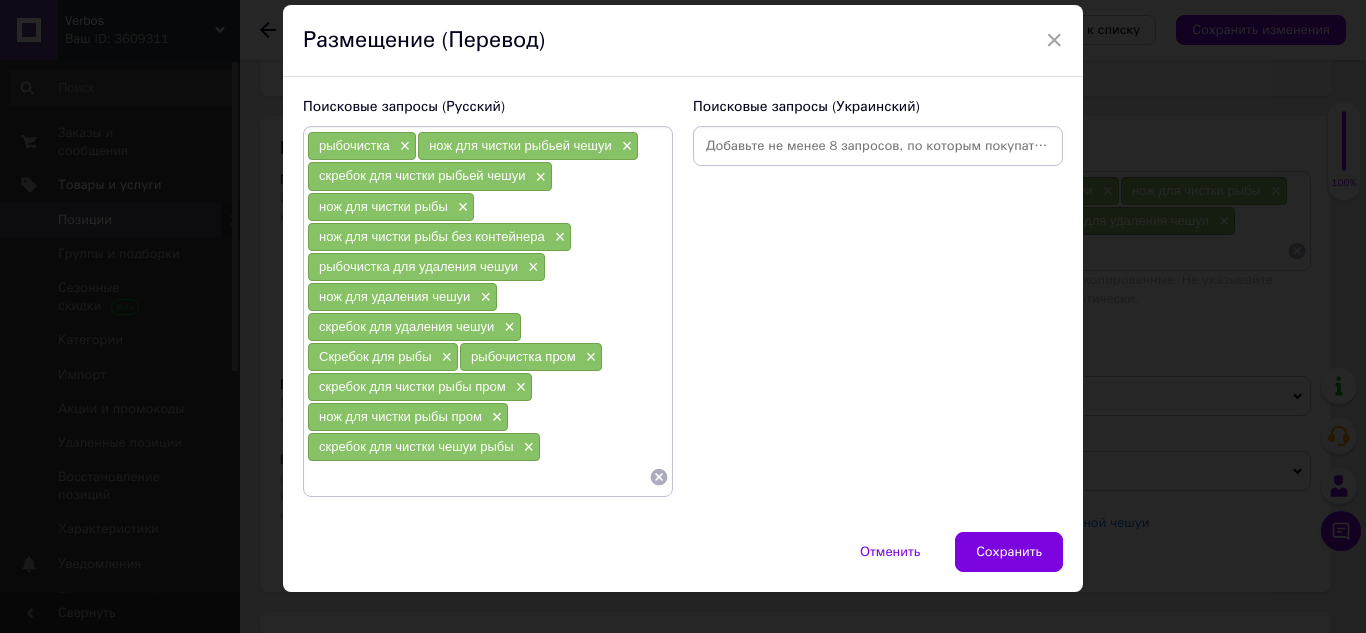 paste on "скребок для чистки чешуи рыбы" 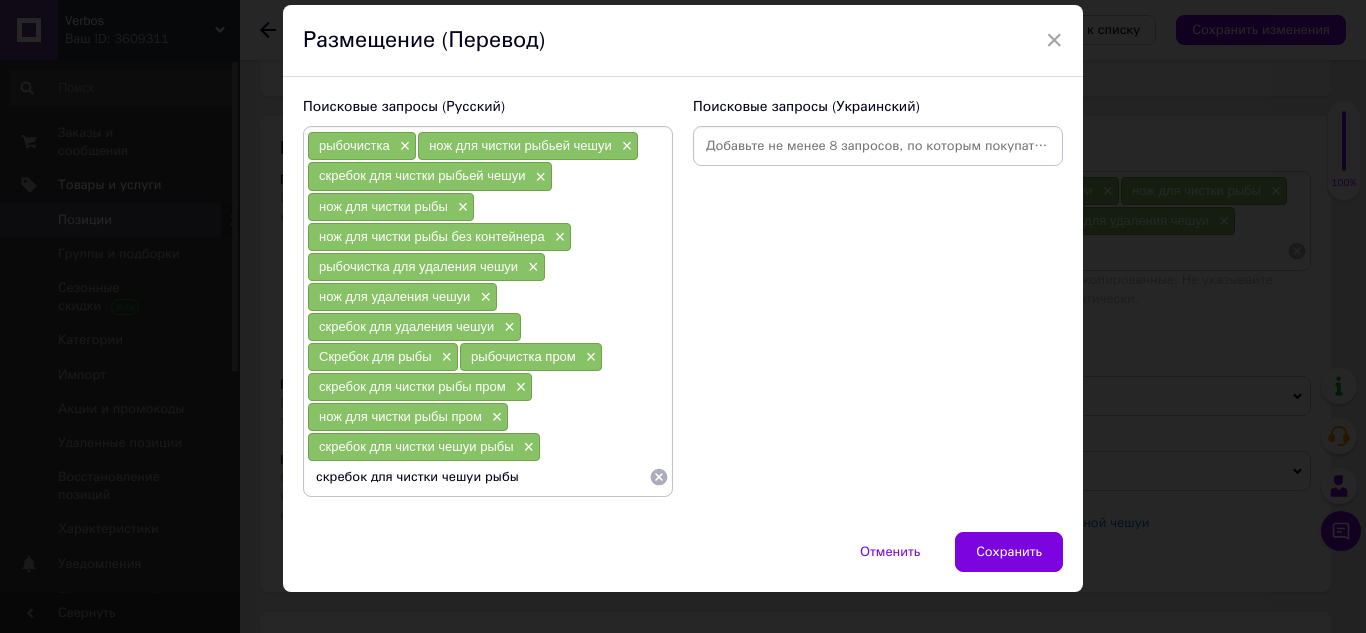 click on "скребок для чистки чешуи рыбы" at bounding box center [478, 477] 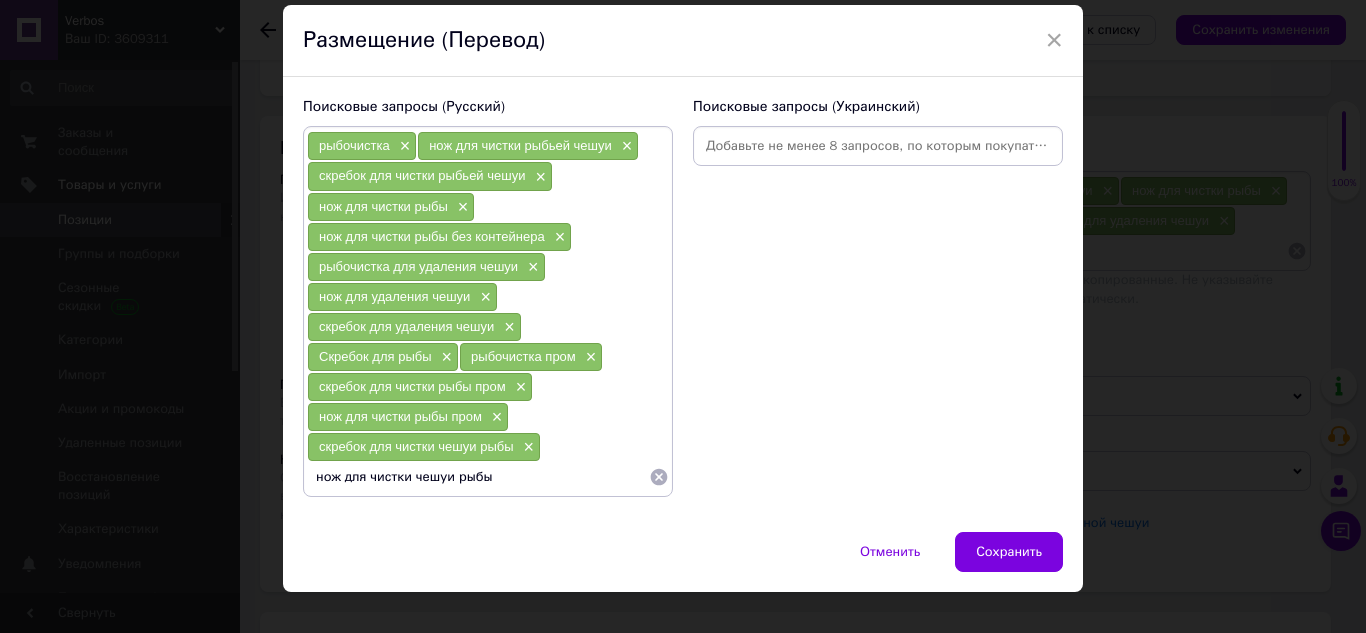type on "нож  для чистки чешуи рыбы" 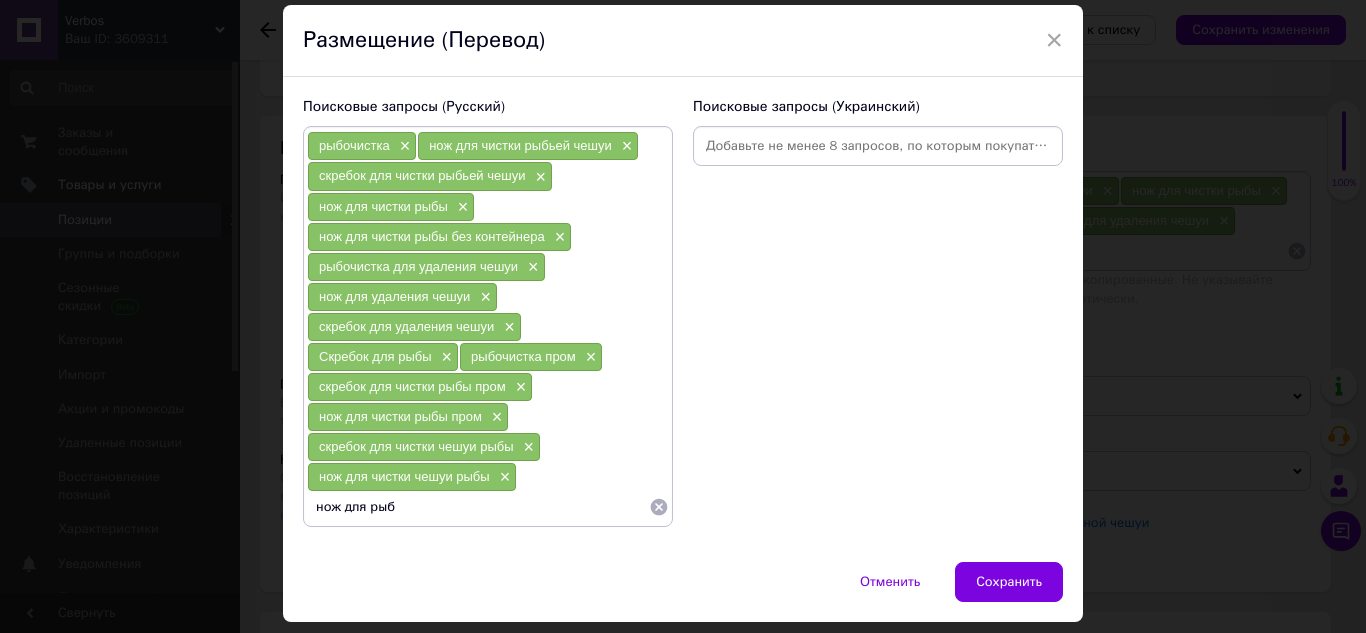 type on "нож для рыбы" 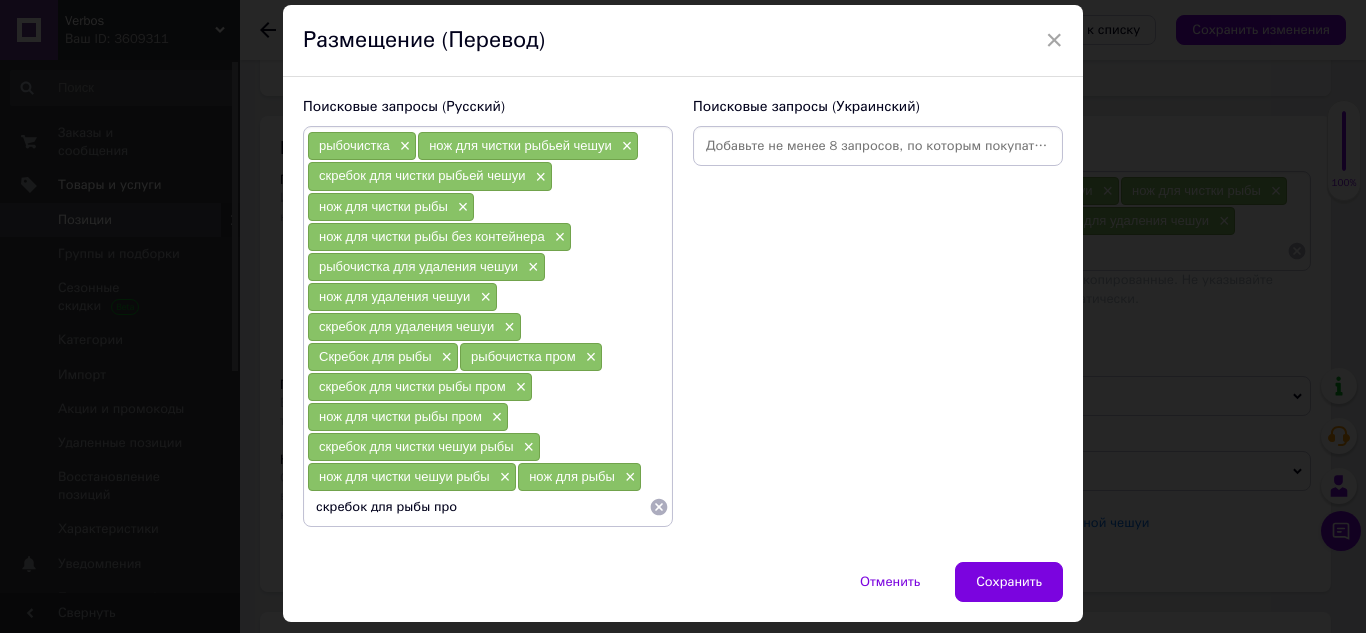 type on "скребок для рыбы пром" 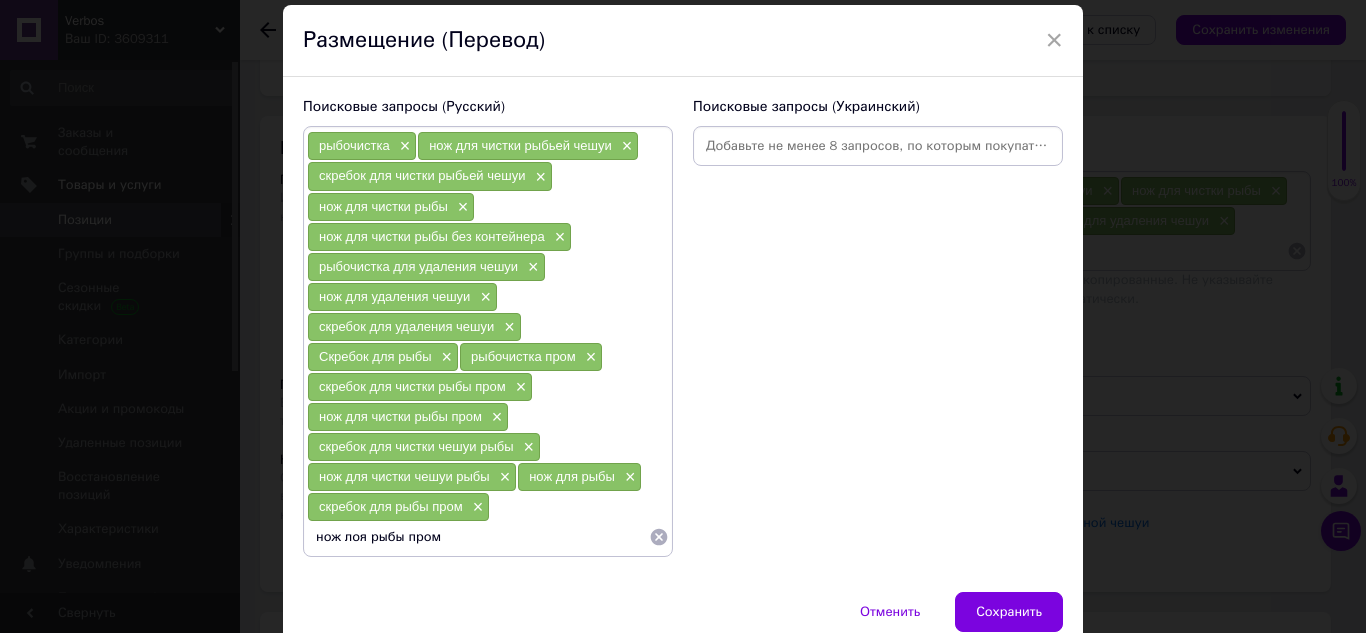 click on "нож лоя рыбы пром" at bounding box center [478, 537] 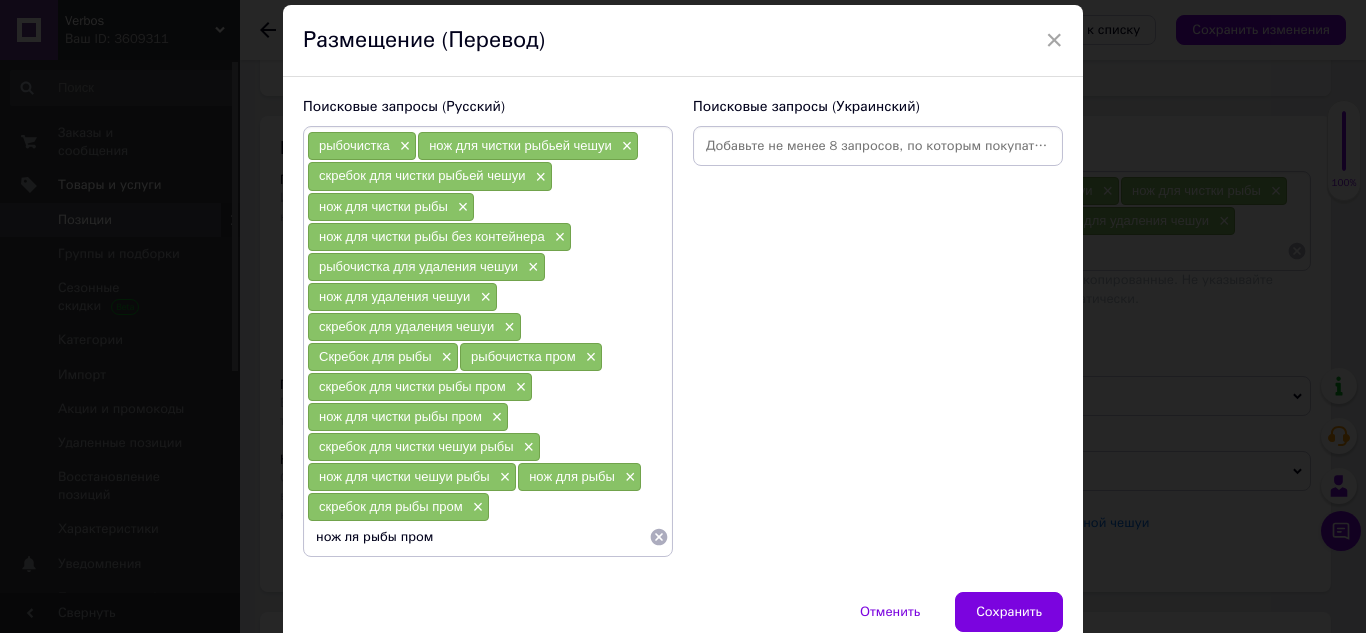 type on "нож для рыбы пром" 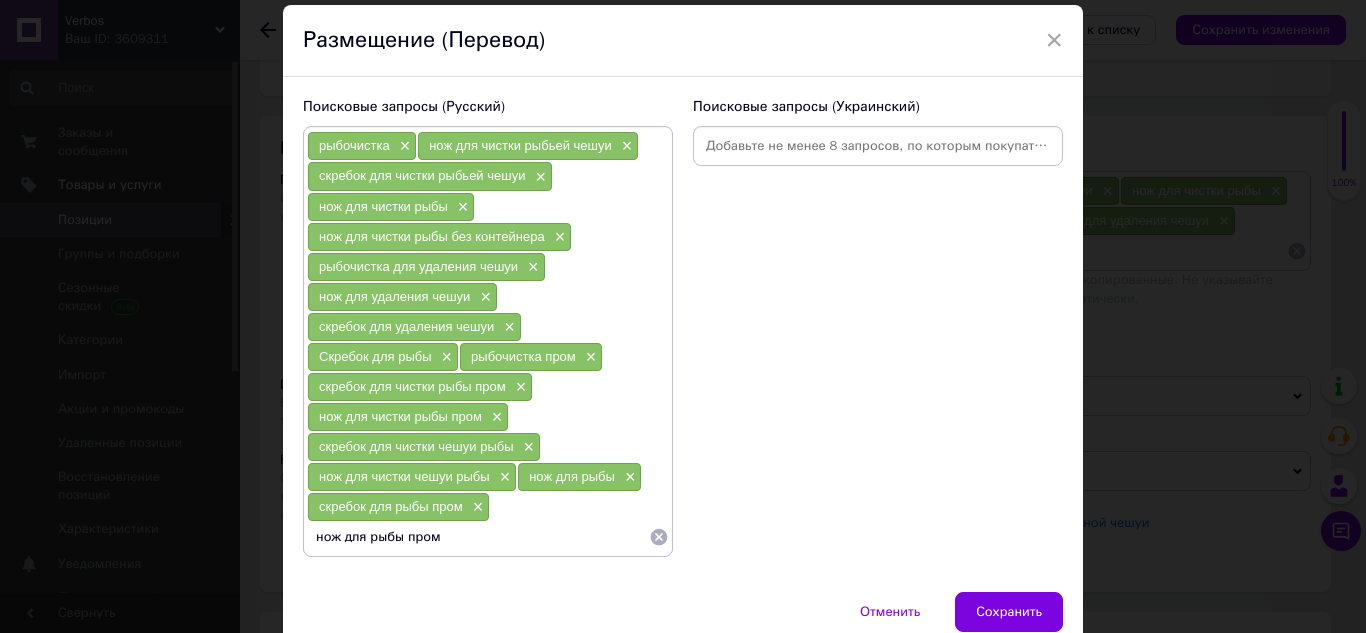 type 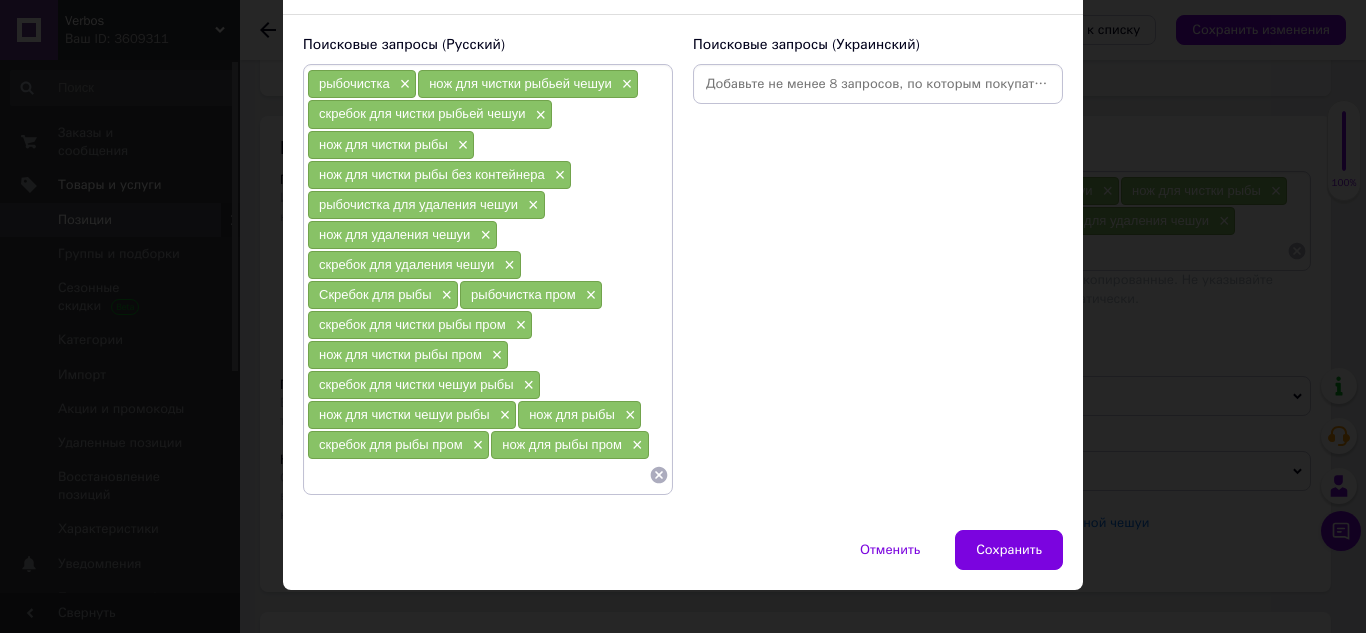 scroll, scrollTop: 155, scrollLeft: 0, axis: vertical 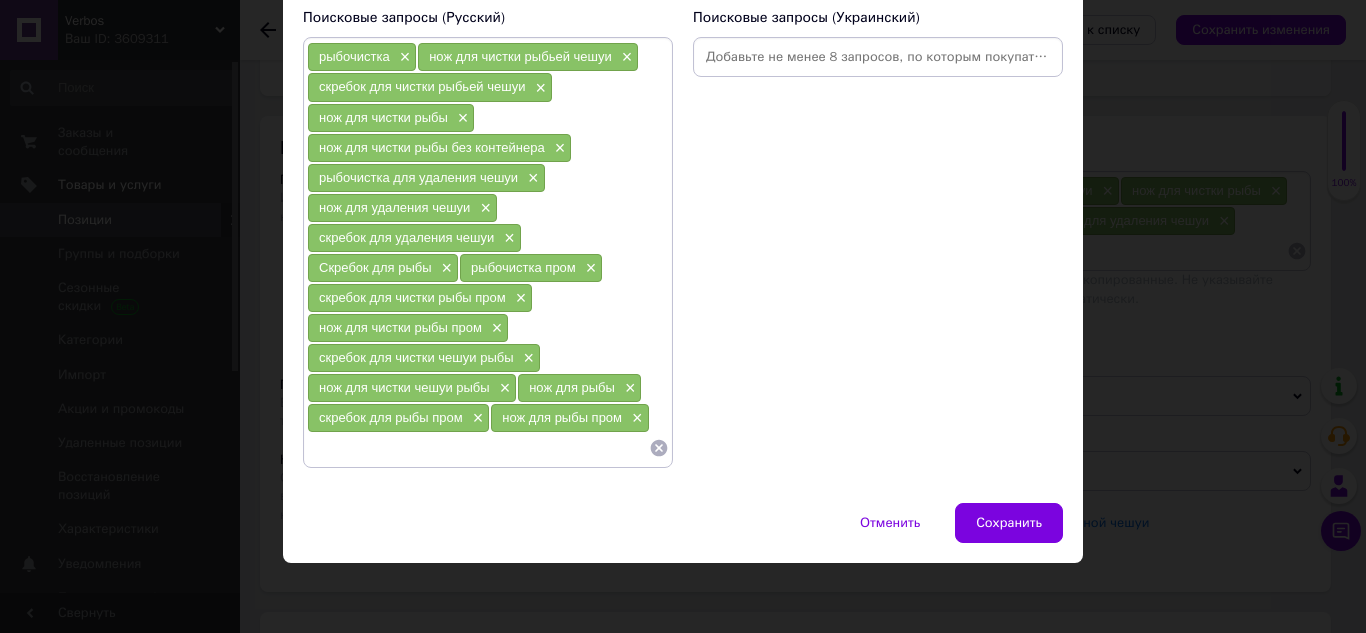 click on "Отменить   Сохранить" at bounding box center (683, 533) 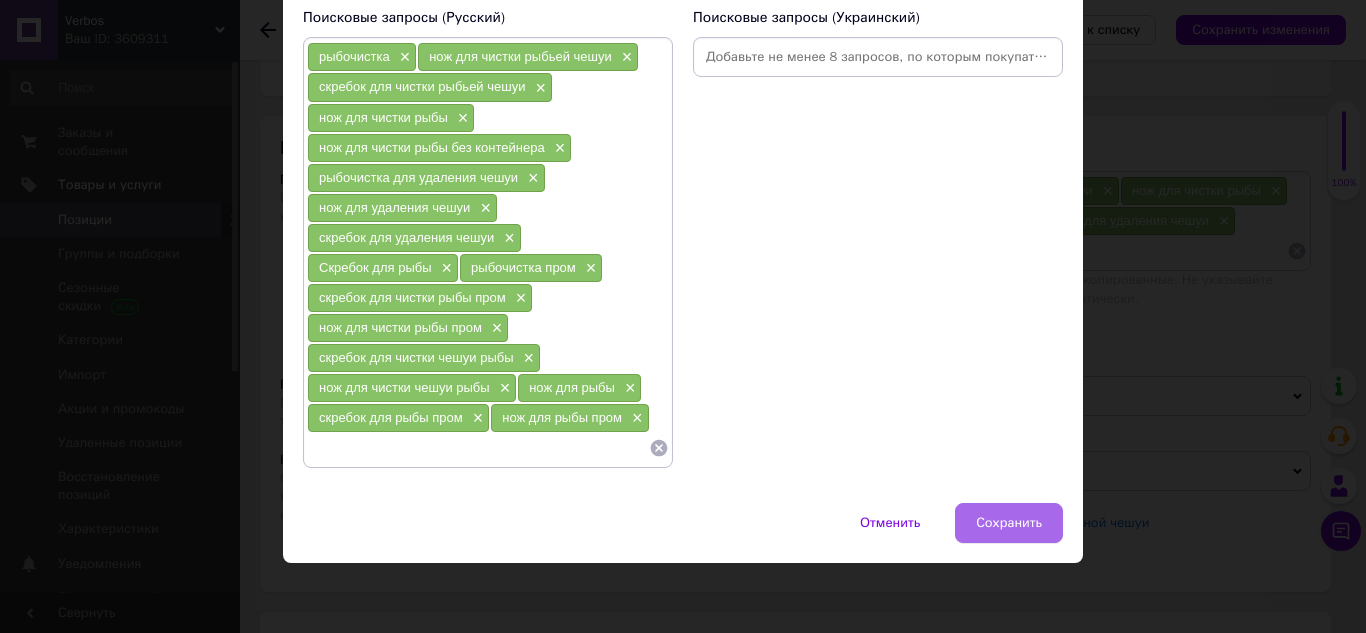 click on "Сохранить" at bounding box center [1009, 523] 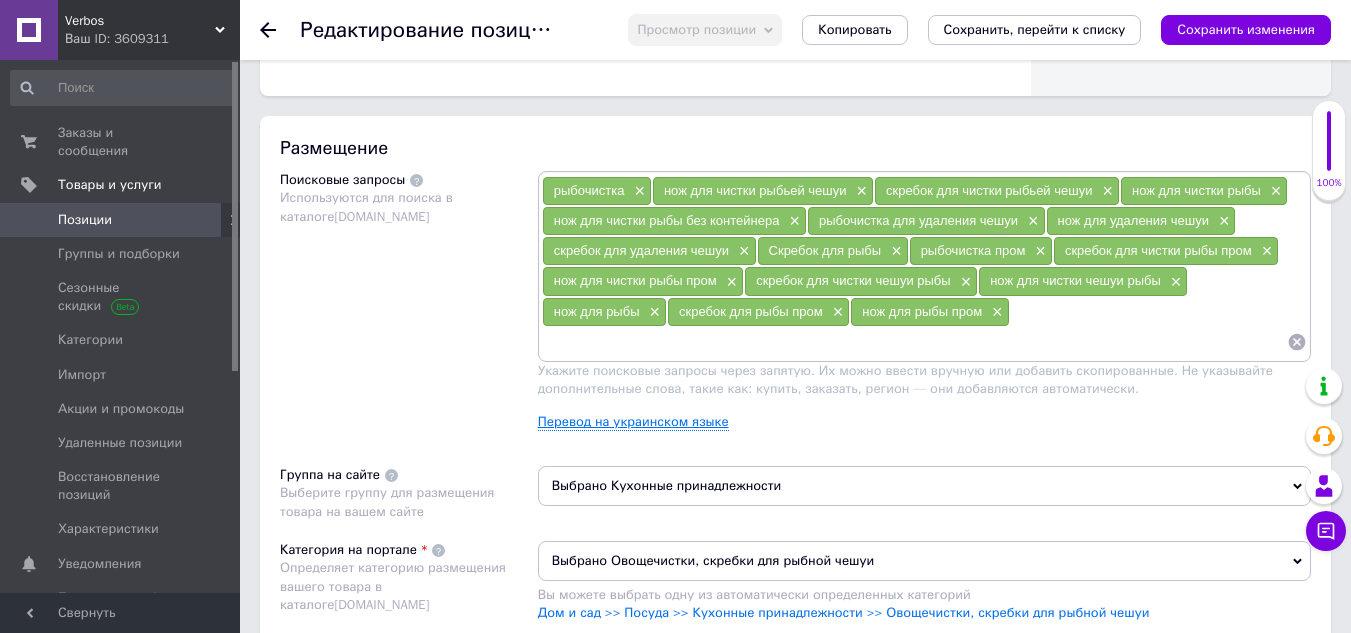 click on "Перевод на украинском языке" at bounding box center (633, 422) 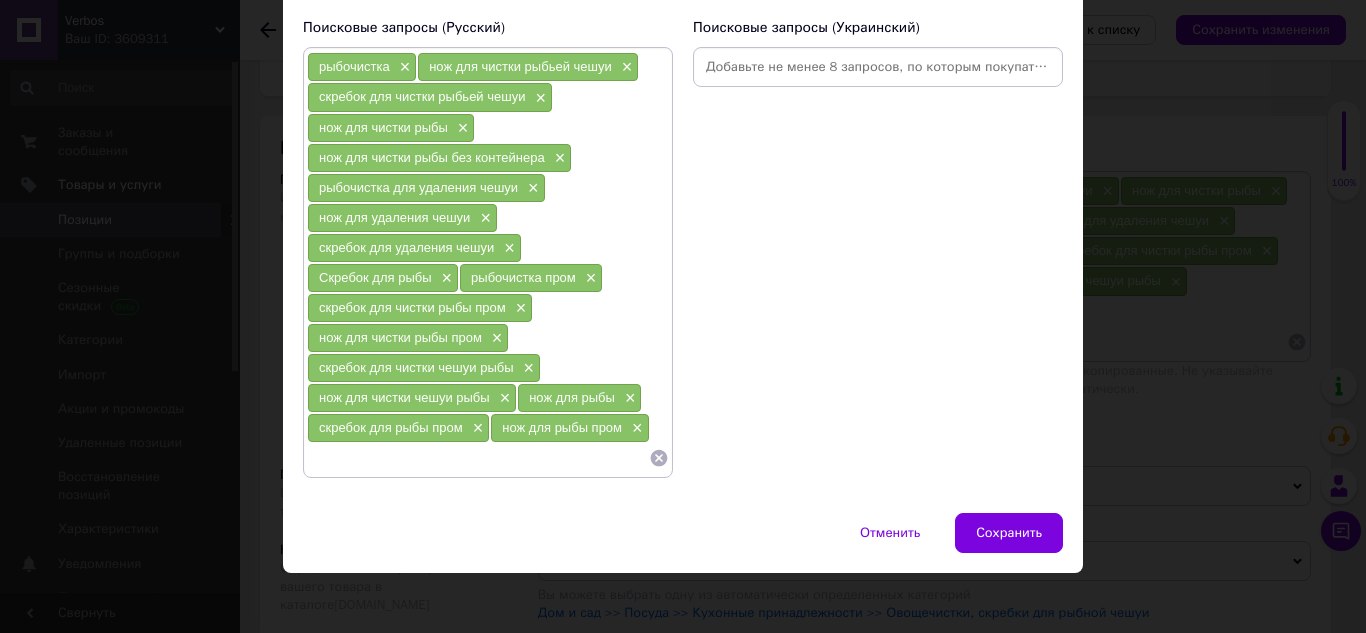 scroll, scrollTop: 155, scrollLeft: 0, axis: vertical 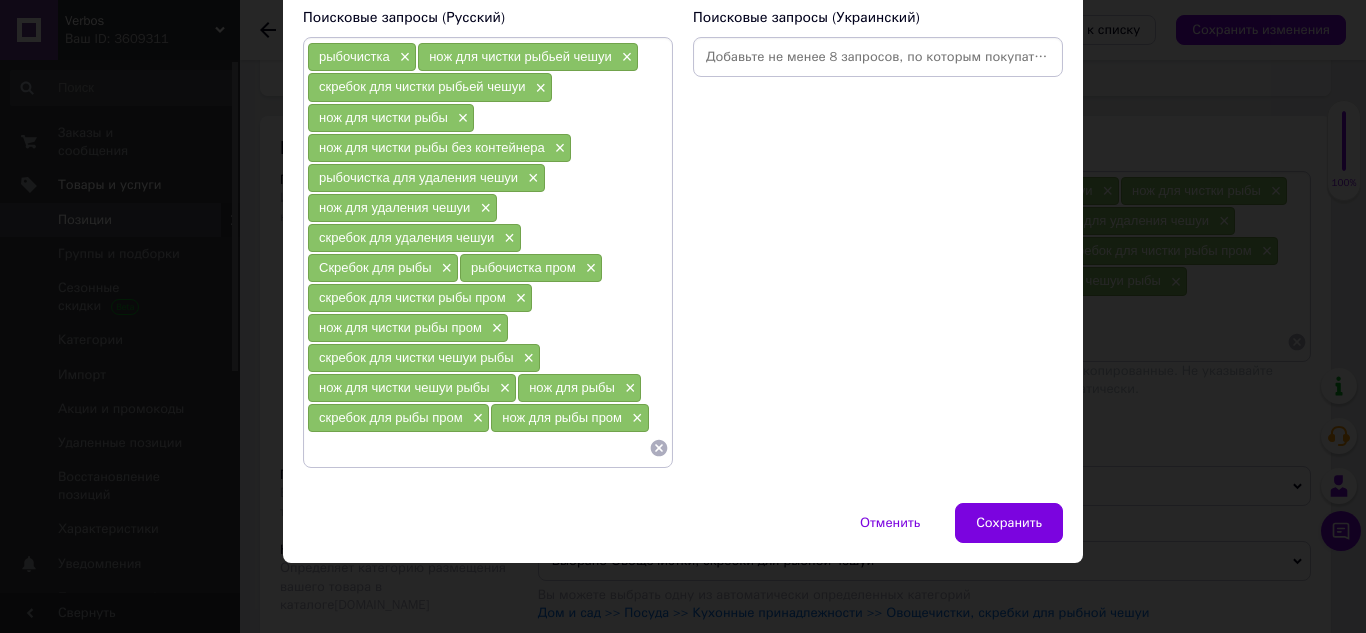 click at bounding box center (478, 448) 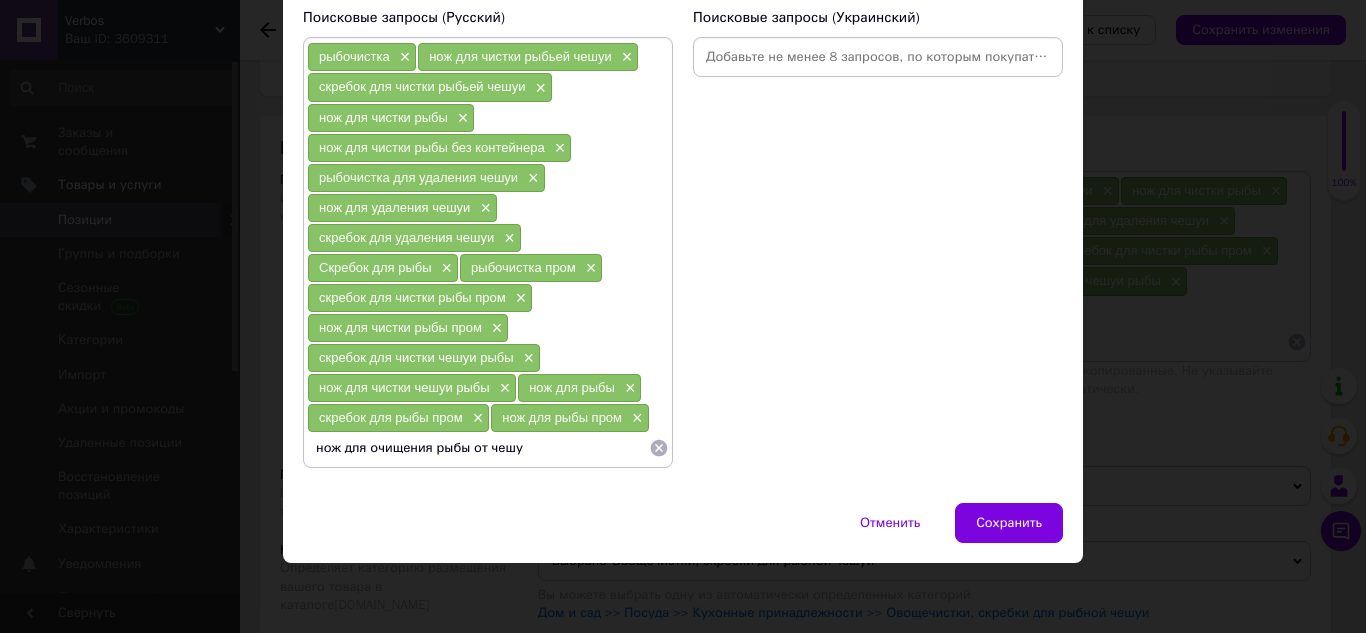 type on "нож для очищения рыбы от чешуи" 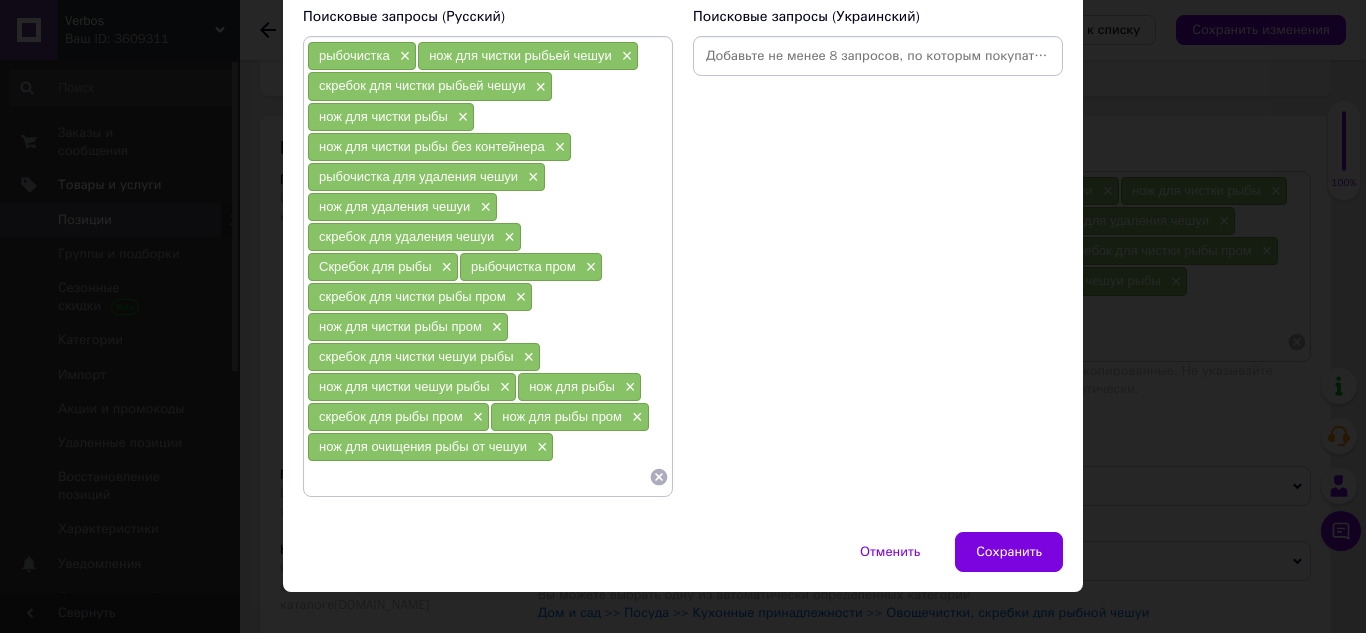 paste on "нож для очищения рыбы от чешуи" 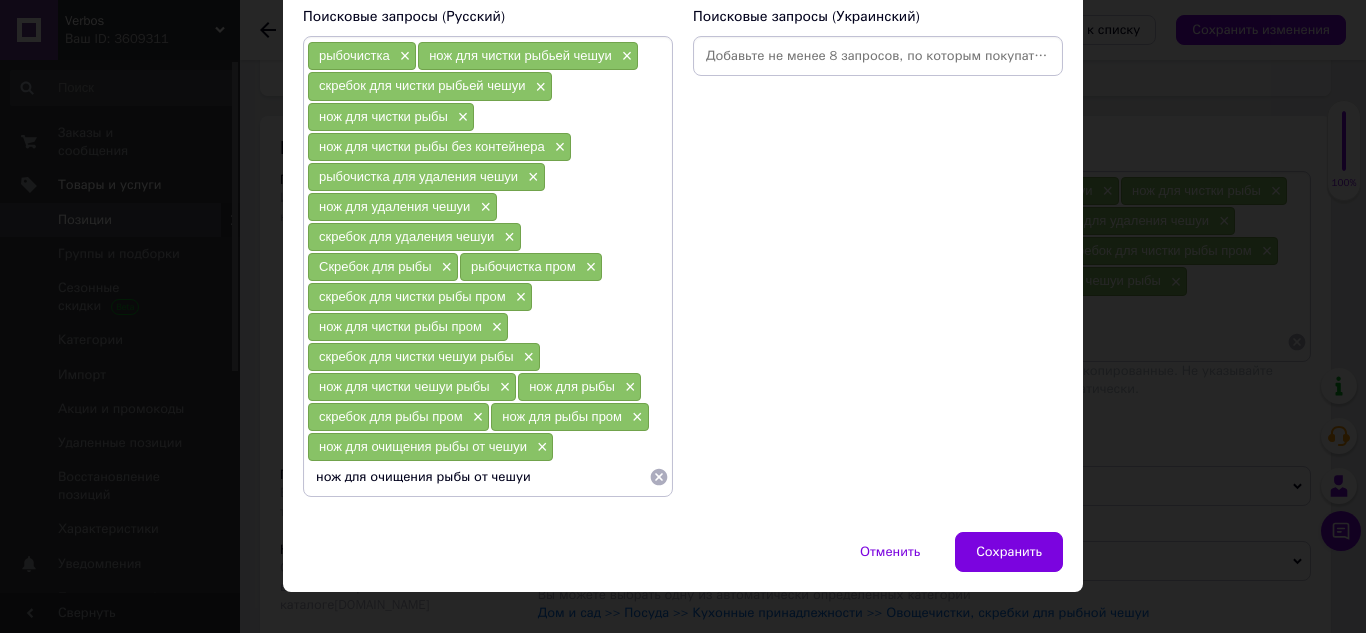click on "нож для очищения рыбы от чешуи" at bounding box center [478, 477] 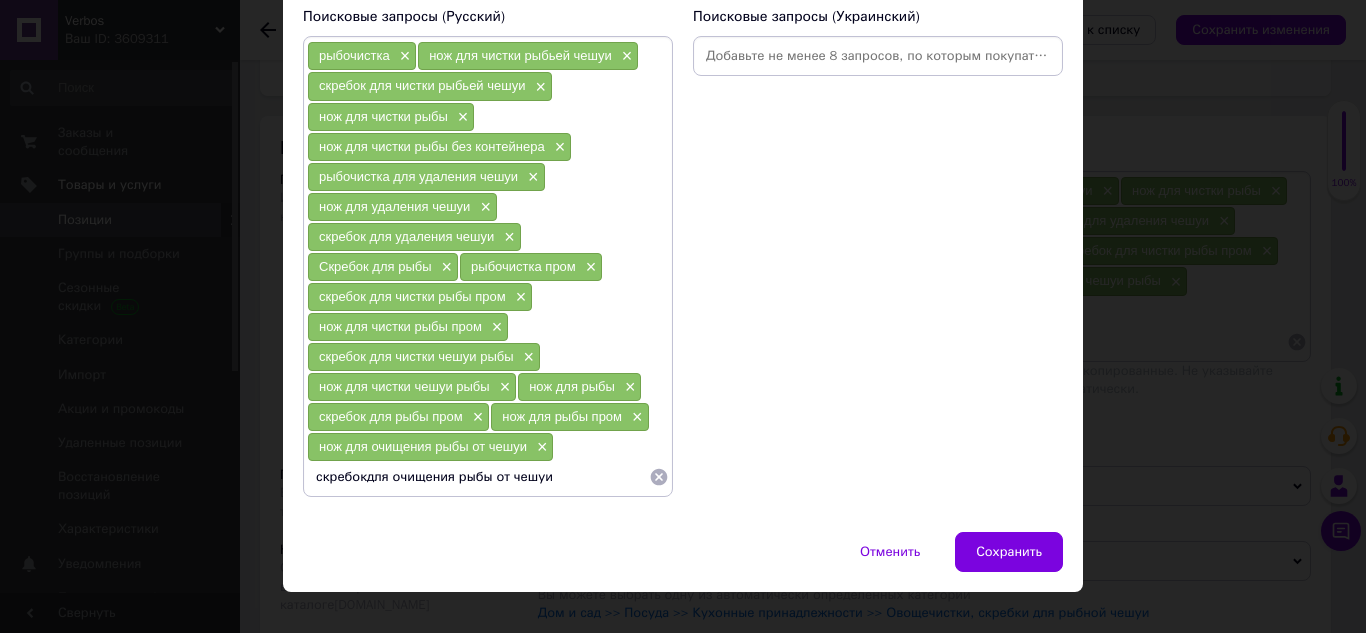 type on "скребок для очищения рыбы от [GEOGRAPHIC_DATA]" 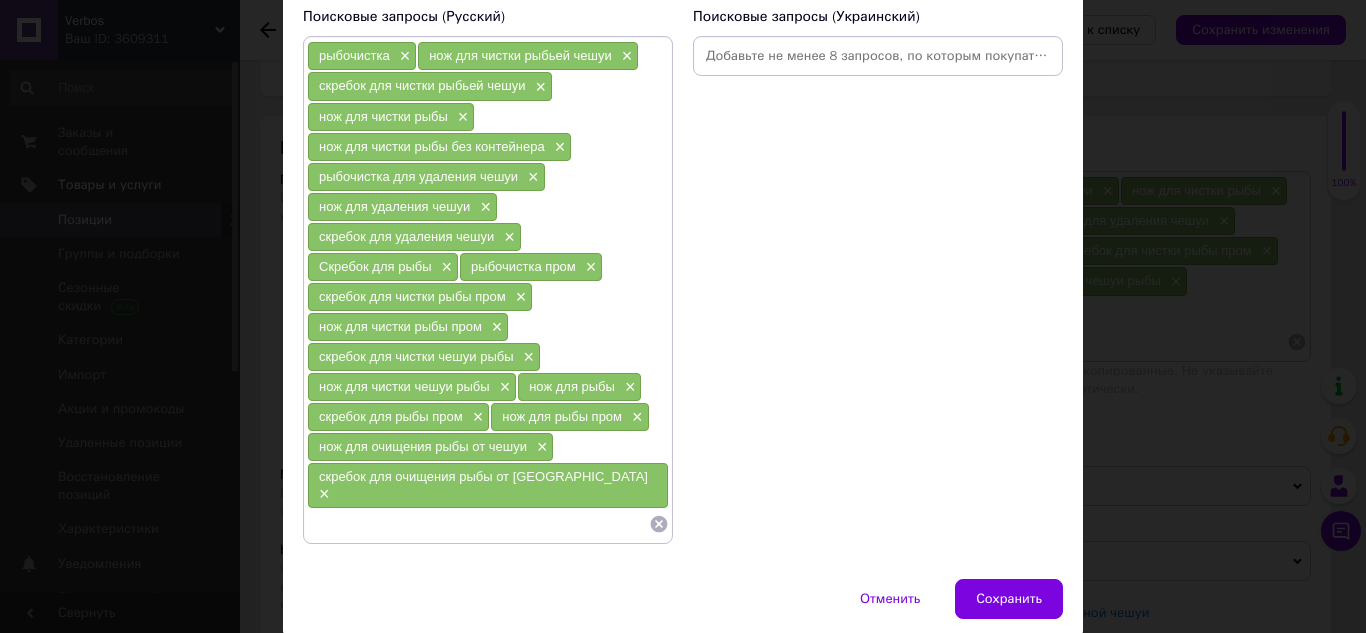 paste on "скребок для рыбьей чешуи" 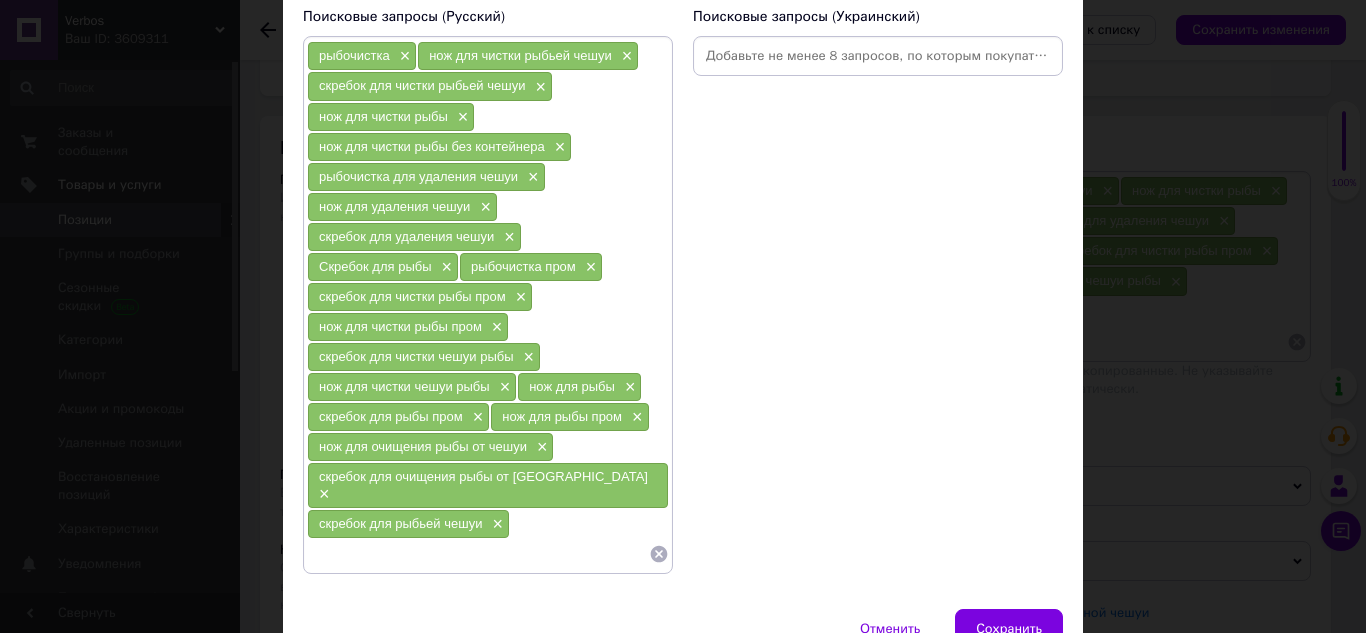 paste on "скребок для рыбьей чешуи" 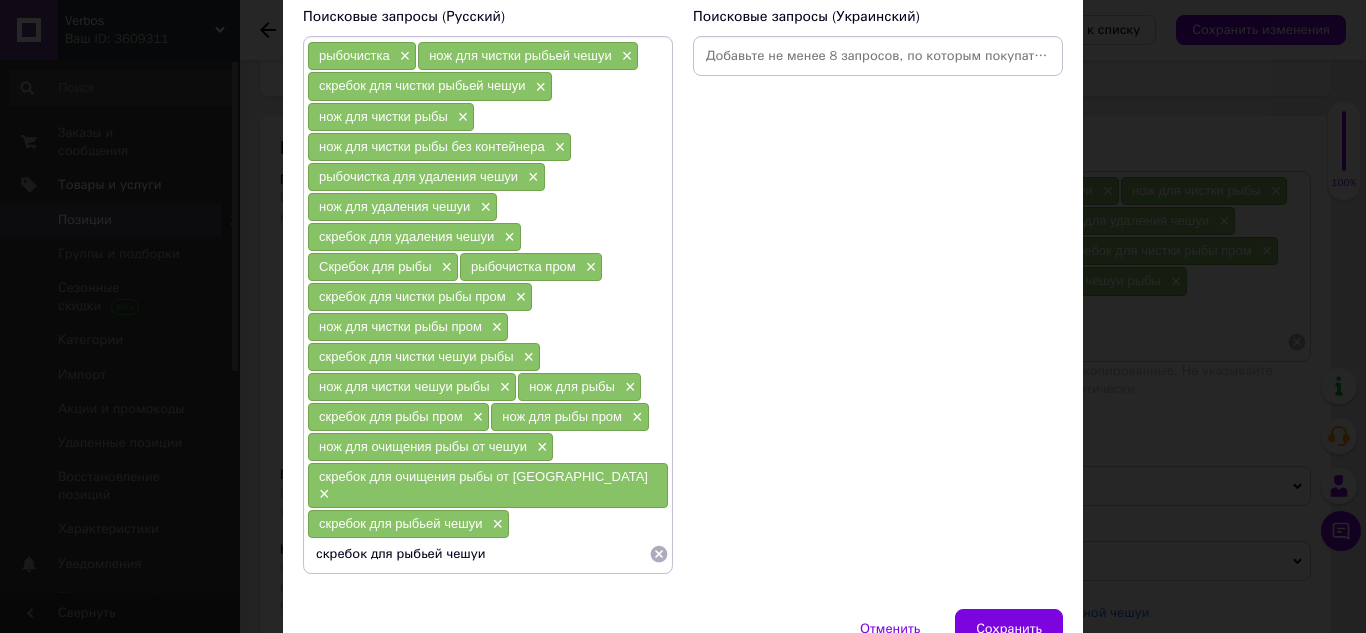 click on "скребок для рыбьей чешуи" at bounding box center [478, 554] 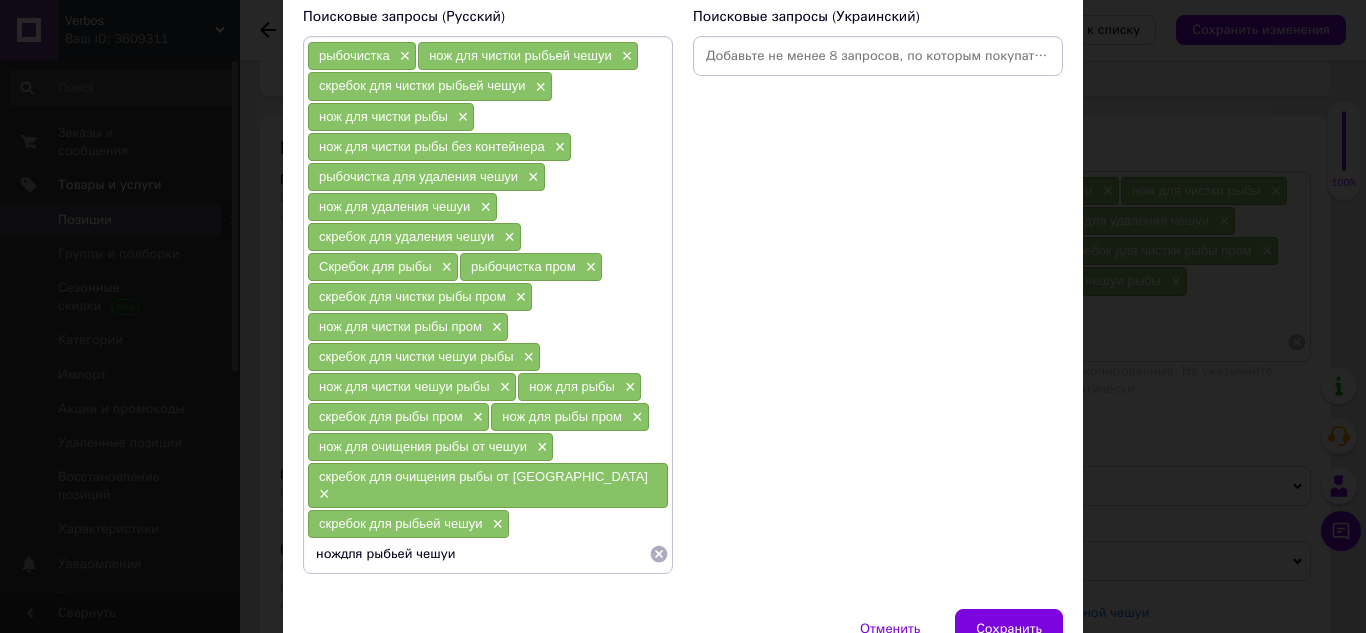 type on "нож для рыбьей чешуи" 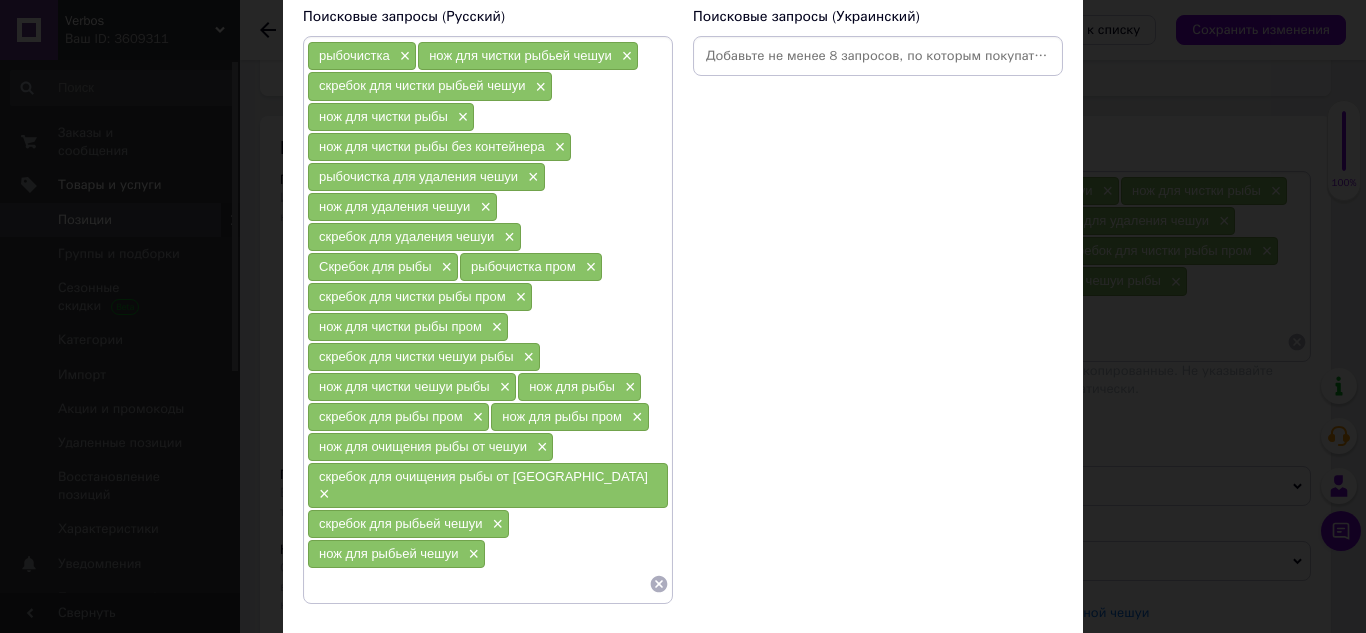 paste on "скребок для рыбьей чешуи" 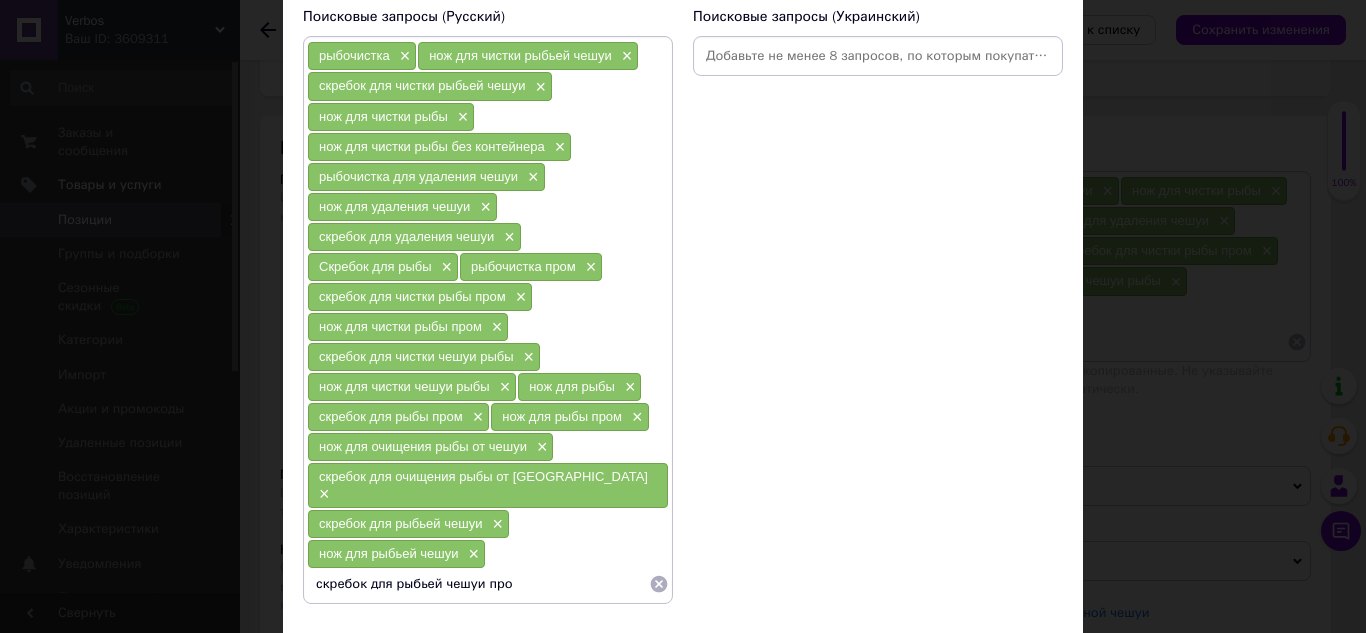 type on "скребок для рыбьей чешуи пром" 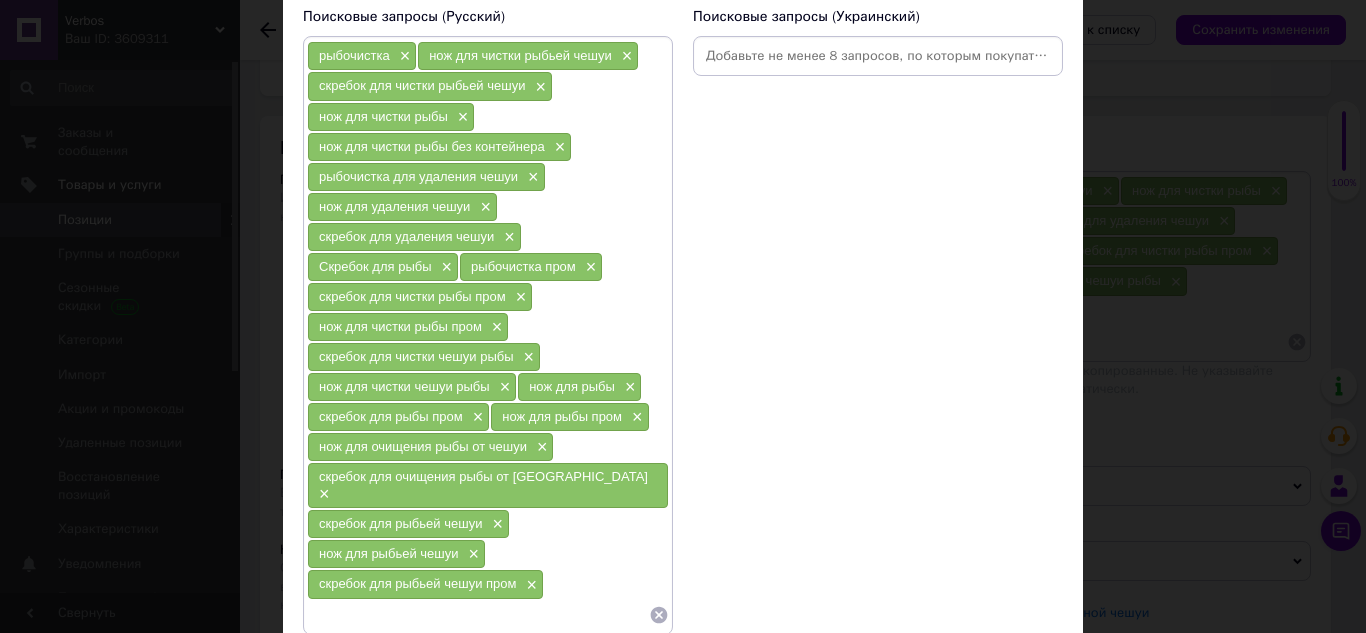 paste on "скребок для рыбьей чешуи" 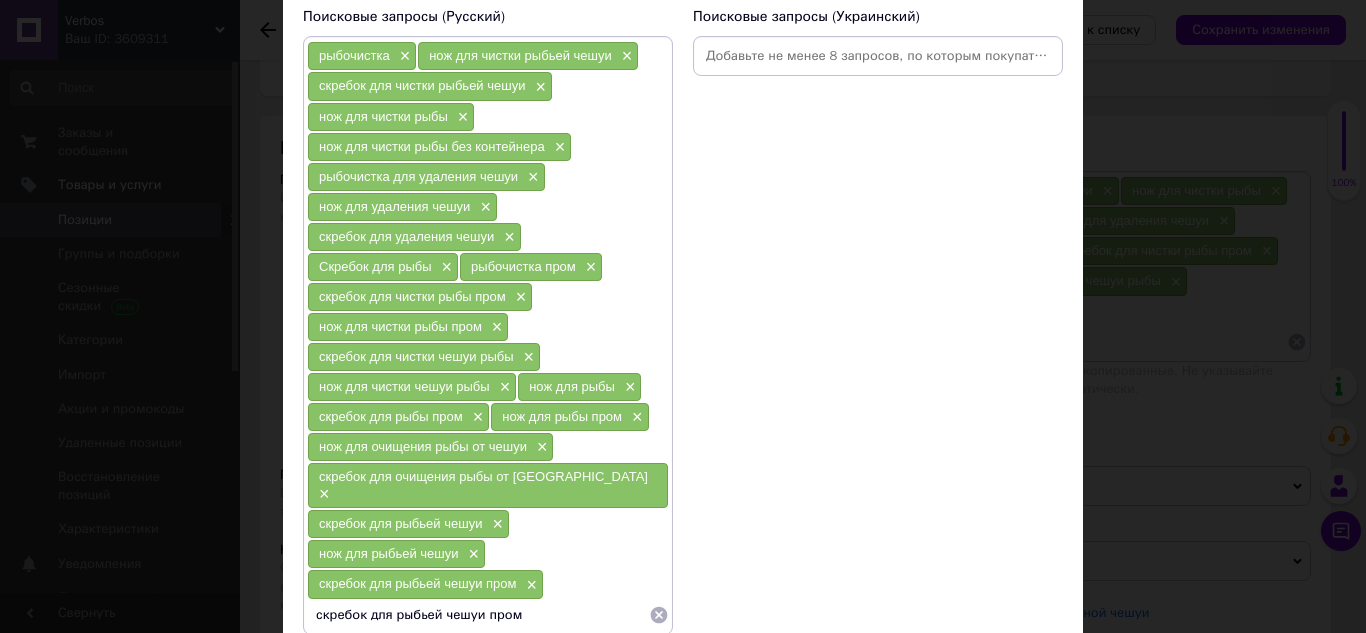 click on "скребок для рыбьей чешуи пром" at bounding box center (478, 615) 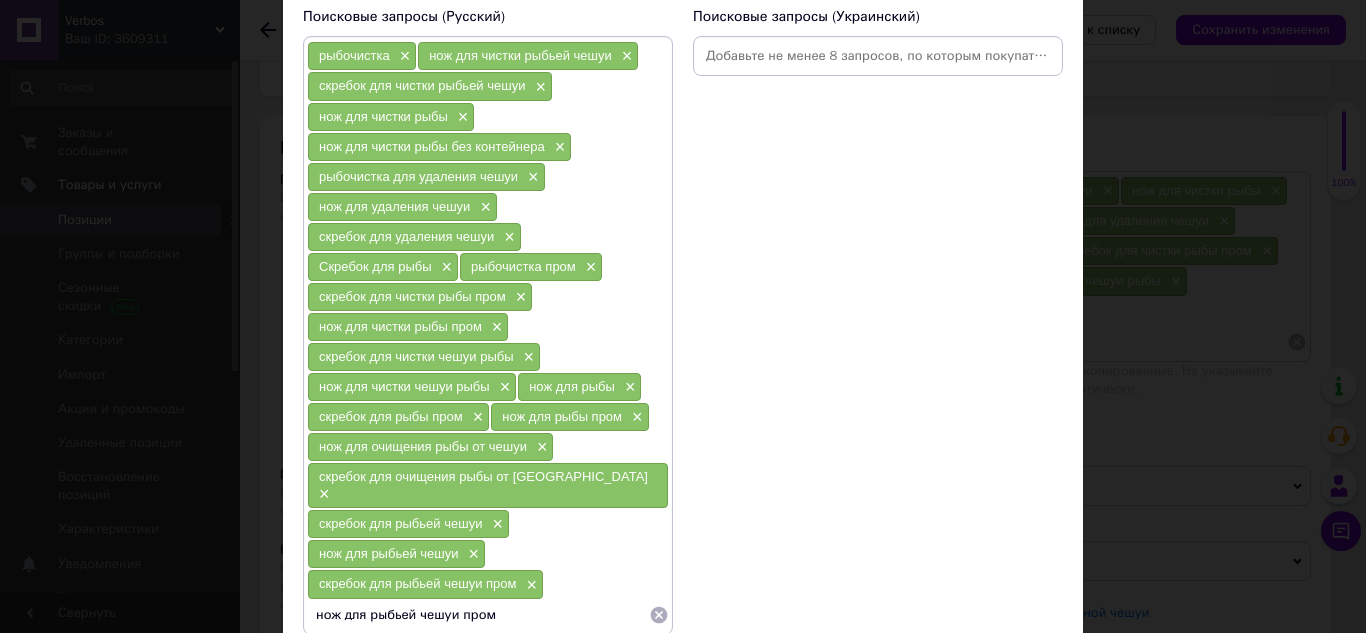 type on "нож  для рыбьей чешуи пром" 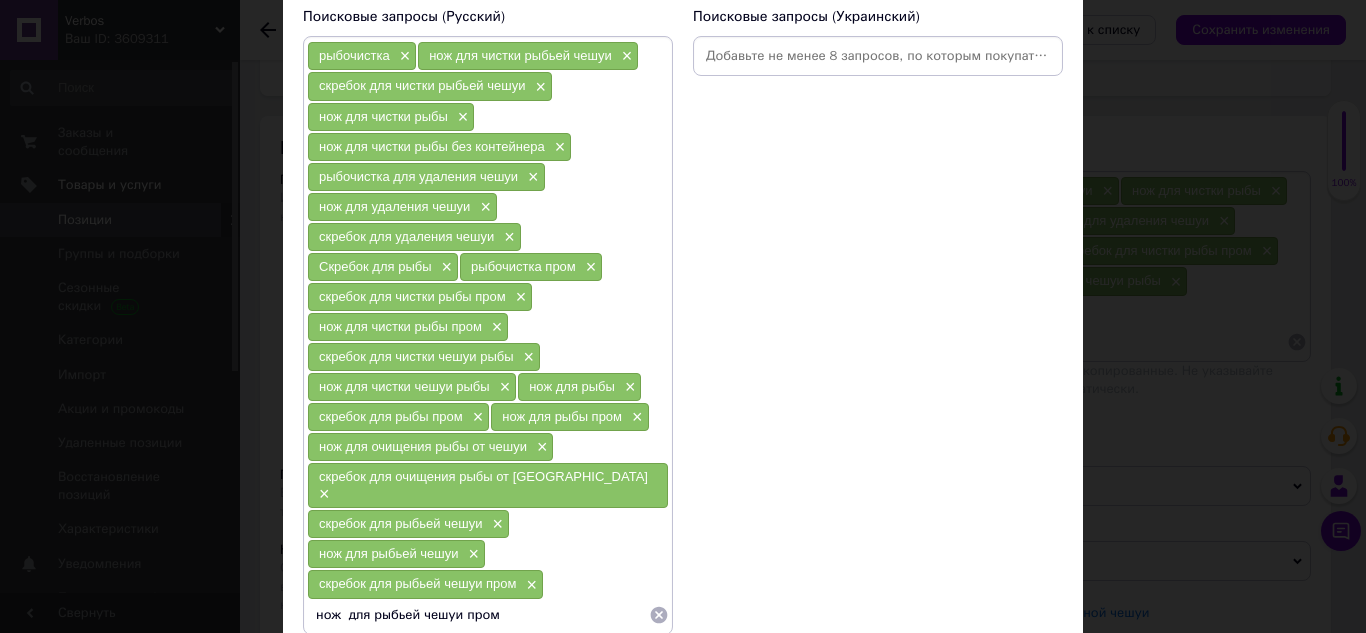 type 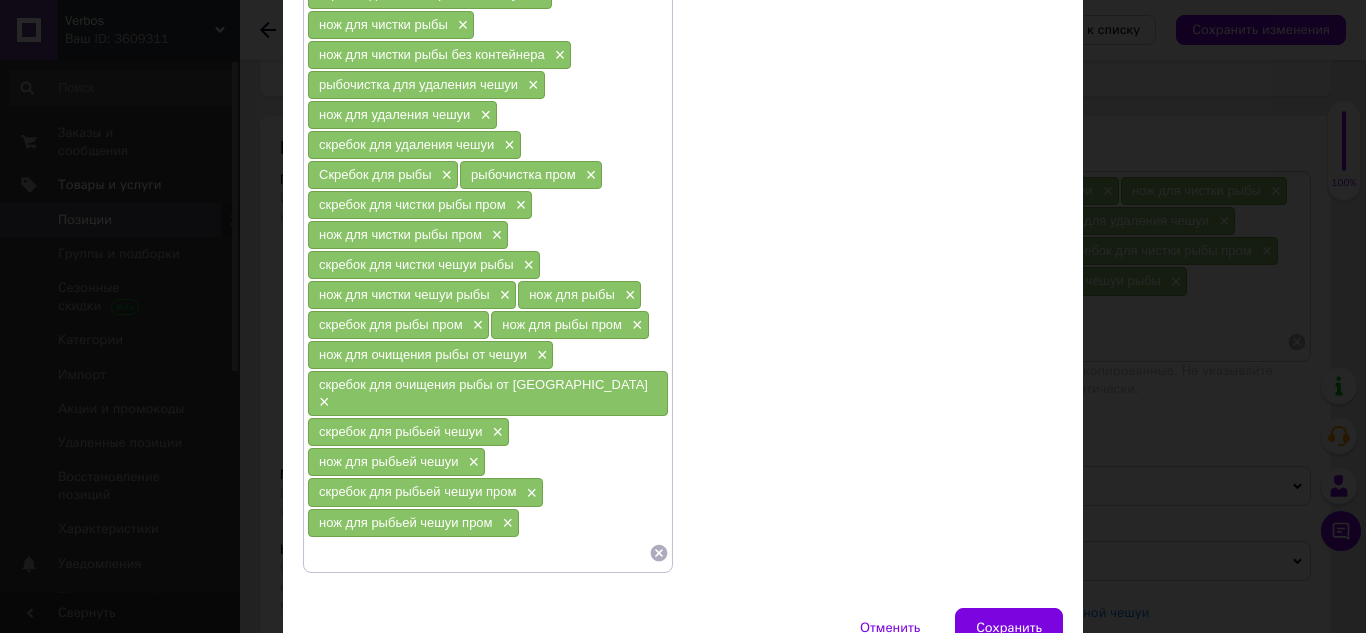 scroll, scrollTop: 336, scrollLeft: 0, axis: vertical 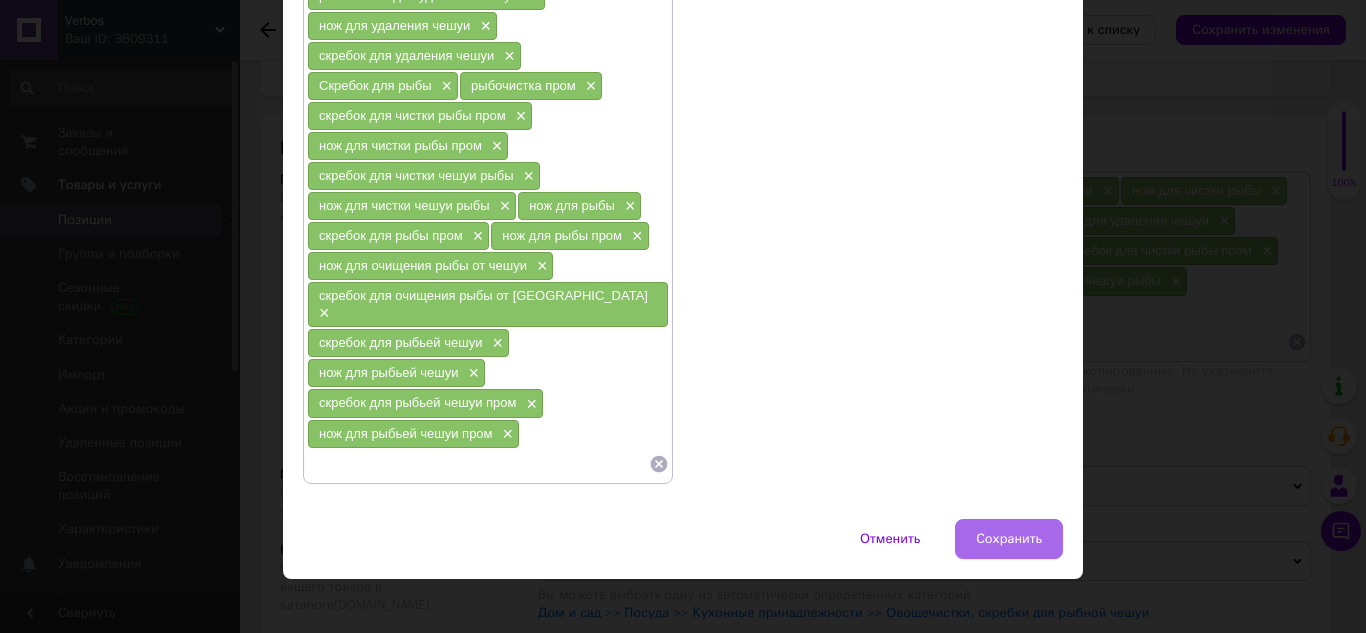 click on "Сохранить" at bounding box center [1009, 539] 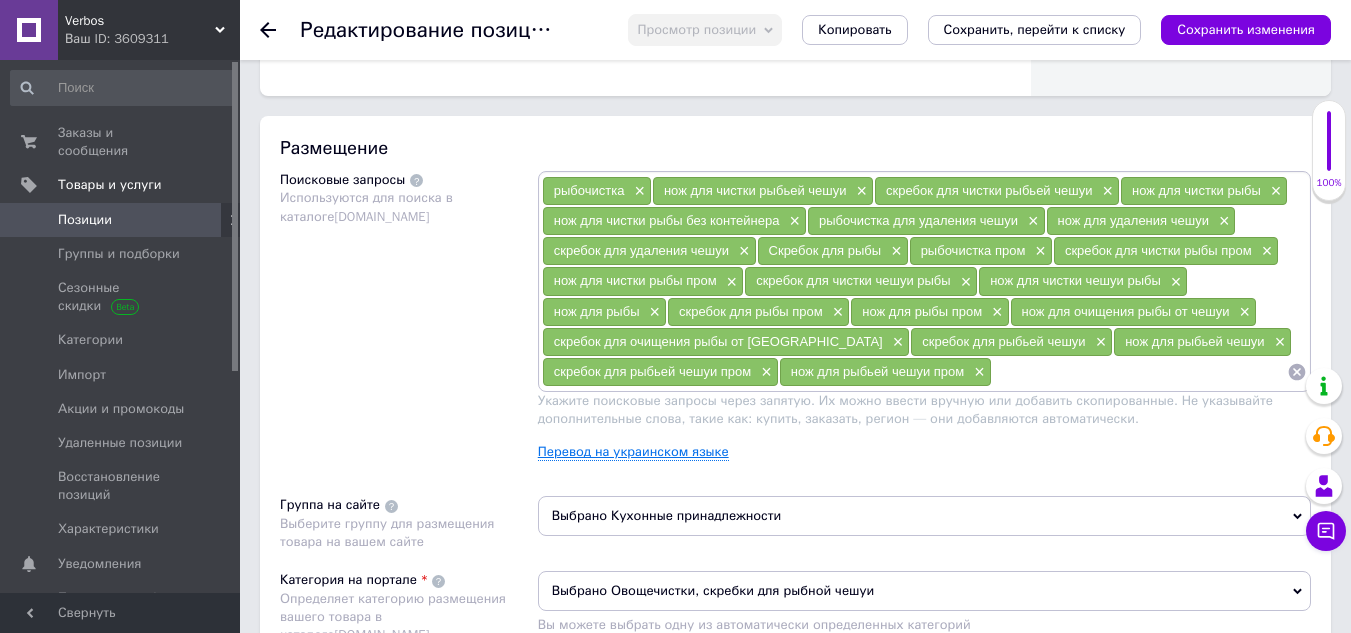 click on "Перевод на украинском языке" at bounding box center (633, 452) 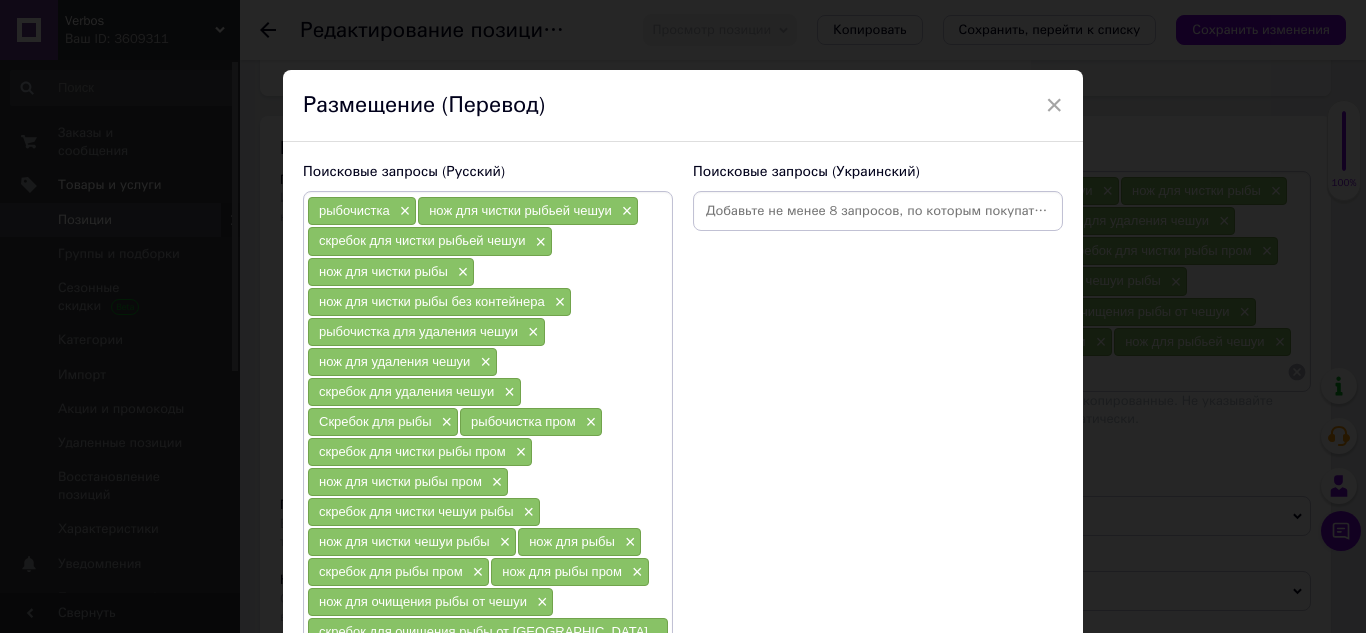 click at bounding box center (878, 211) 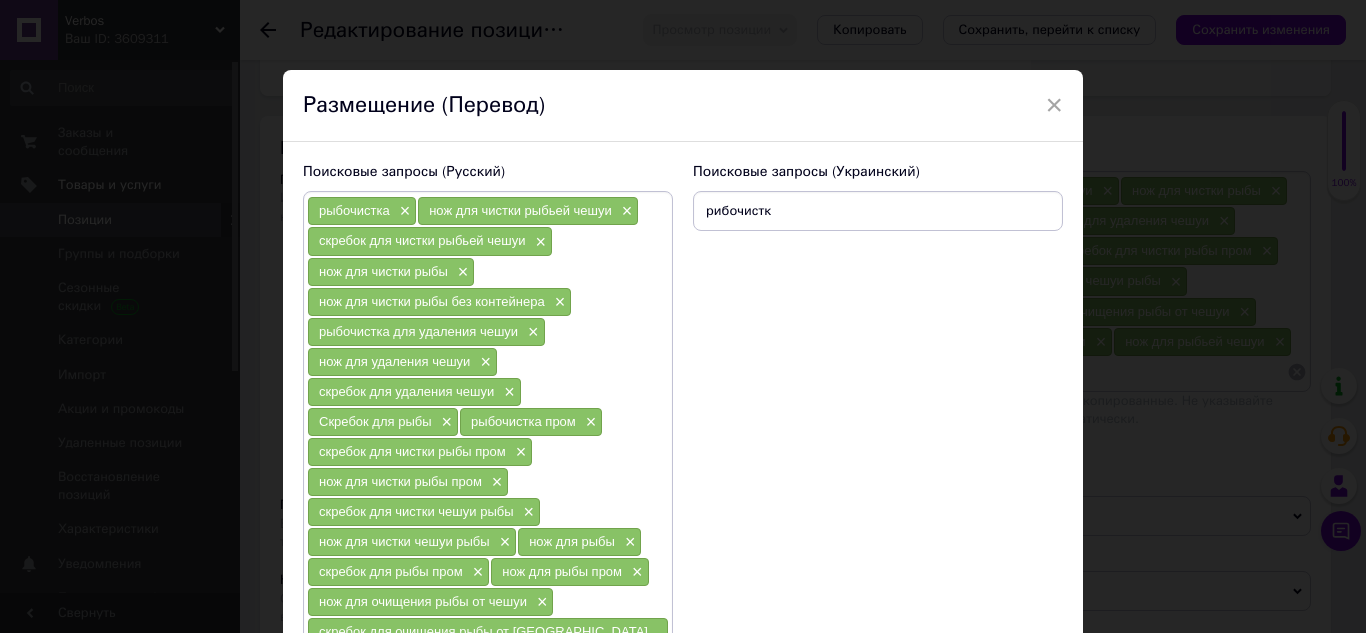 type on "рибочистка" 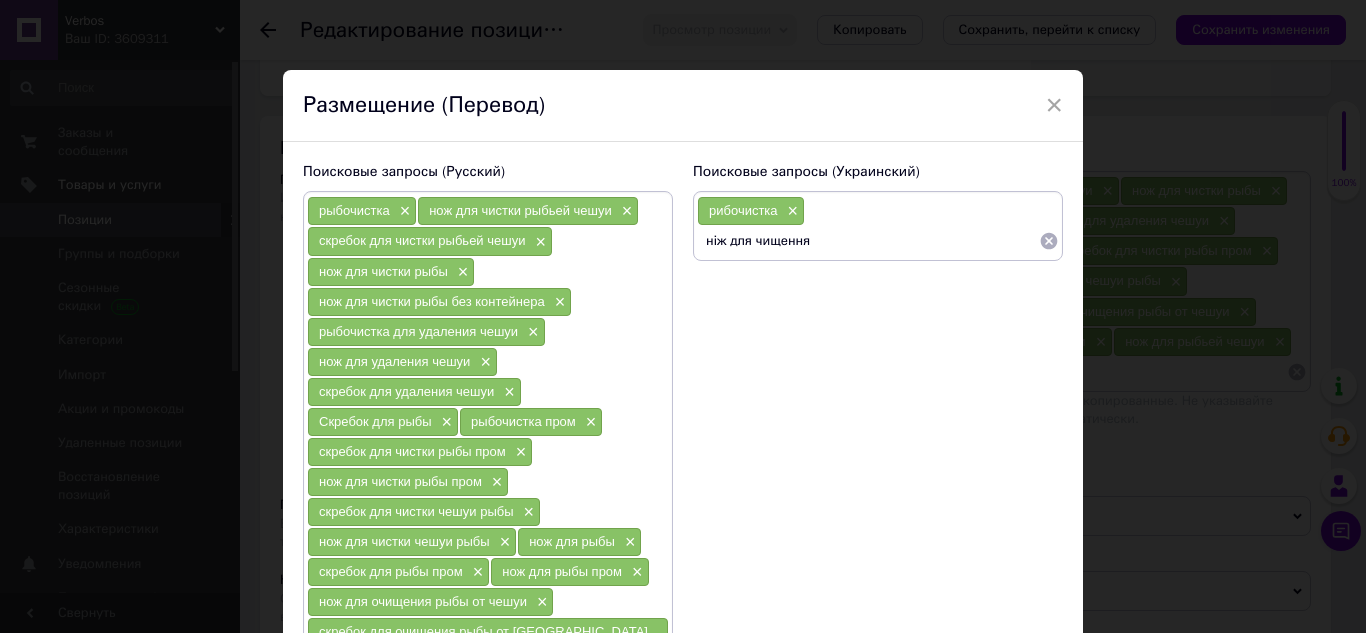 paste on "риб'ячої луски" 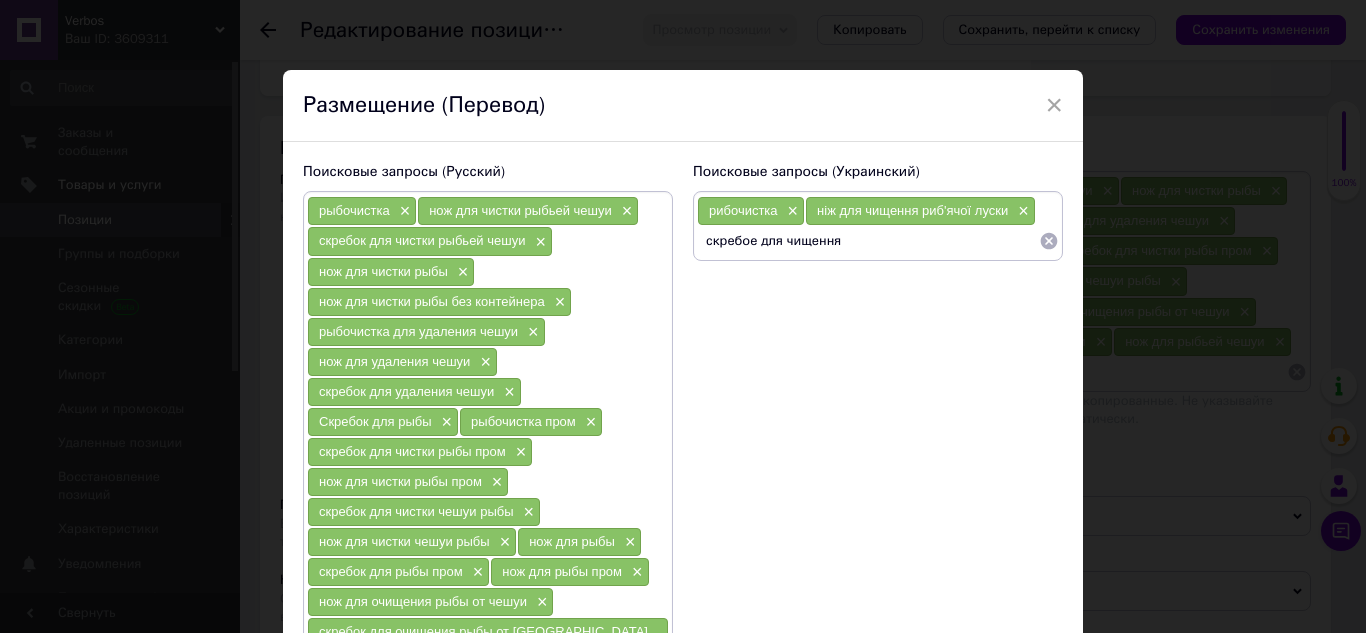 paste on "риб'ячої луски" 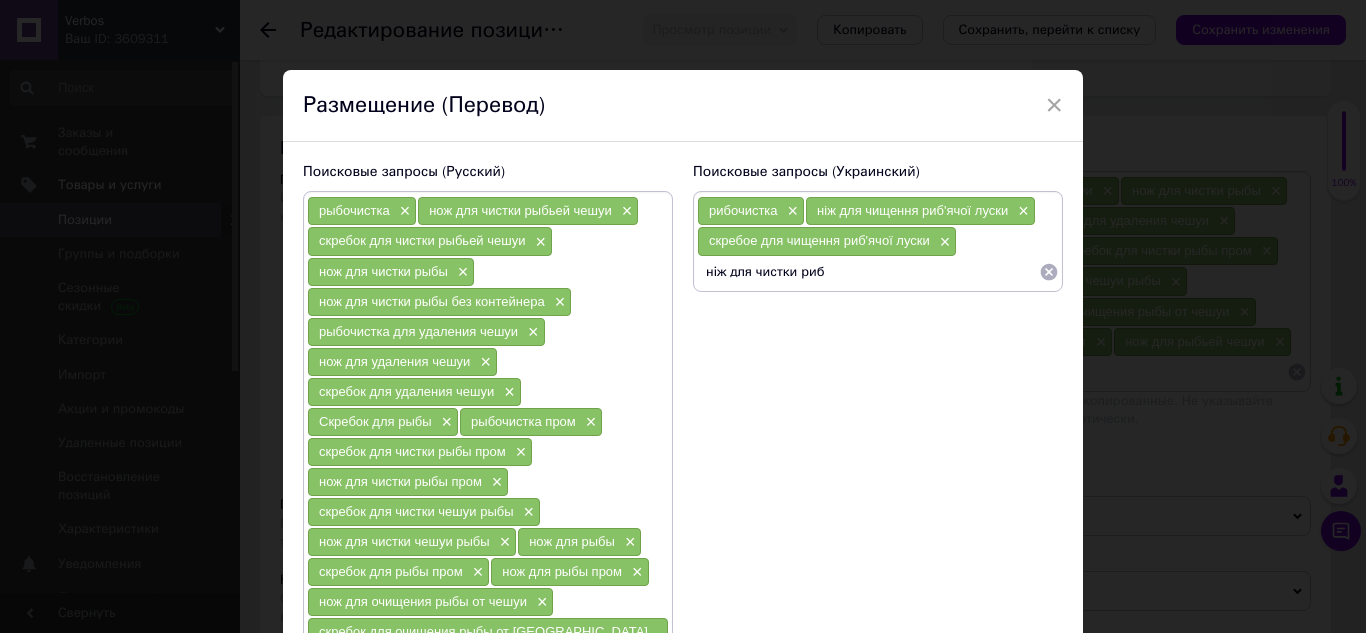 type on "ніж для чистки рибо" 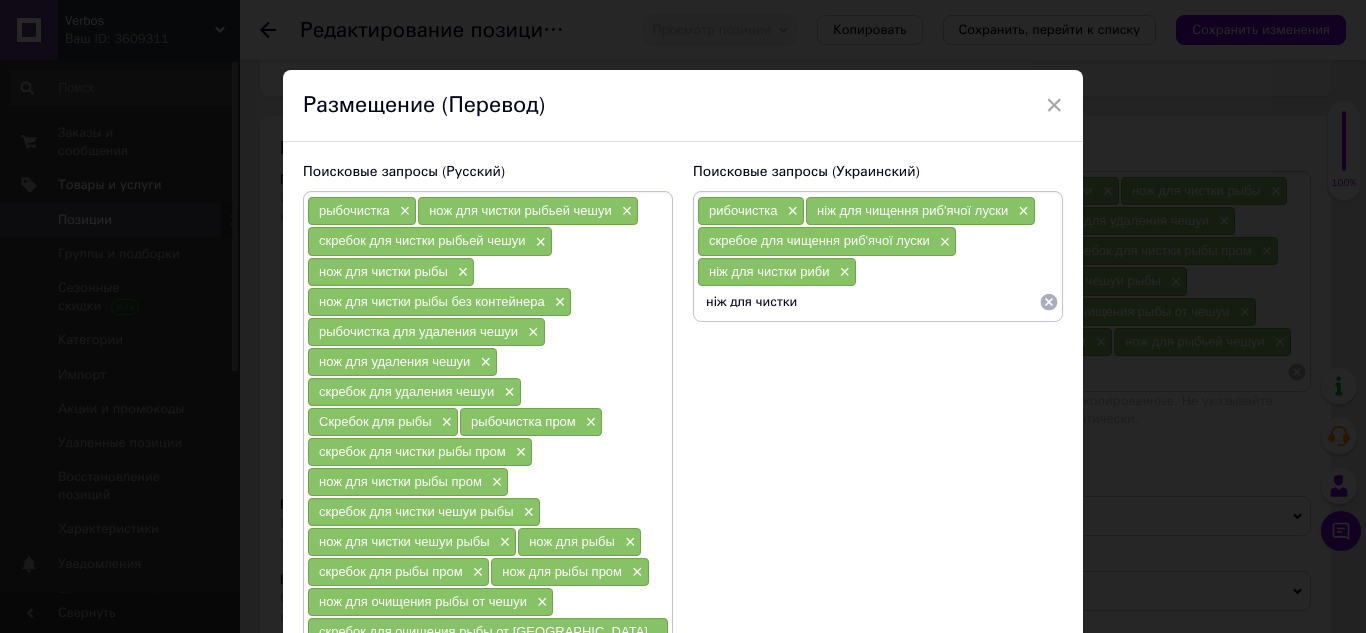 paste on "риб'ячої луски" 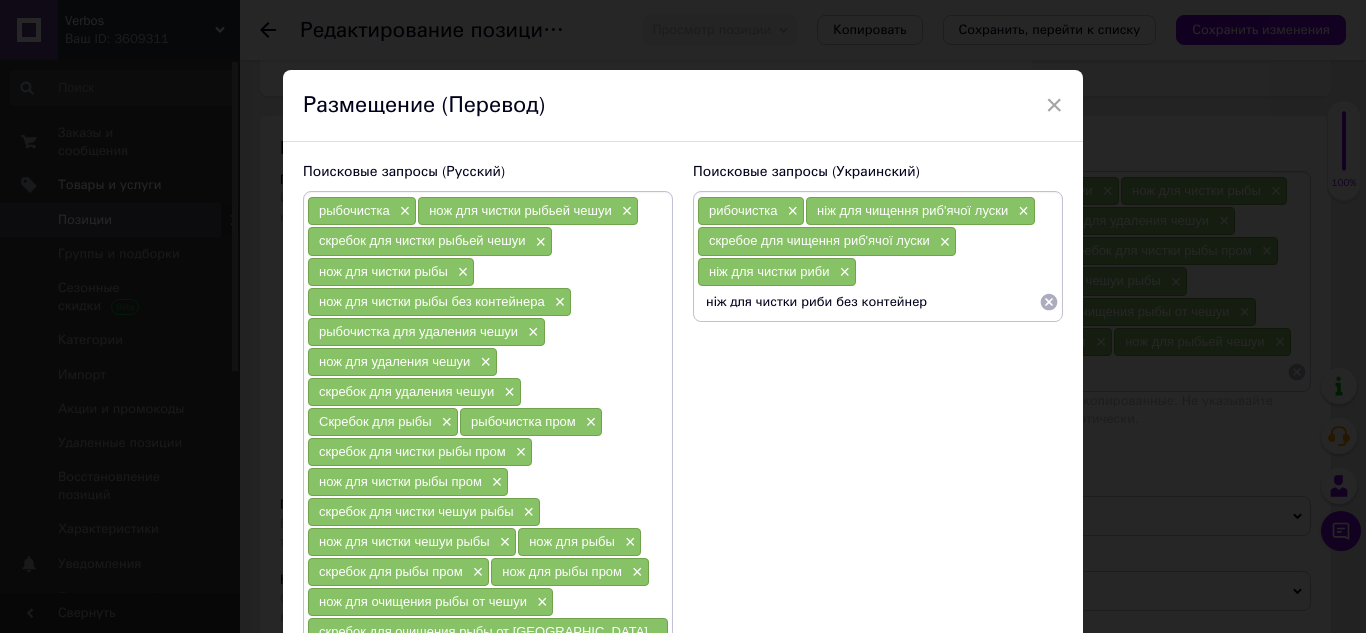 type on "ніж для чистки риби без контейнера" 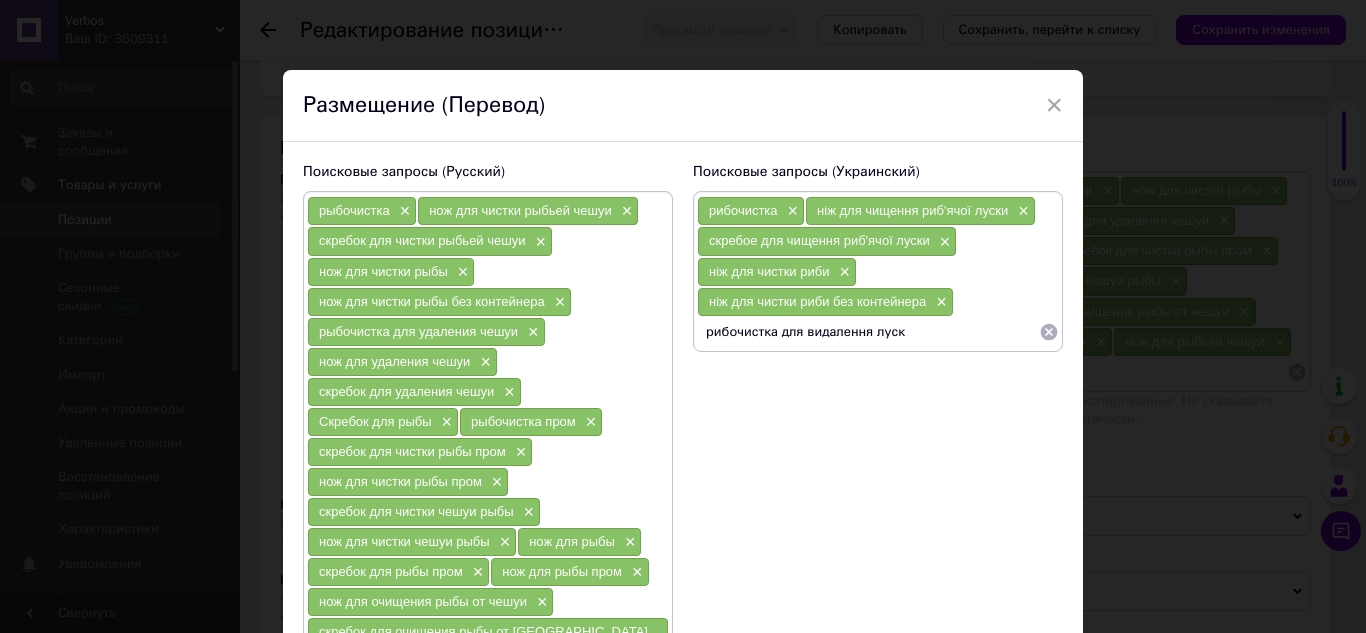 type on "рибочистка для видалення луски" 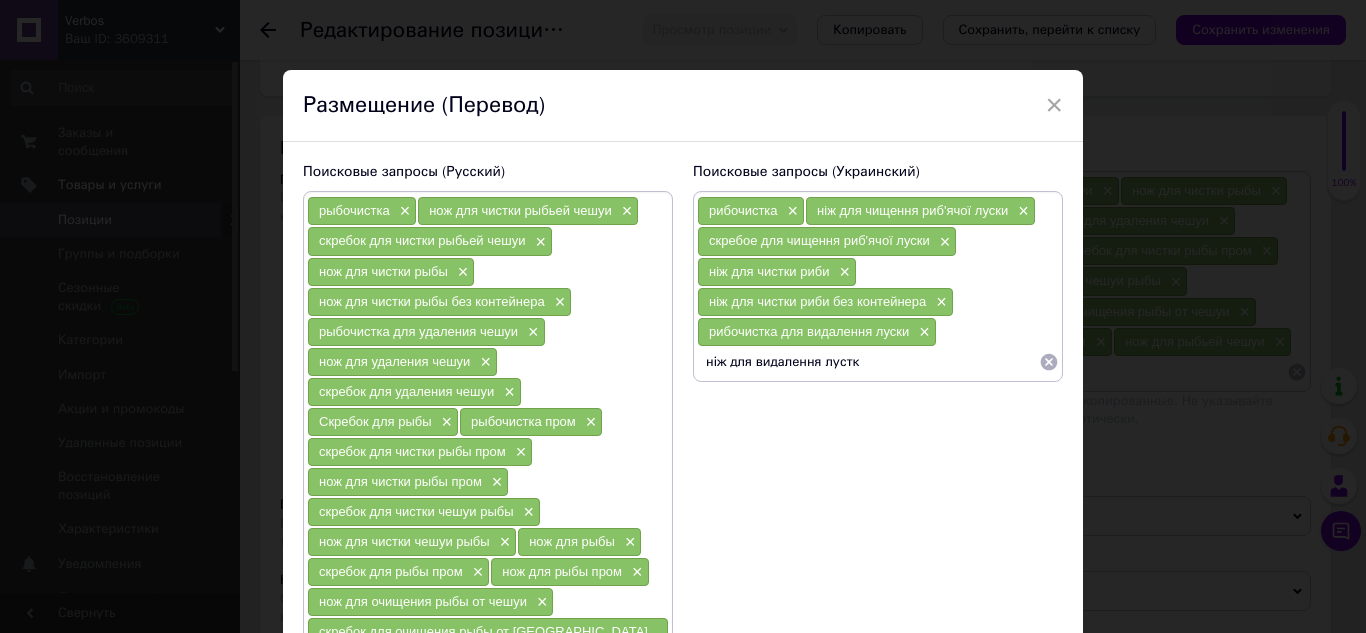 type on "ніж для видалення лустки" 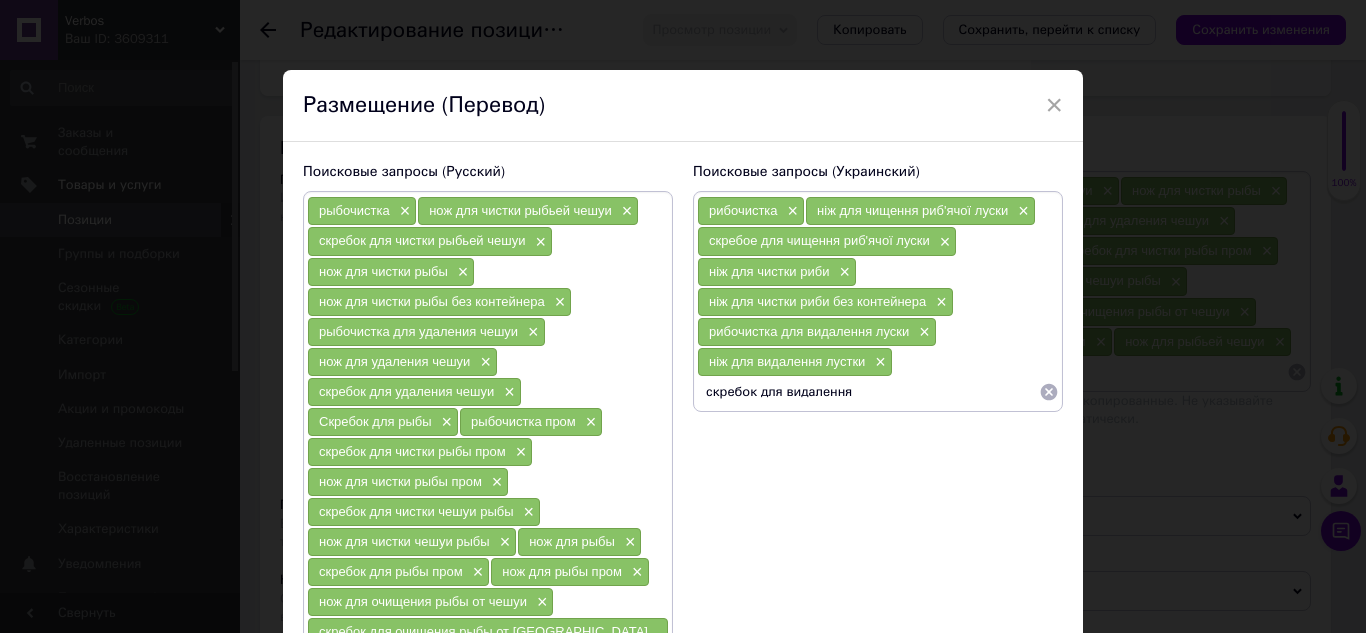 click on "скребок для видалення" at bounding box center [868, 392] 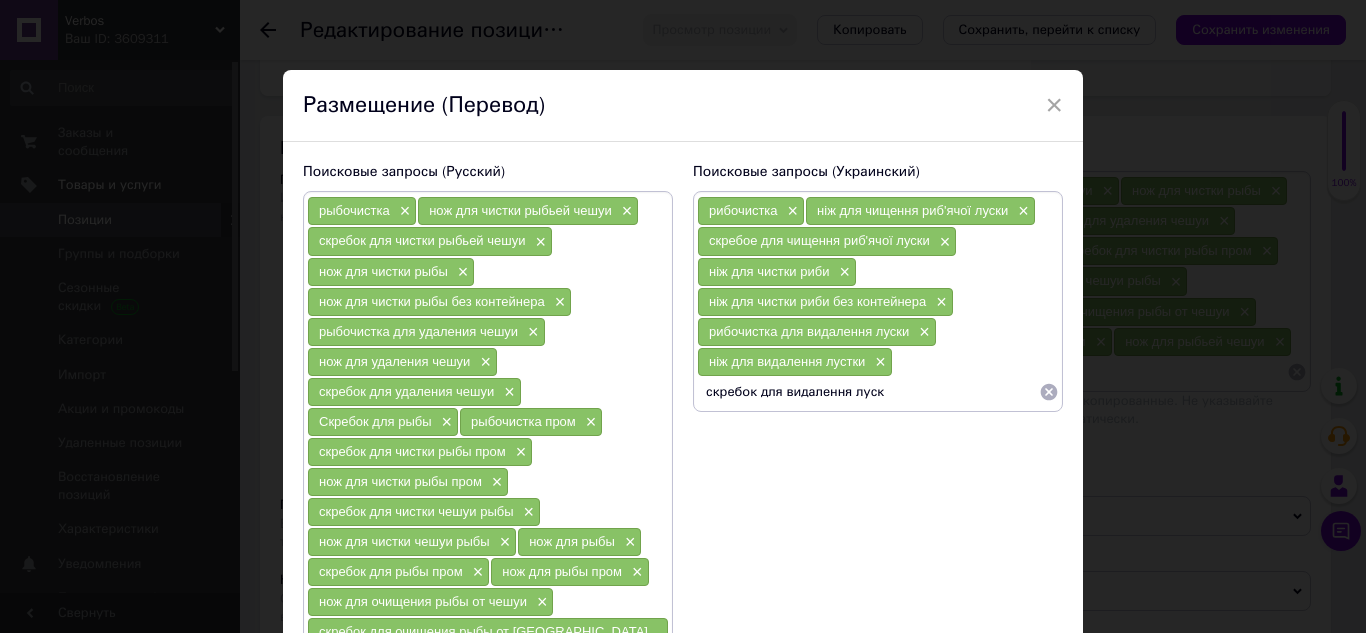 type on "скребок для видалення луски" 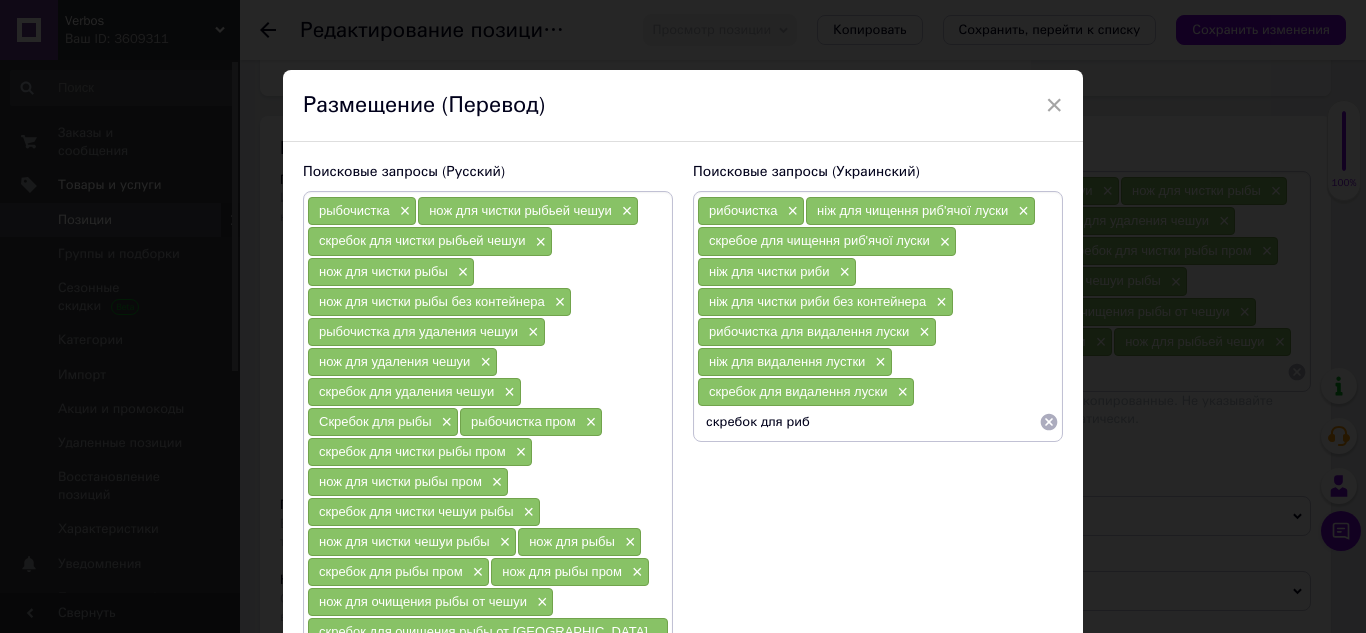type on "скребок для риби" 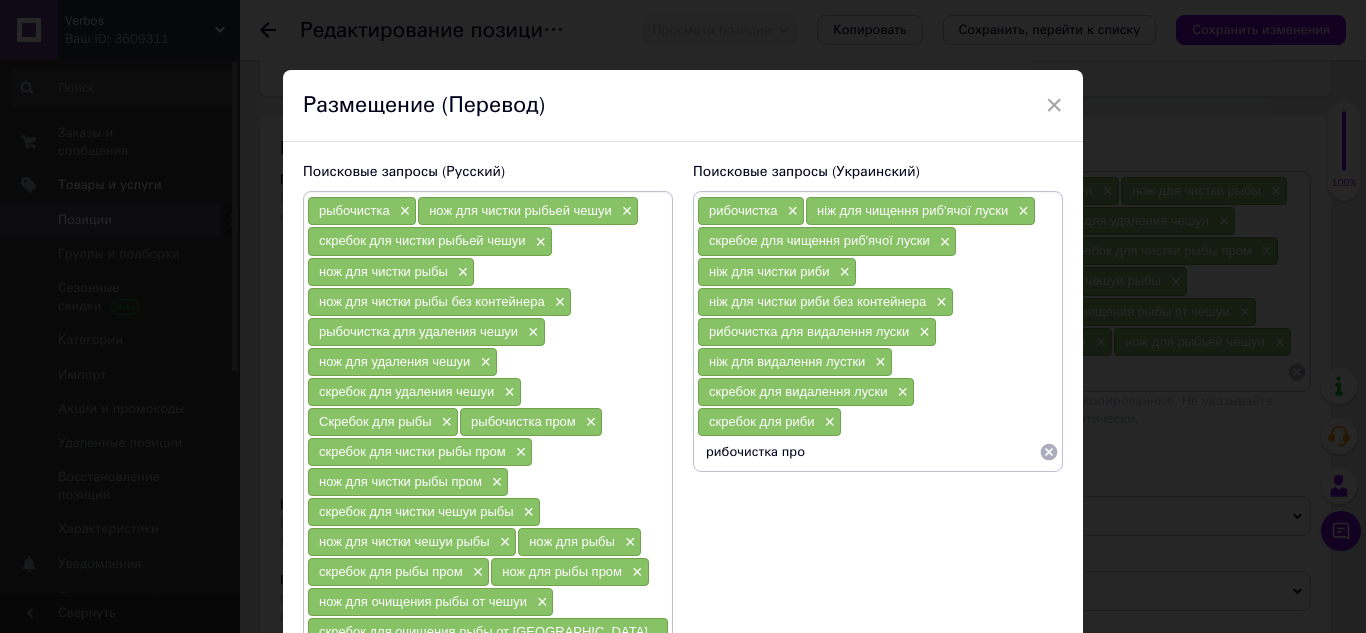 type on "рибочистка пром" 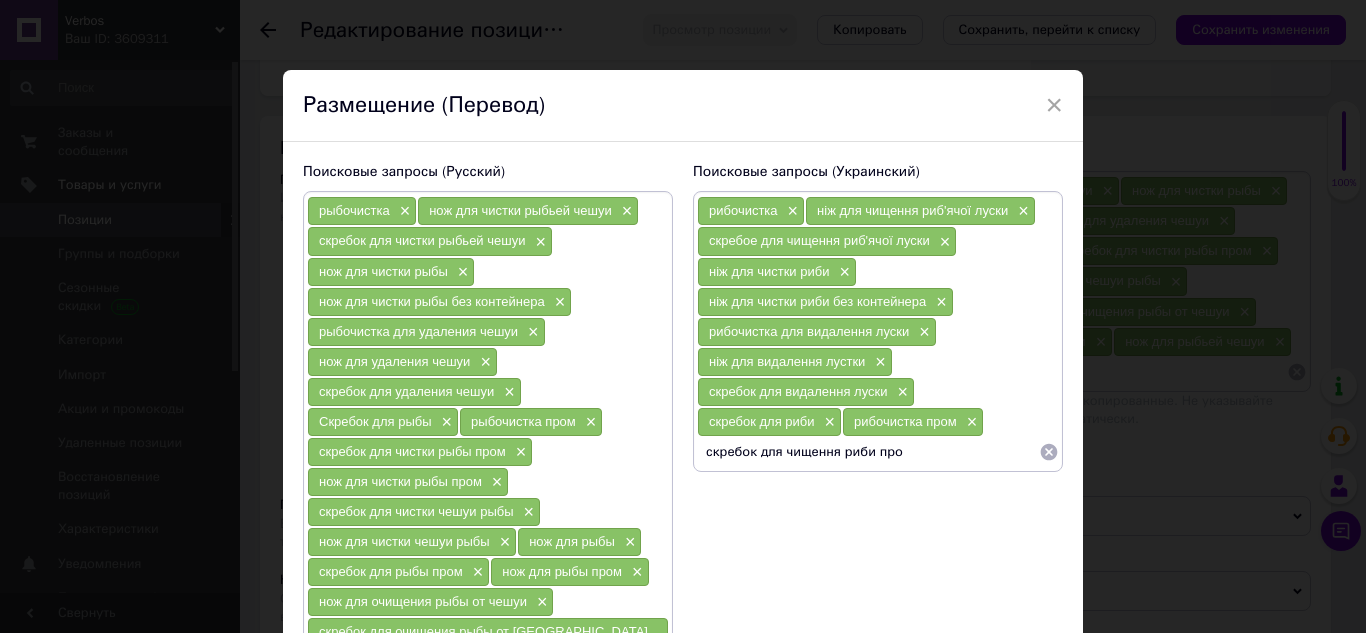type on "скребок для чищення риби пром" 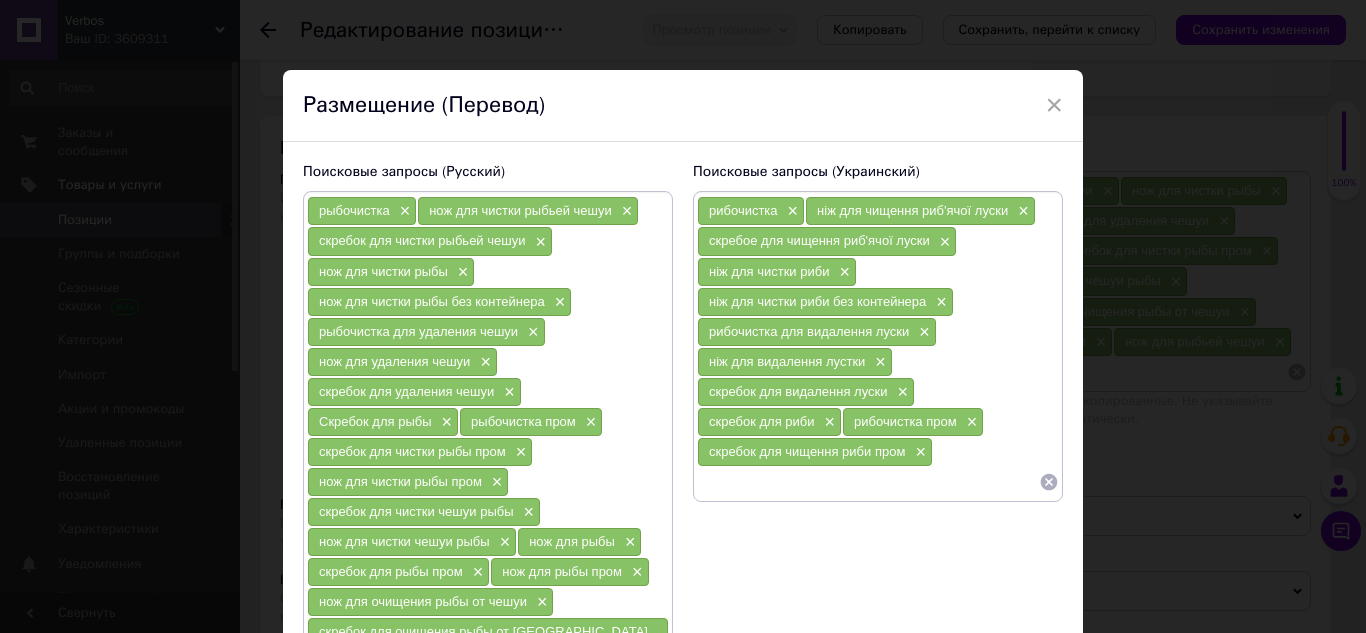paste on "скребок для чищення риби" 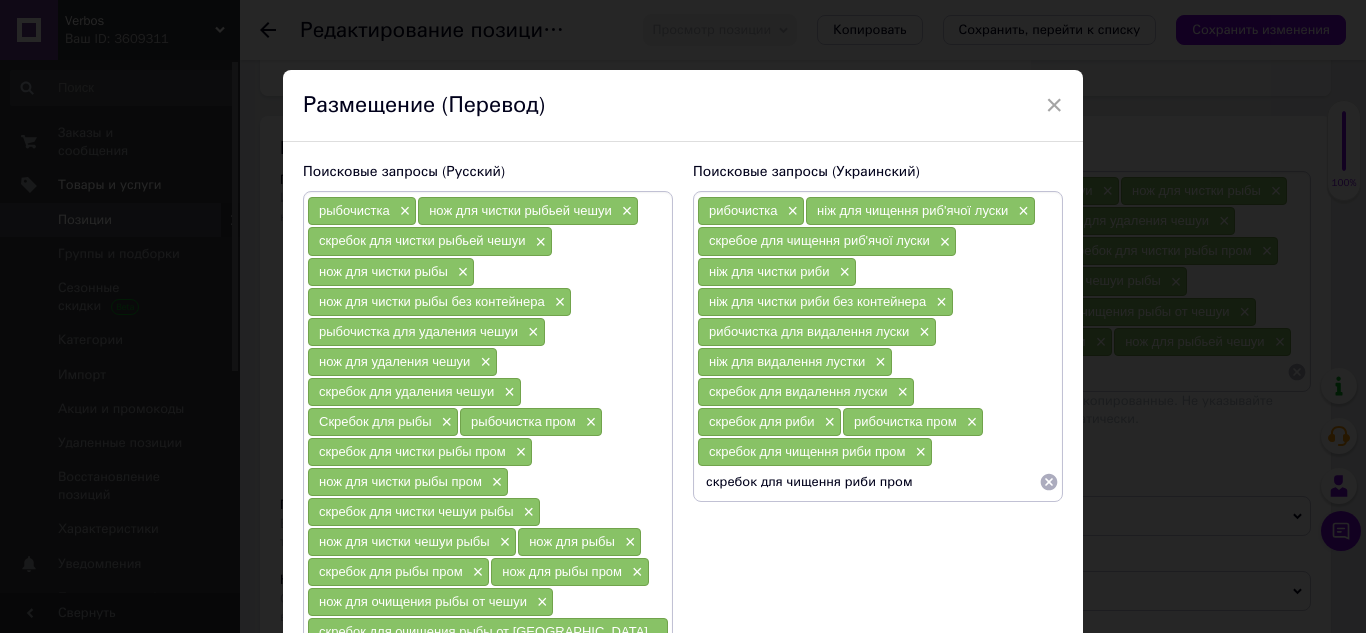 click on "скребок для чищення риби пром" at bounding box center (868, 482) 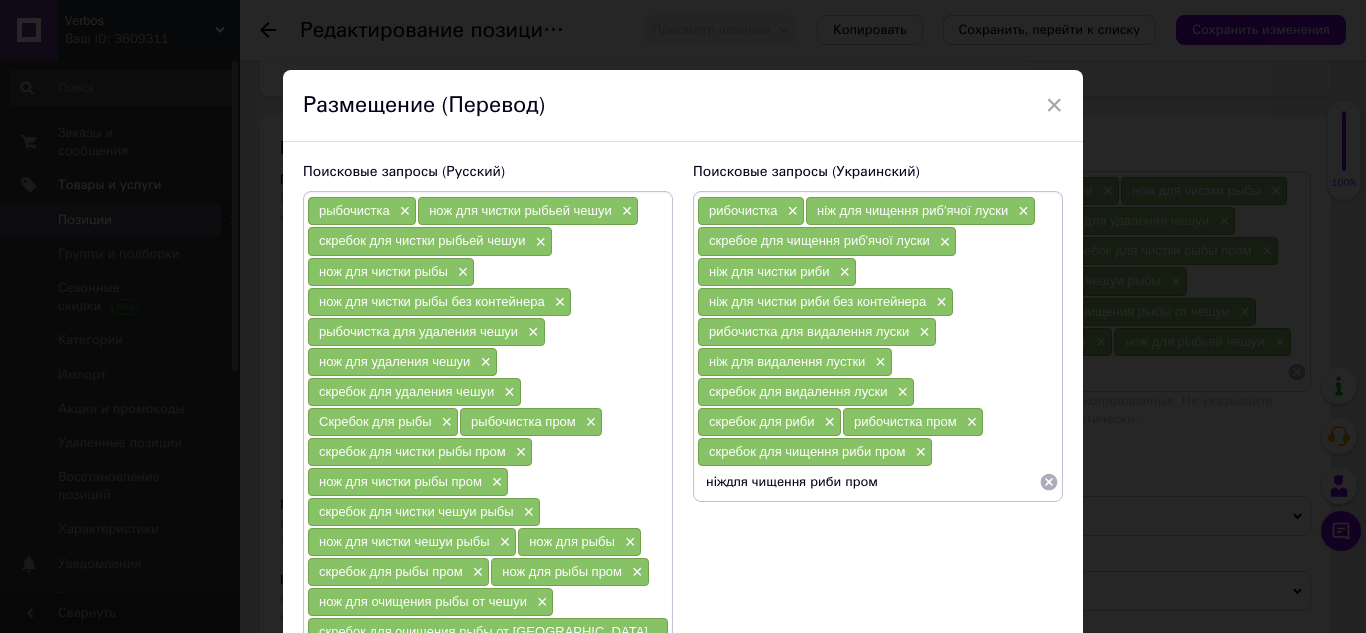 type on "ніж для чищення риби пром" 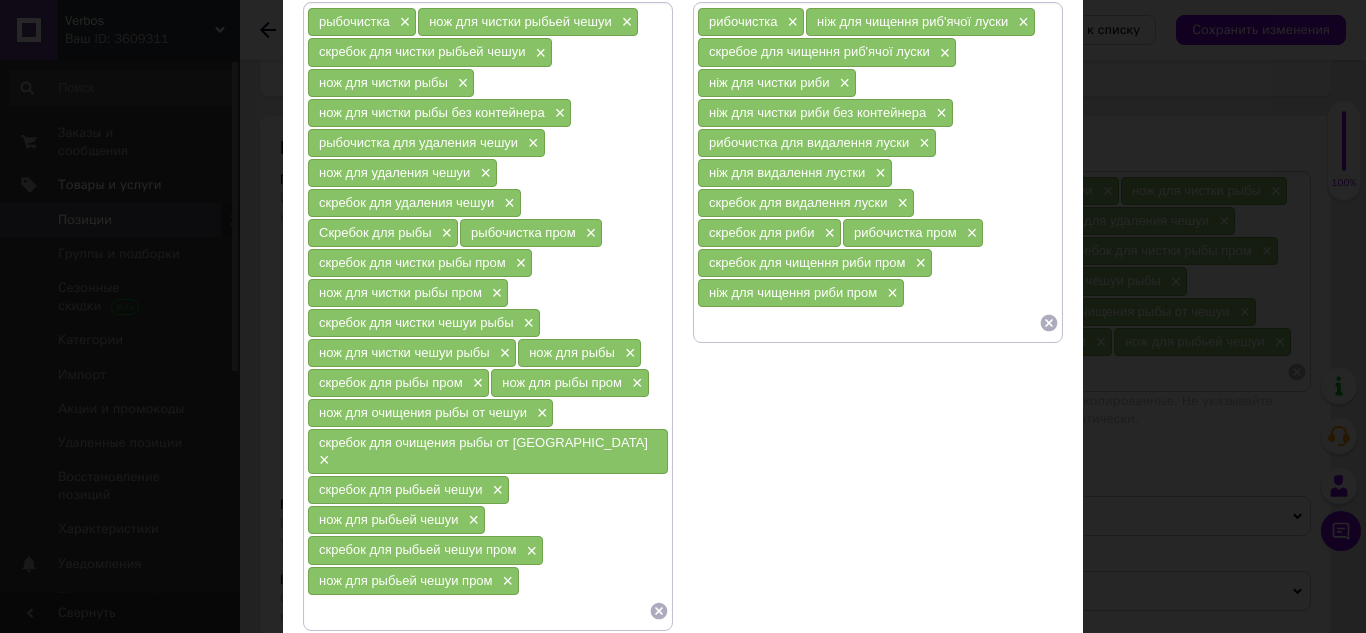 scroll, scrollTop: 300, scrollLeft: 0, axis: vertical 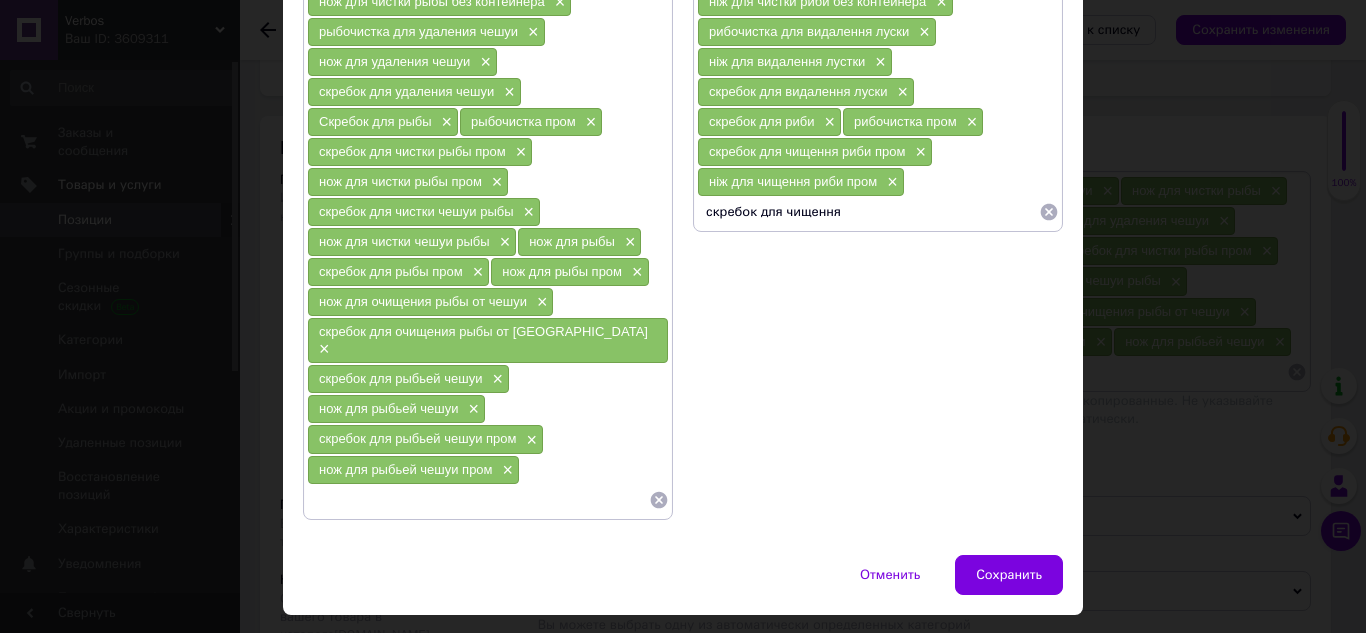 paste on "риб'ячої луски" 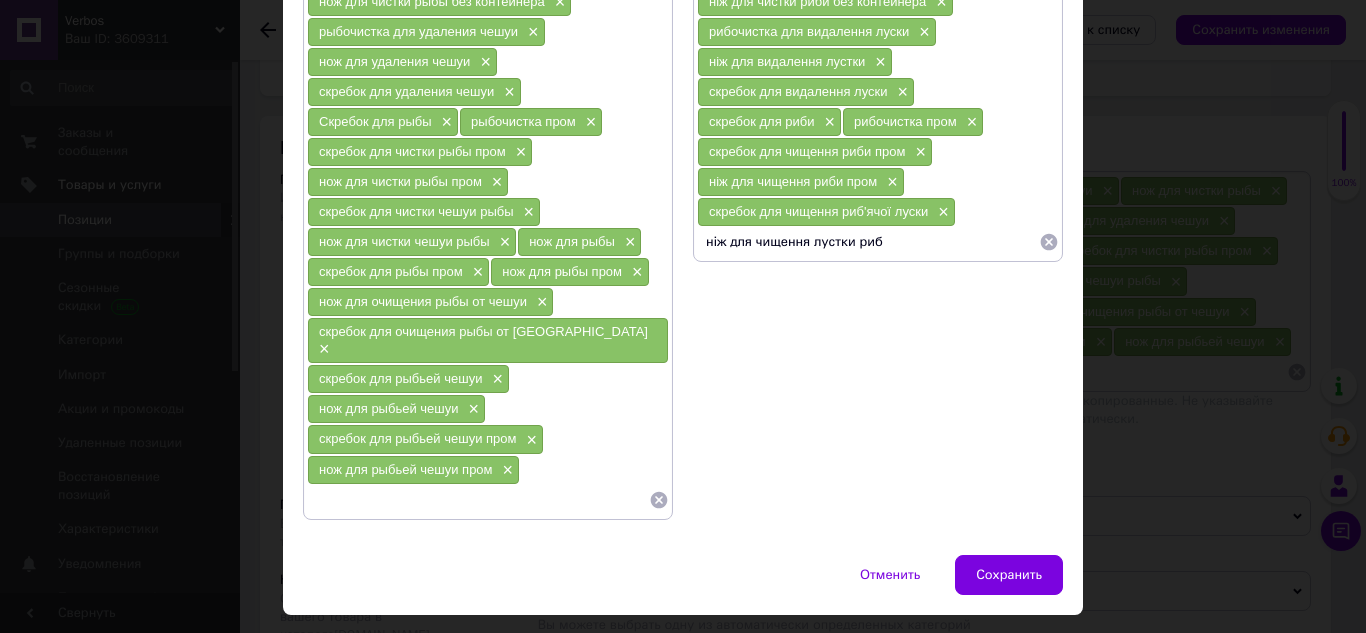 type on "ніж для чищення лустки риби" 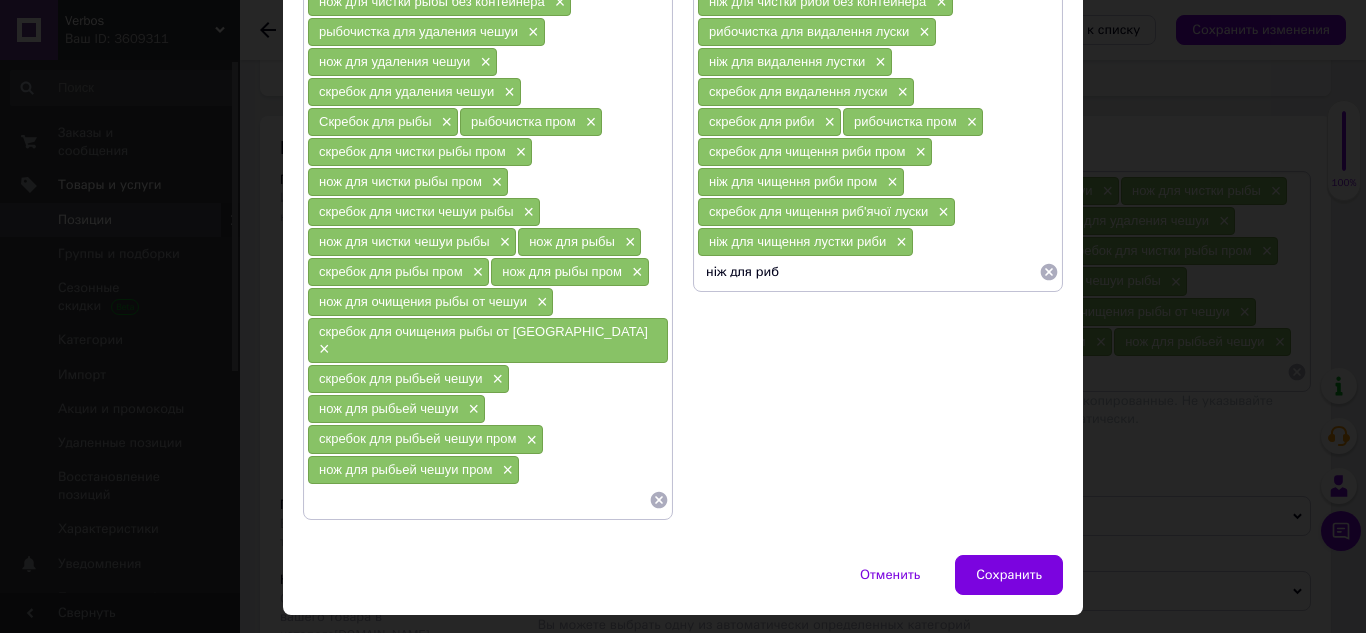type on "ніж для риби" 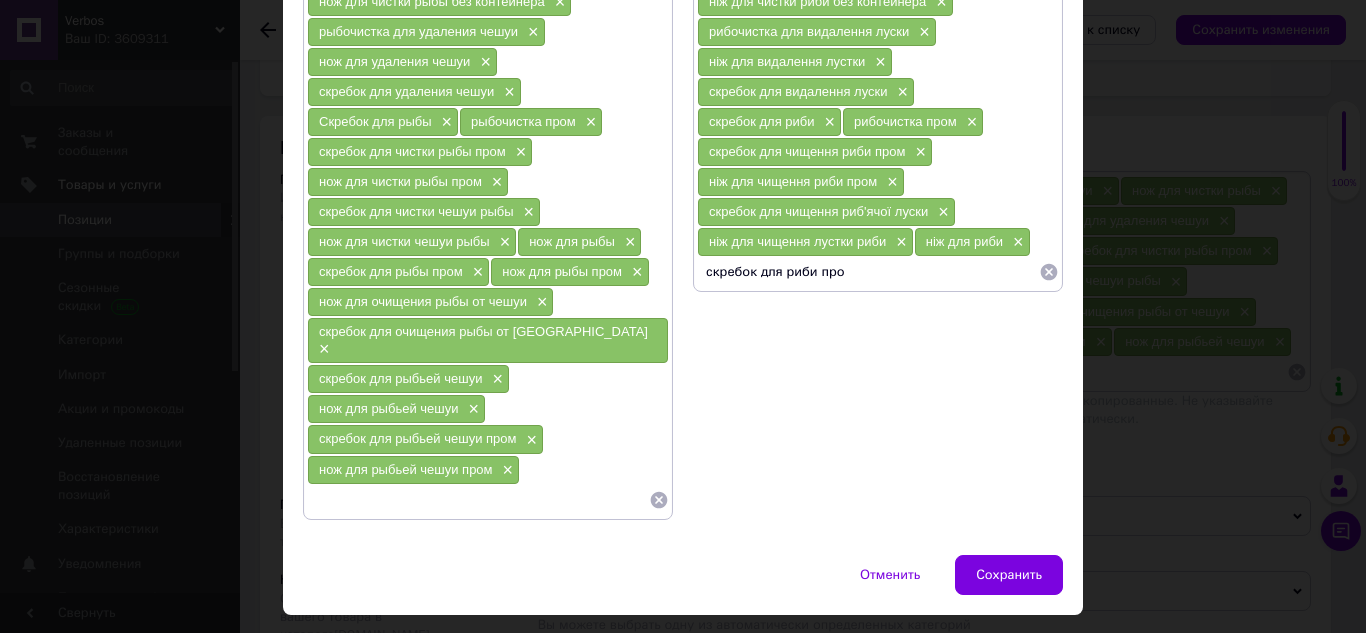 type on "скребок для риби пром" 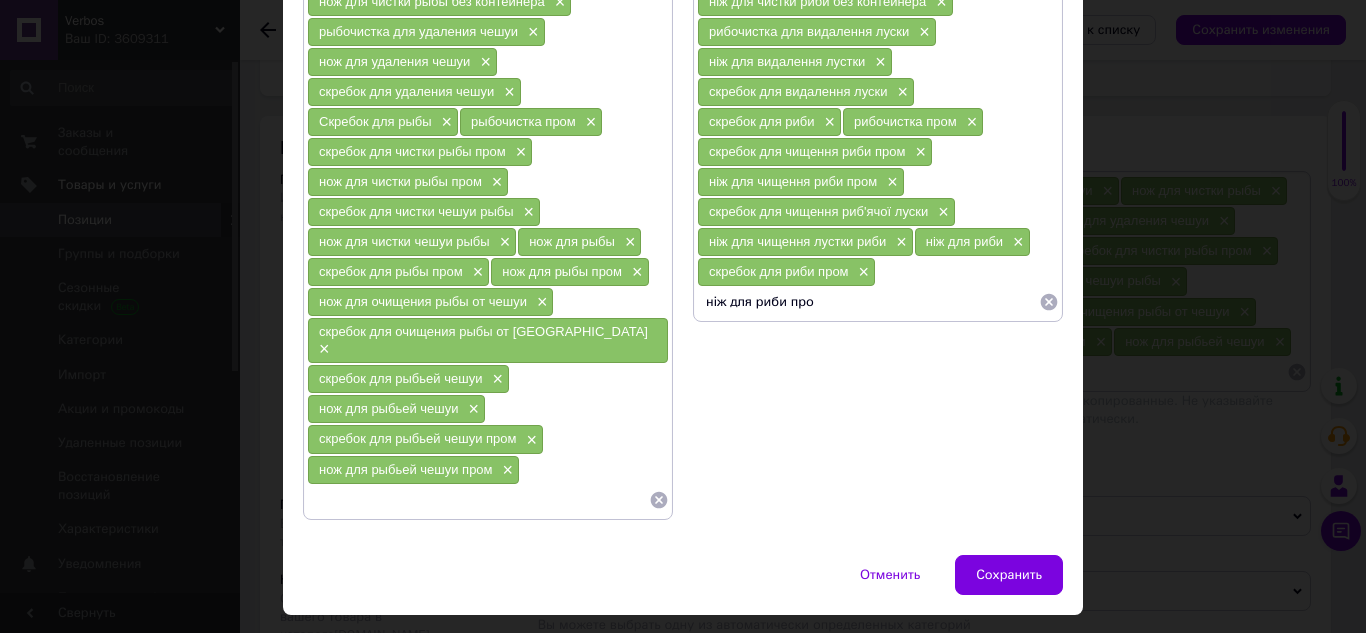 type on "ніж для риби пром" 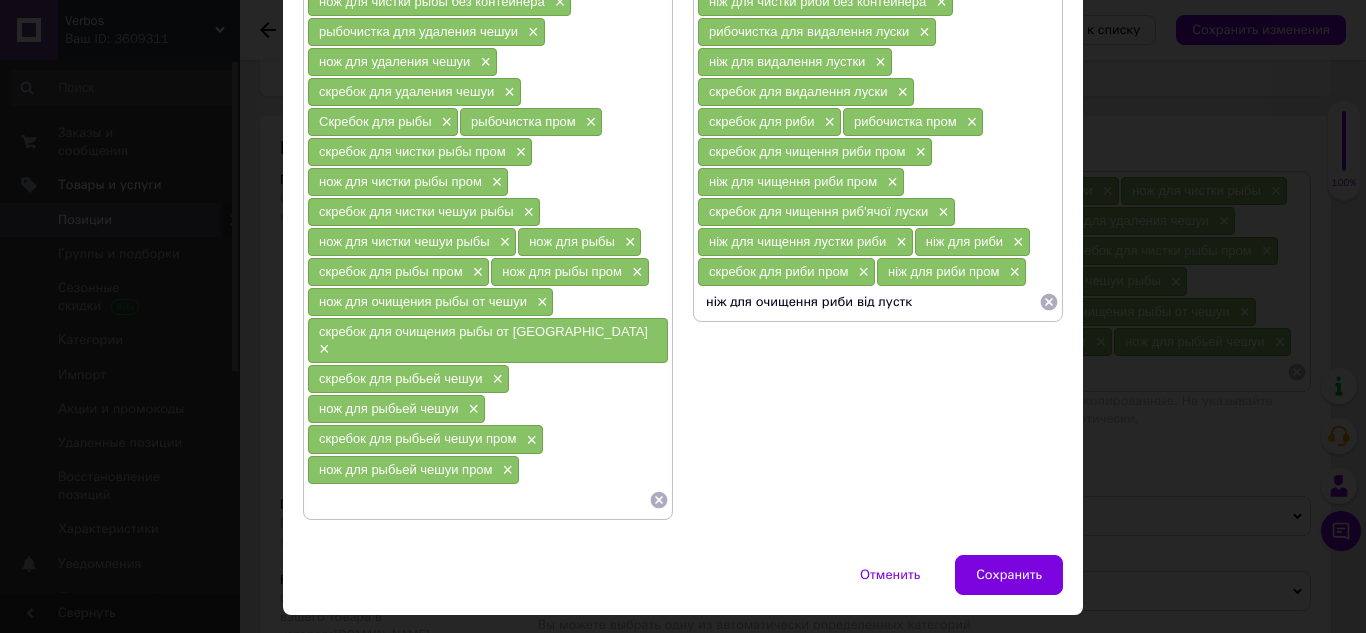 type on "ніж для очищення риби від лустки" 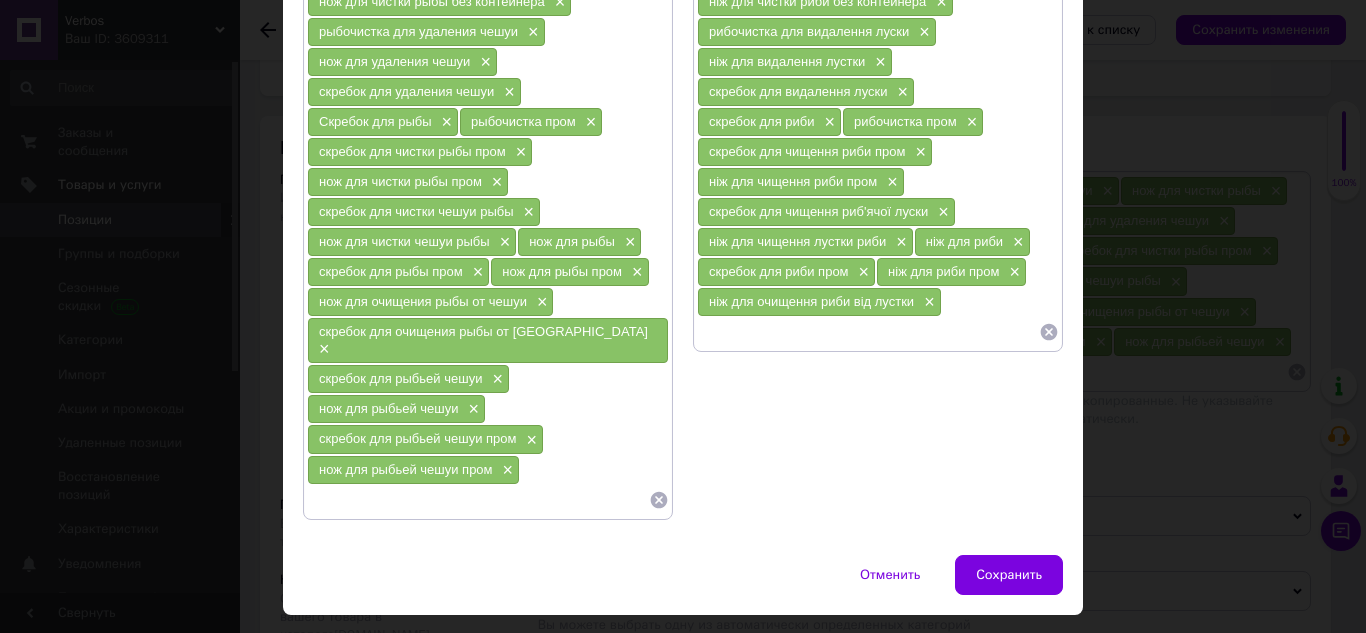 type on "ніж для очищення риби від лустки" 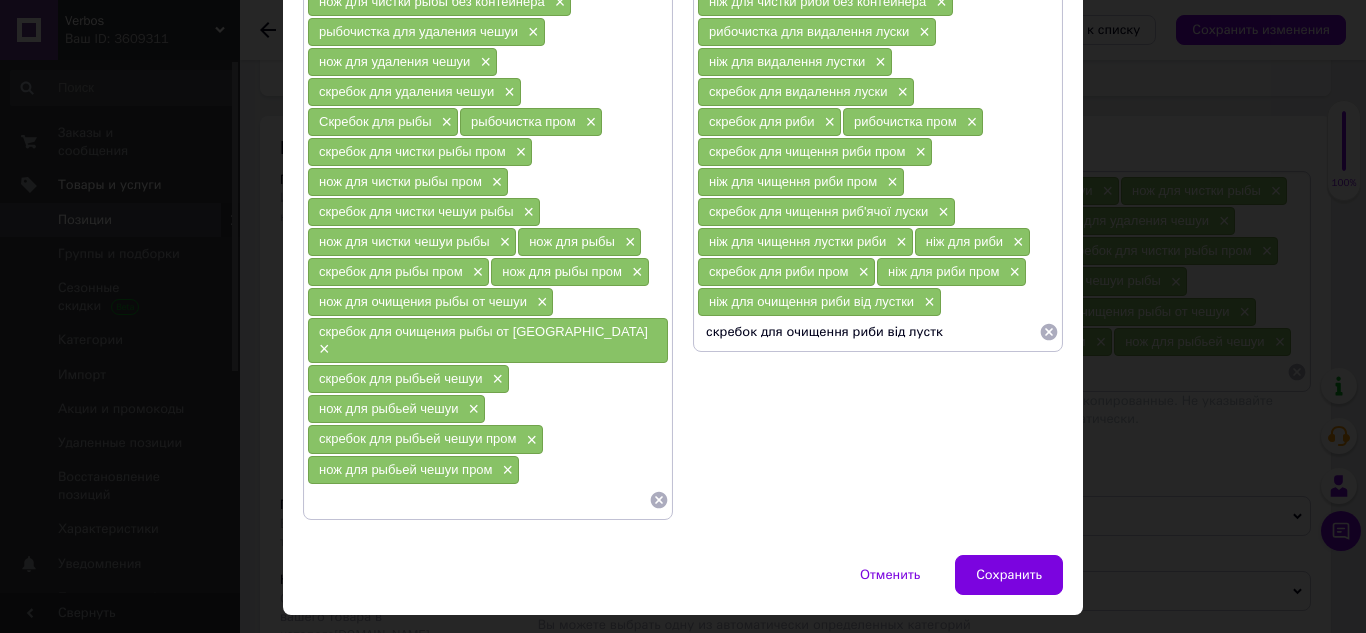 type on "скребок для очищення риби від лустки" 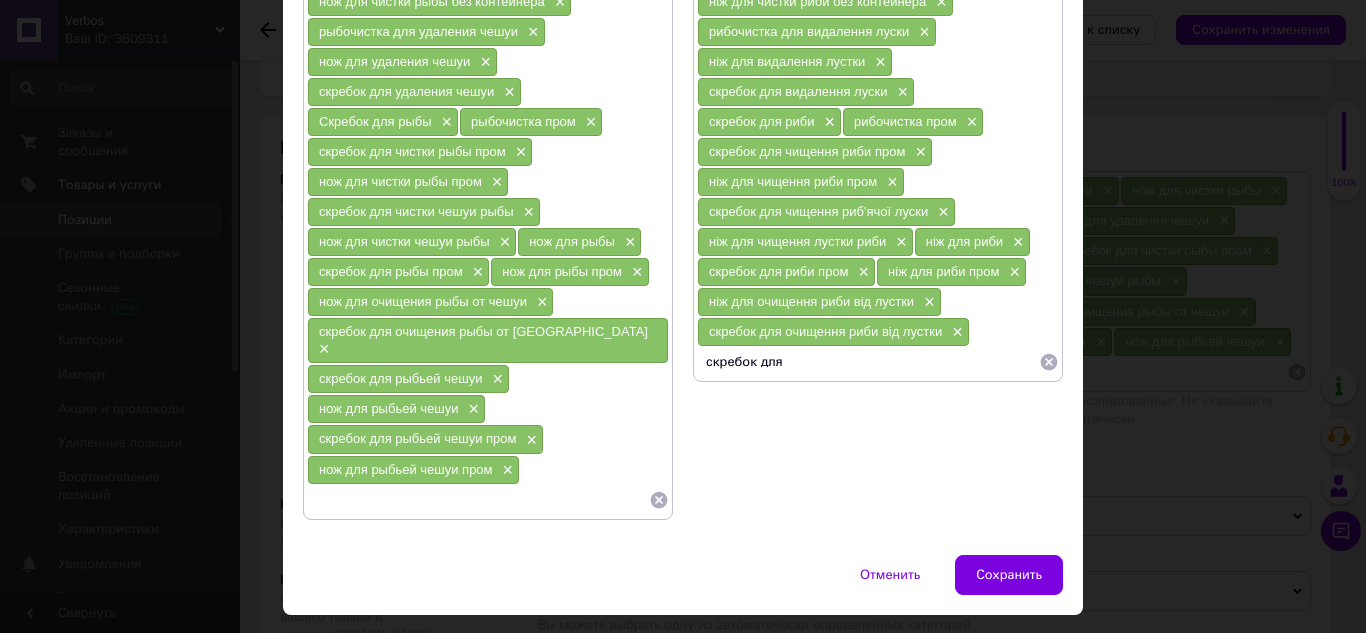 paste on "риб'ячої луски" 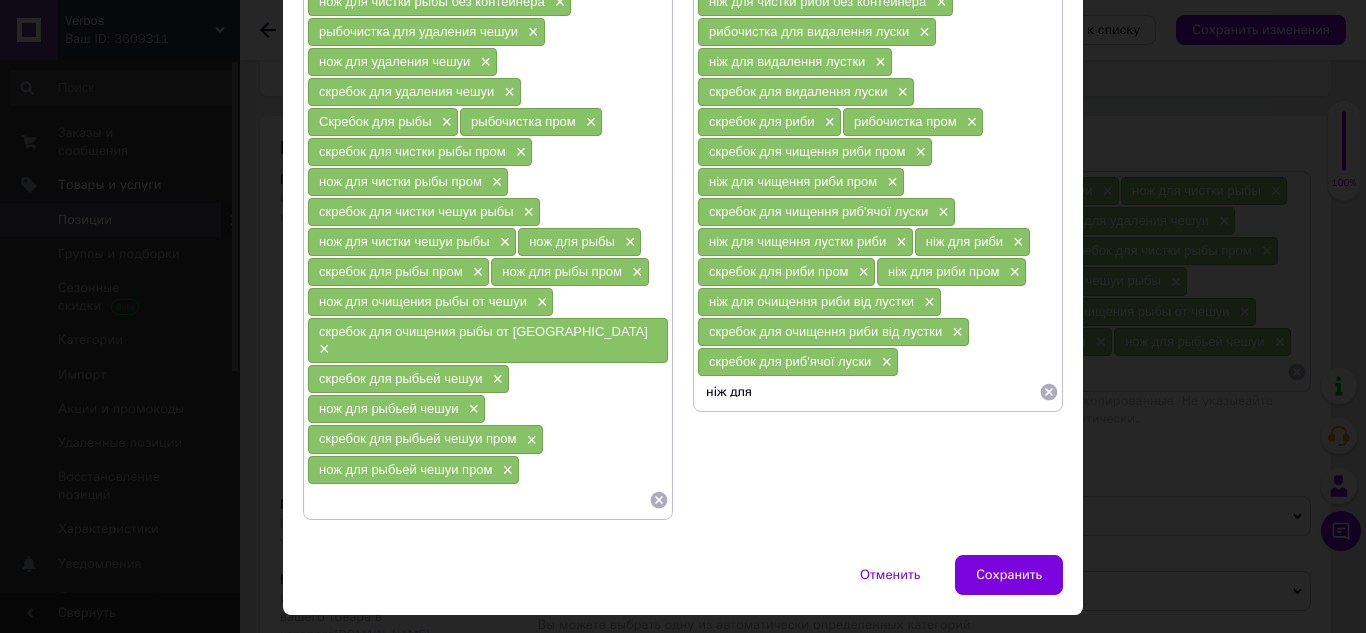 paste on "риб'ячої луски" 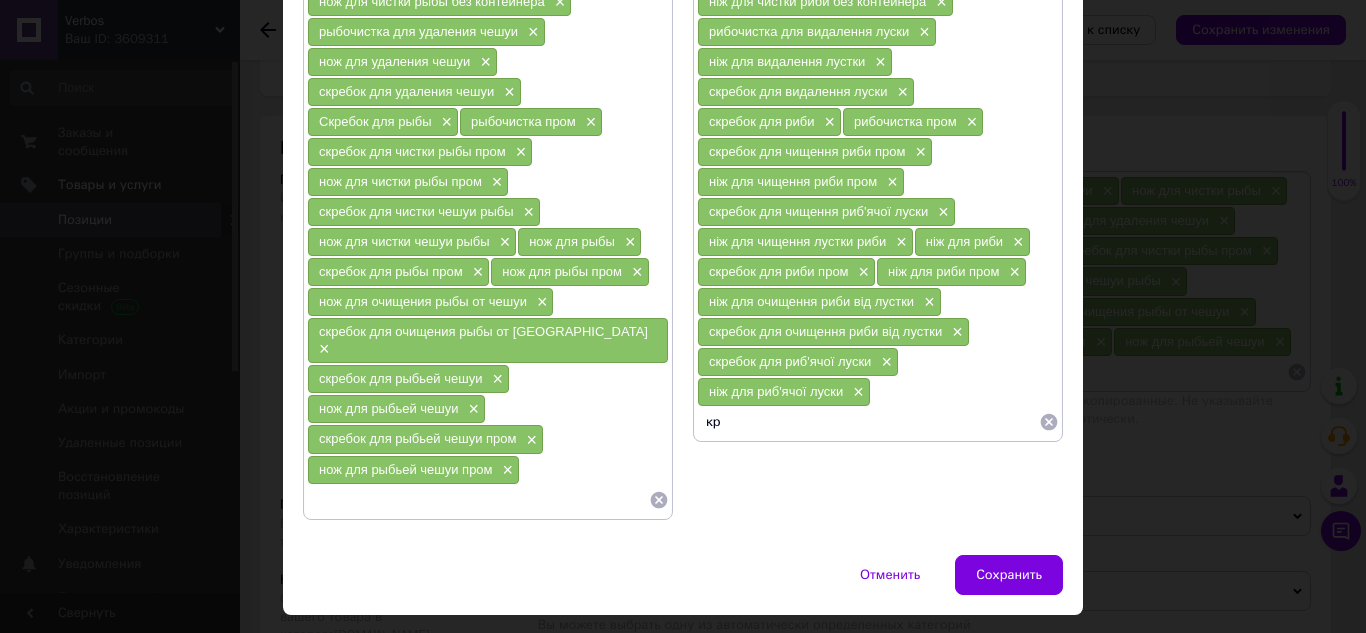 type on "к" 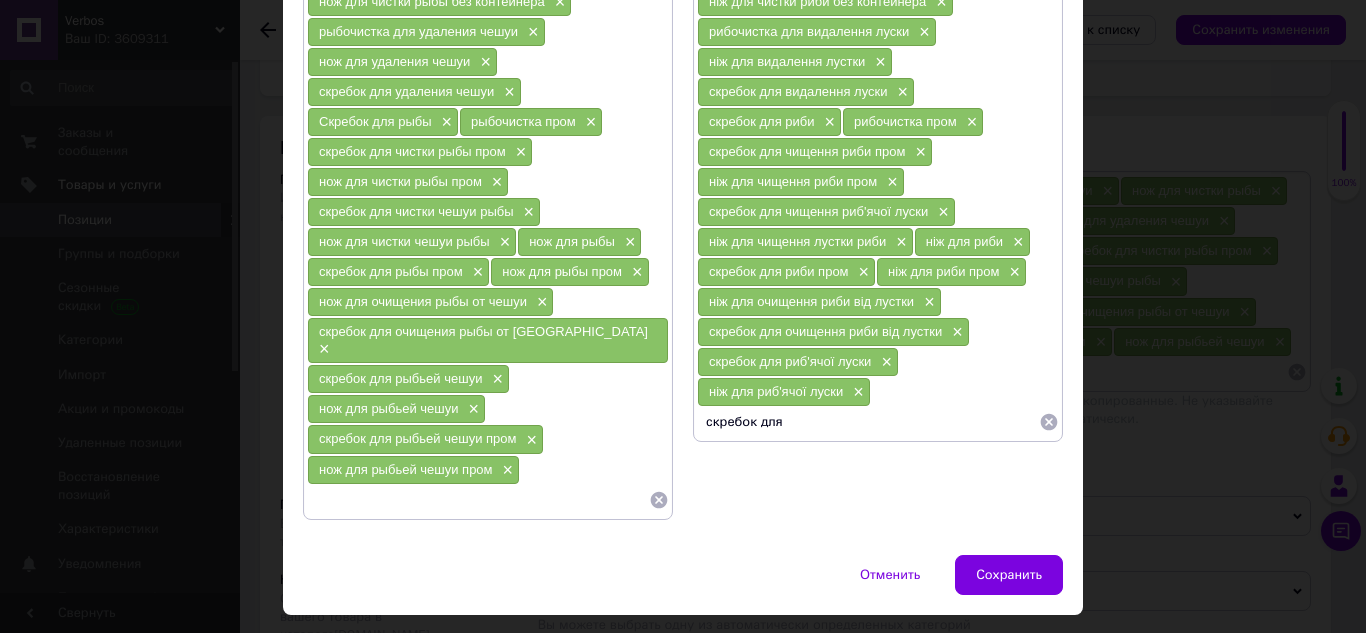 paste on "риб'ячої луски" 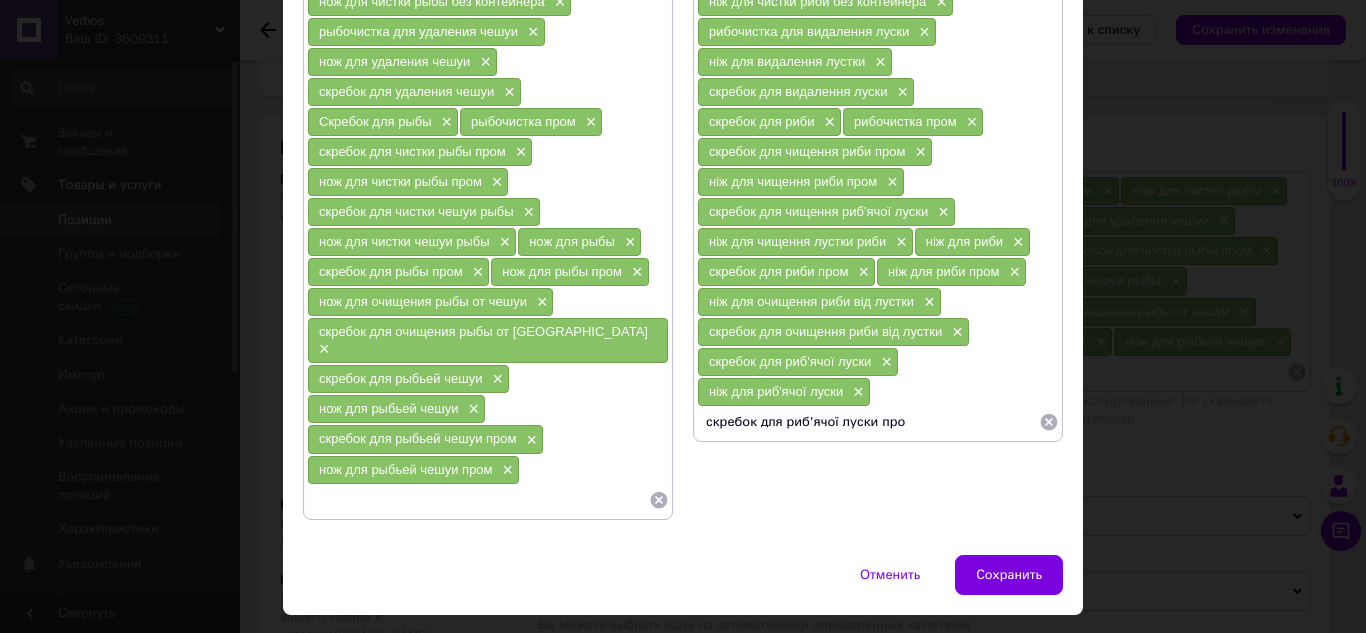 type on "скребок для риб'ячої луски пром" 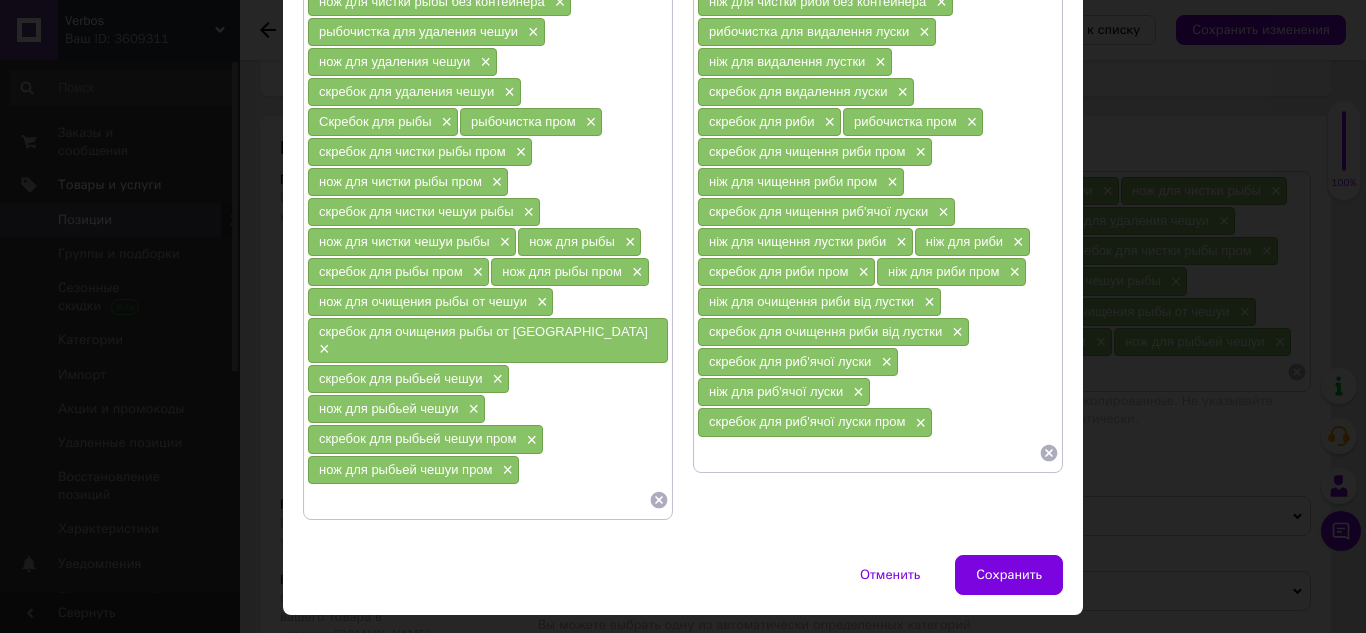 paste on "скребок для риб'ячої луски пром" 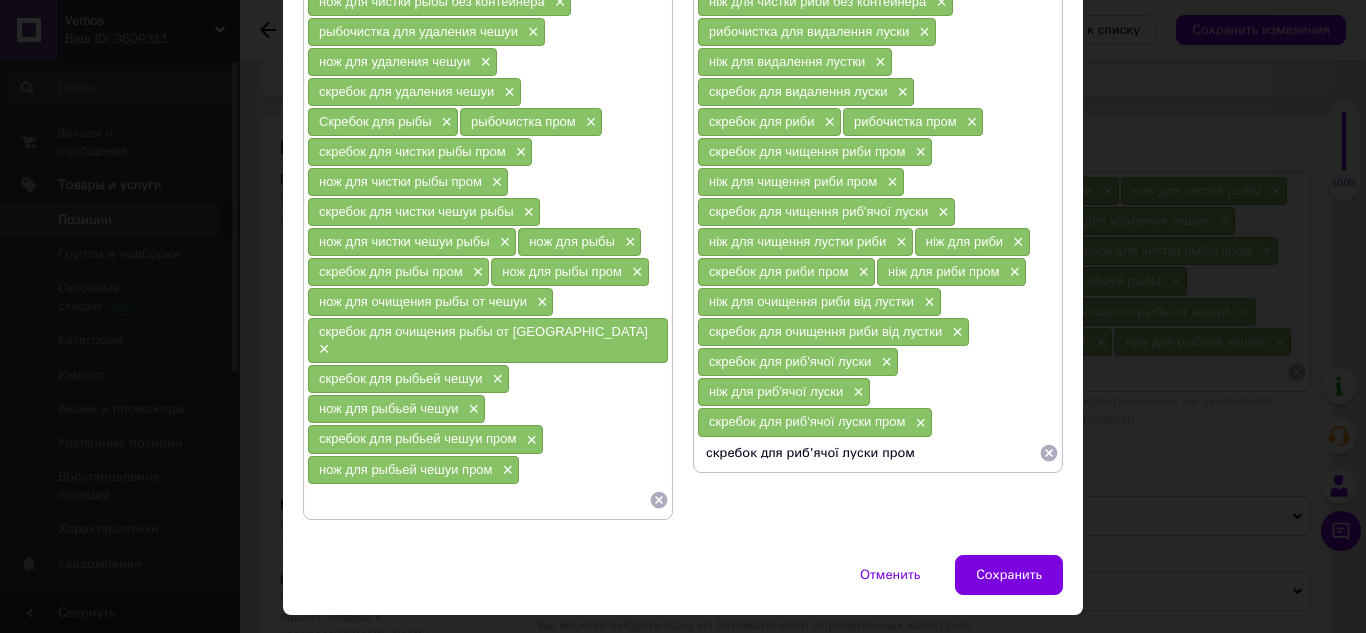 click on "скребок для риб'ячої луски пром" at bounding box center (868, 453) 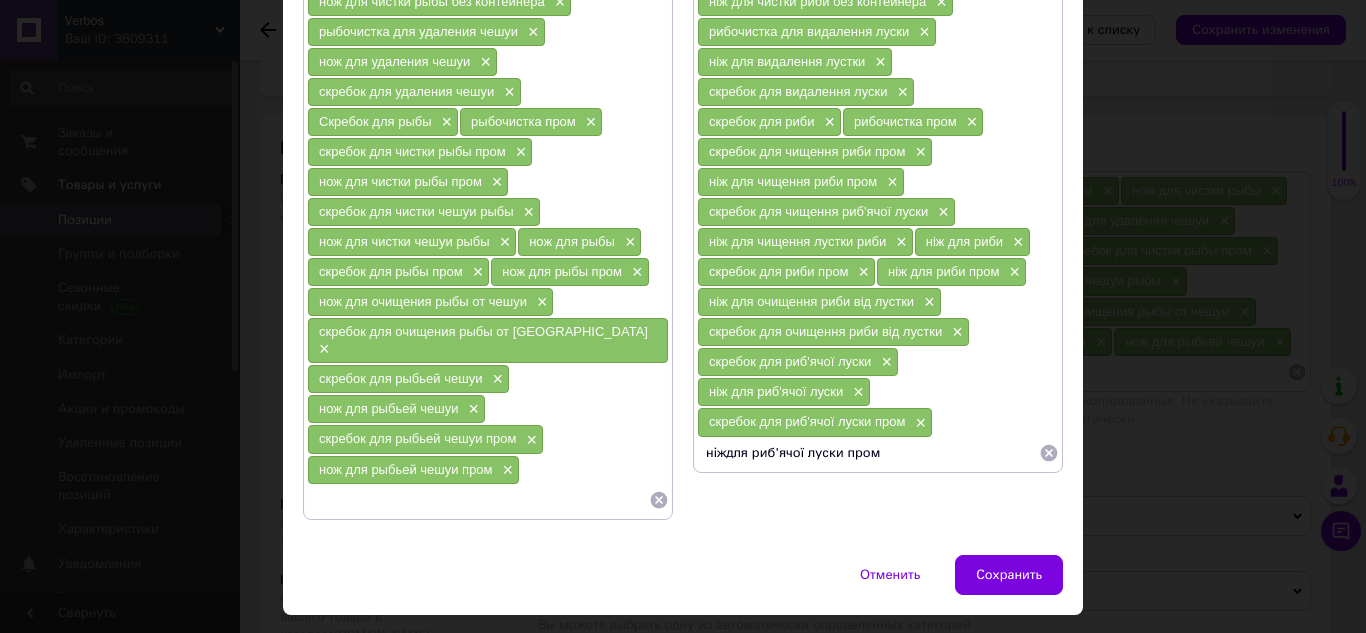 type on "ніж для риб'ячої луски пром" 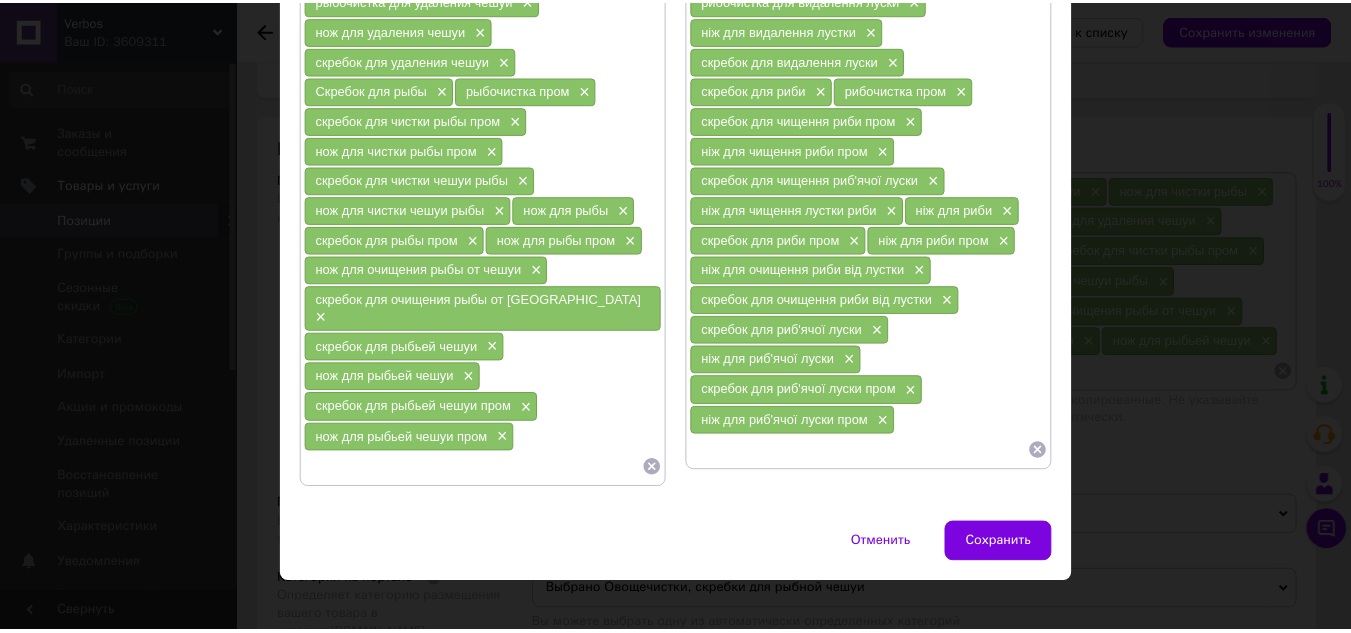 scroll, scrollTop: 336, scrollLeft: 0, axis: vertical 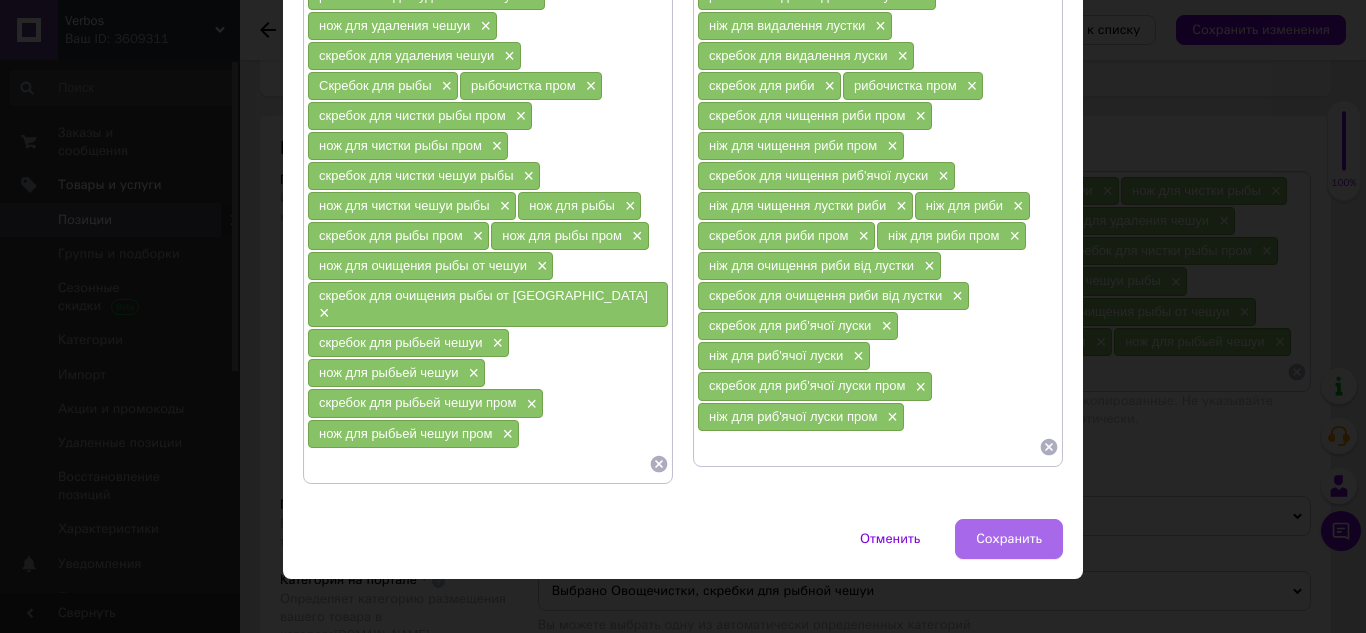 type 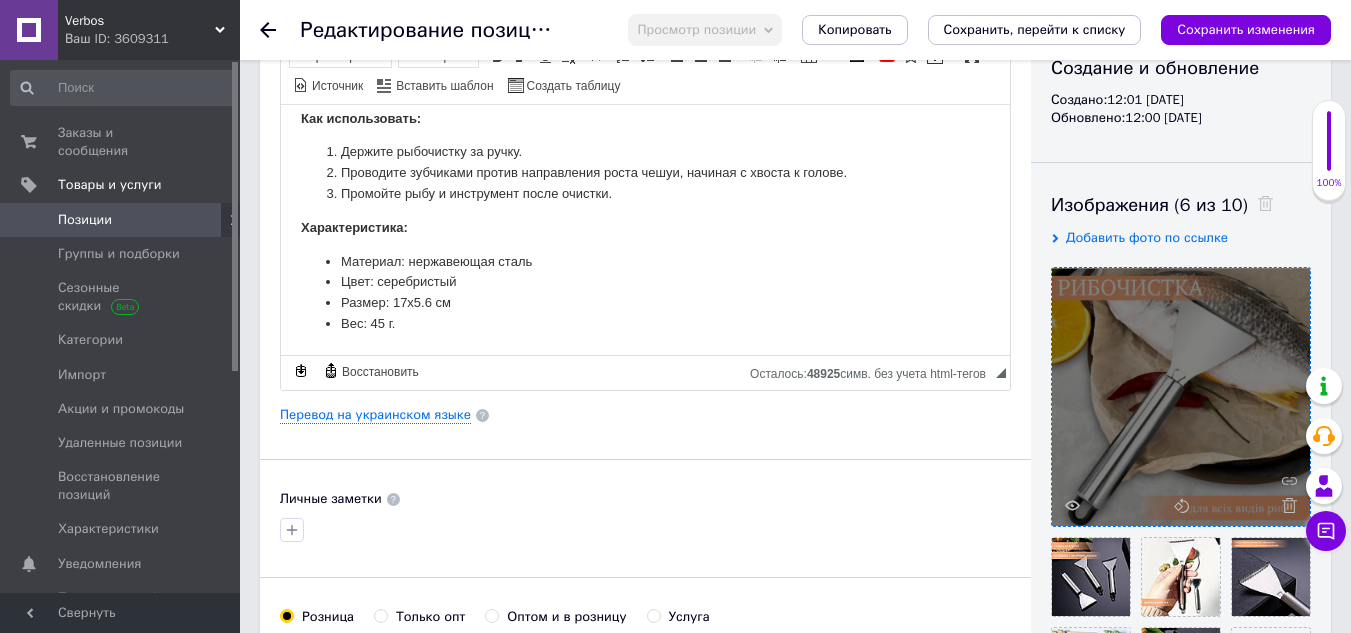 scroll, scrollTop: 0, scrollLeft: 0, axis: both 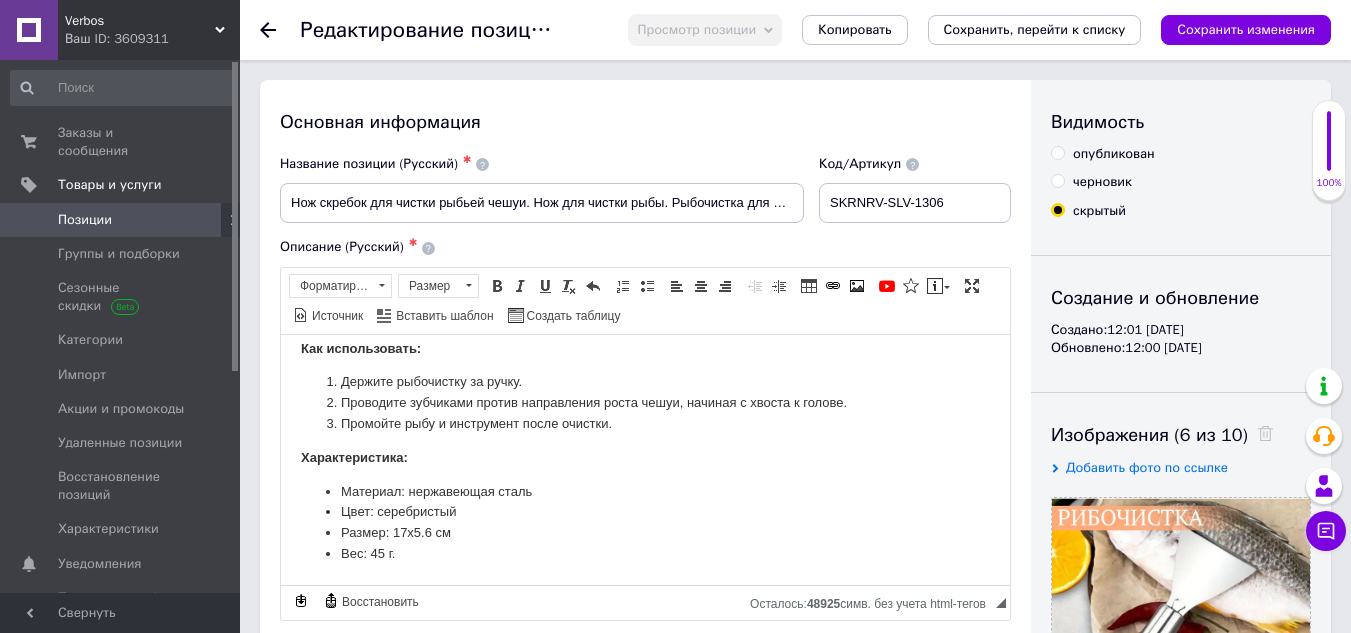 click on "опубликован" at bounding box center (1114, 154) 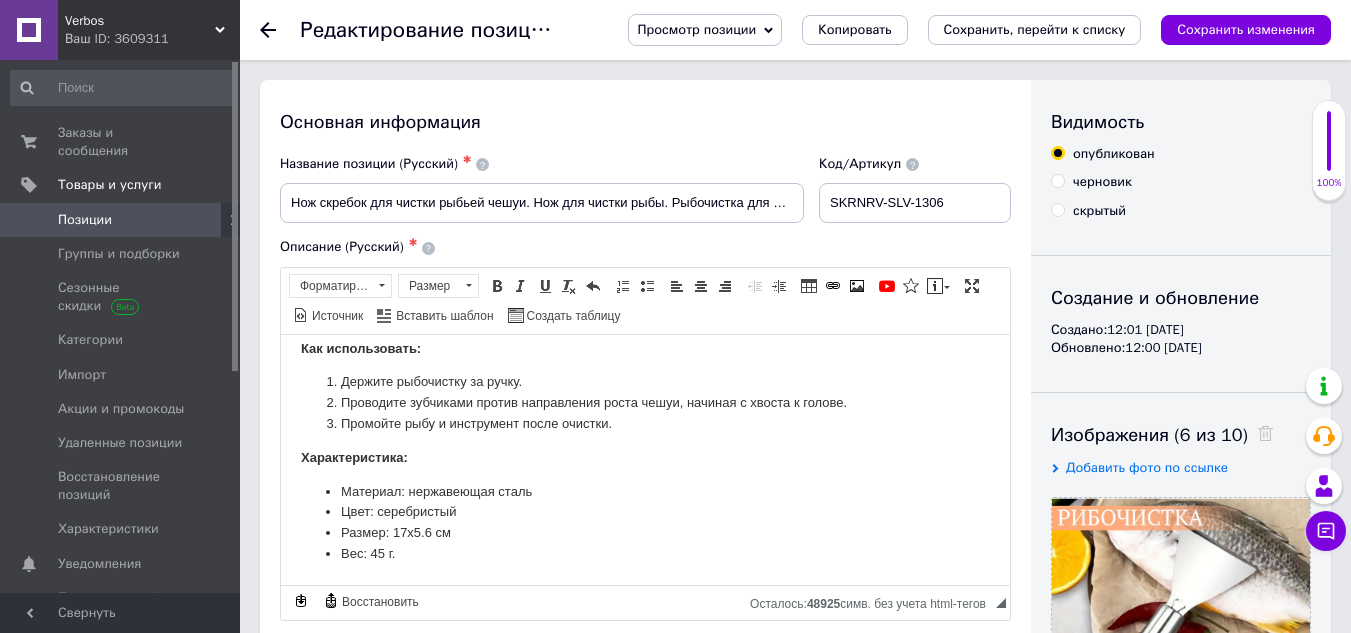click on "Просмотр позиции Сохранить и посмотреть на сайте Сохранить и посмотреть на портале Копировать Сохранить, перейти к списку Сохранить изменения" at bounding box center [969, 30] 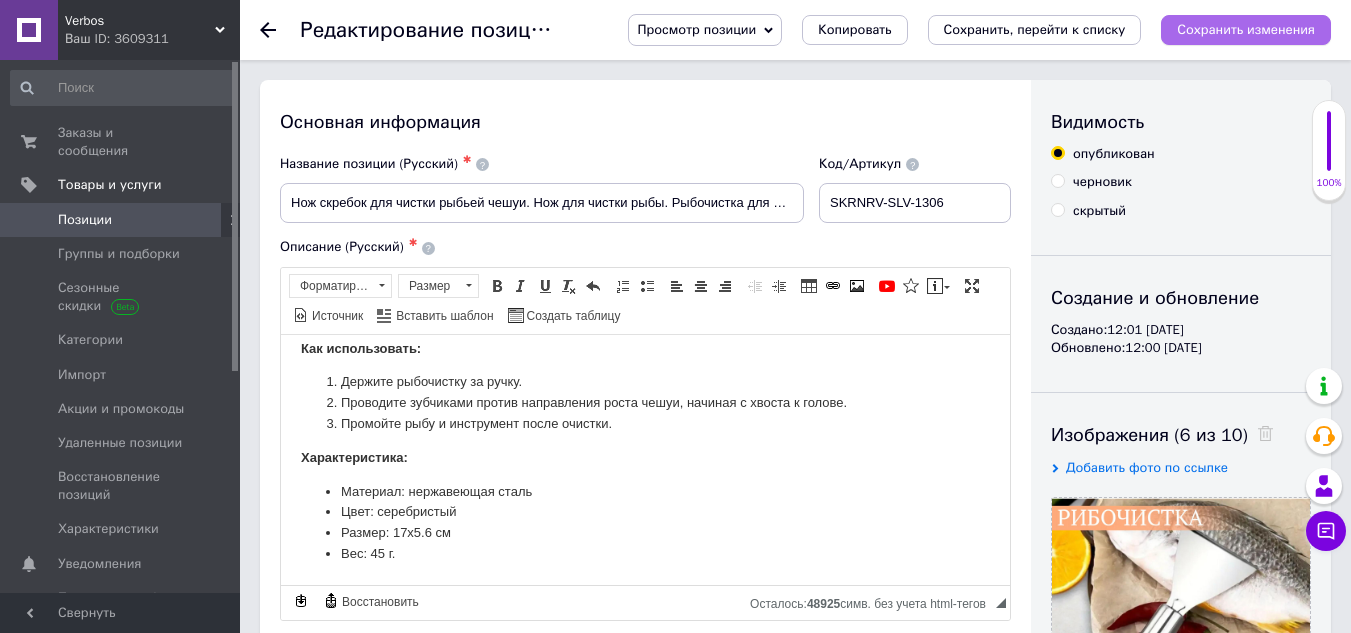 click on "Сохранить изменения" at bounding box center [1246, 29] 